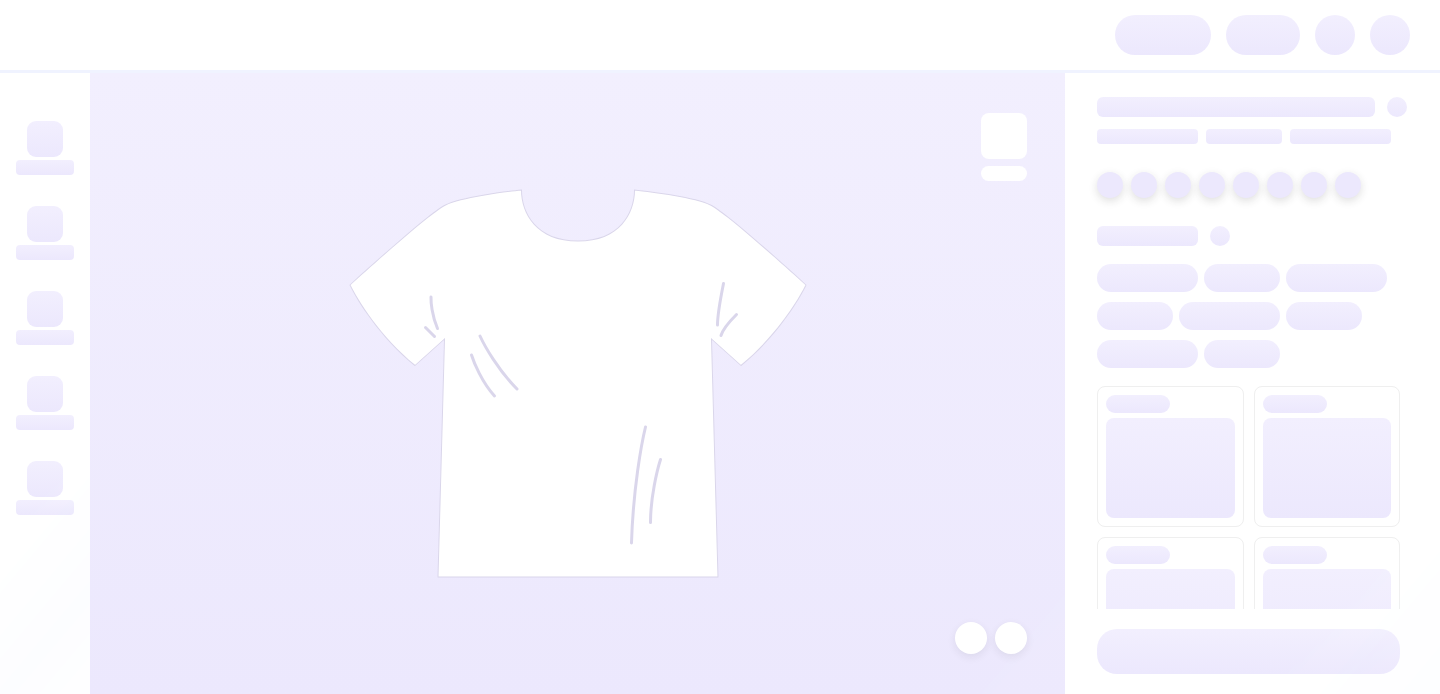 scroll, scrollTop: 0, scrollLeft: 0, axis: both 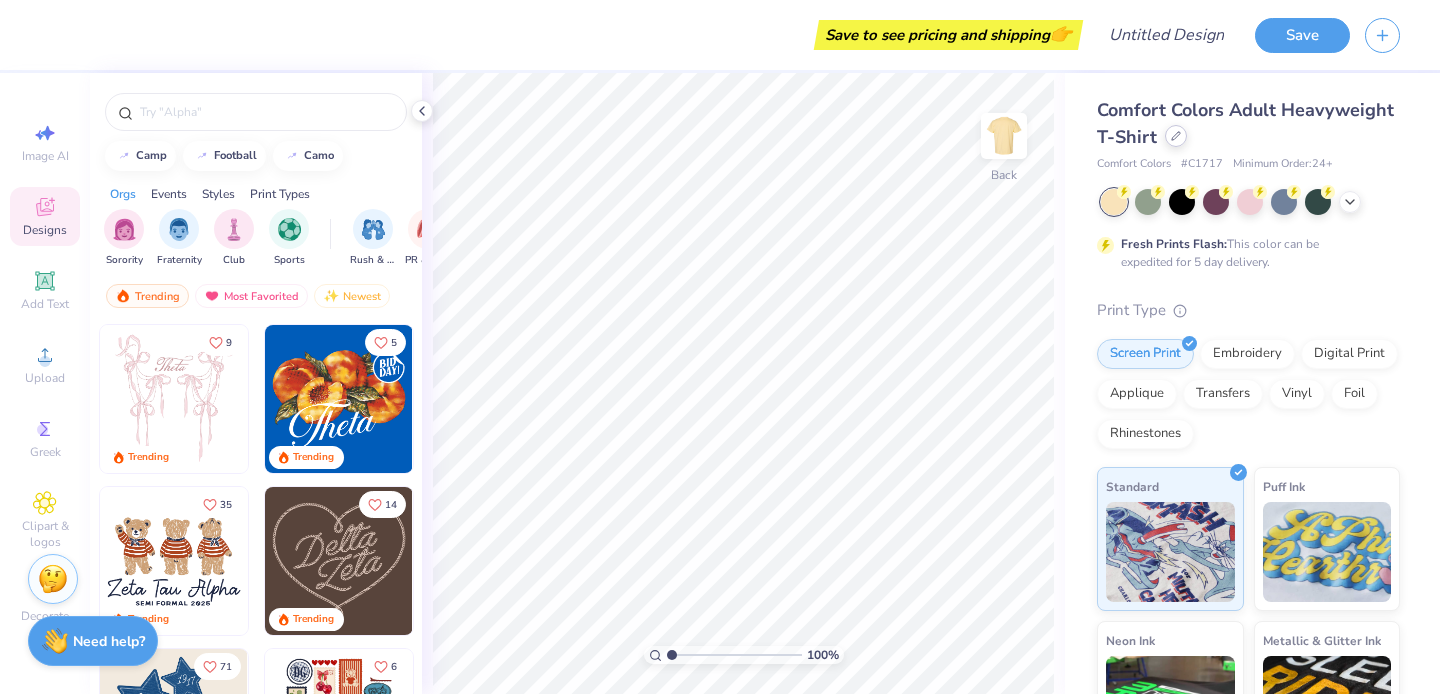 click 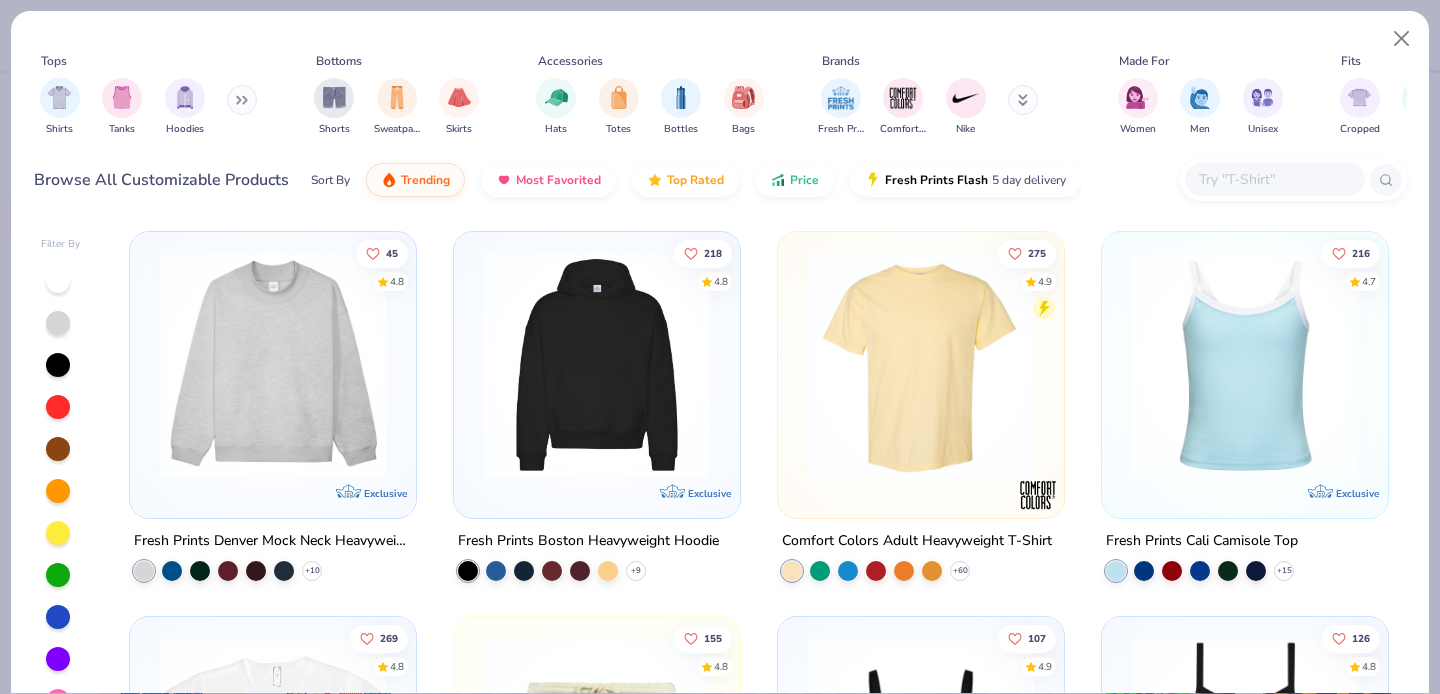 click at bounding box center [242, 100] 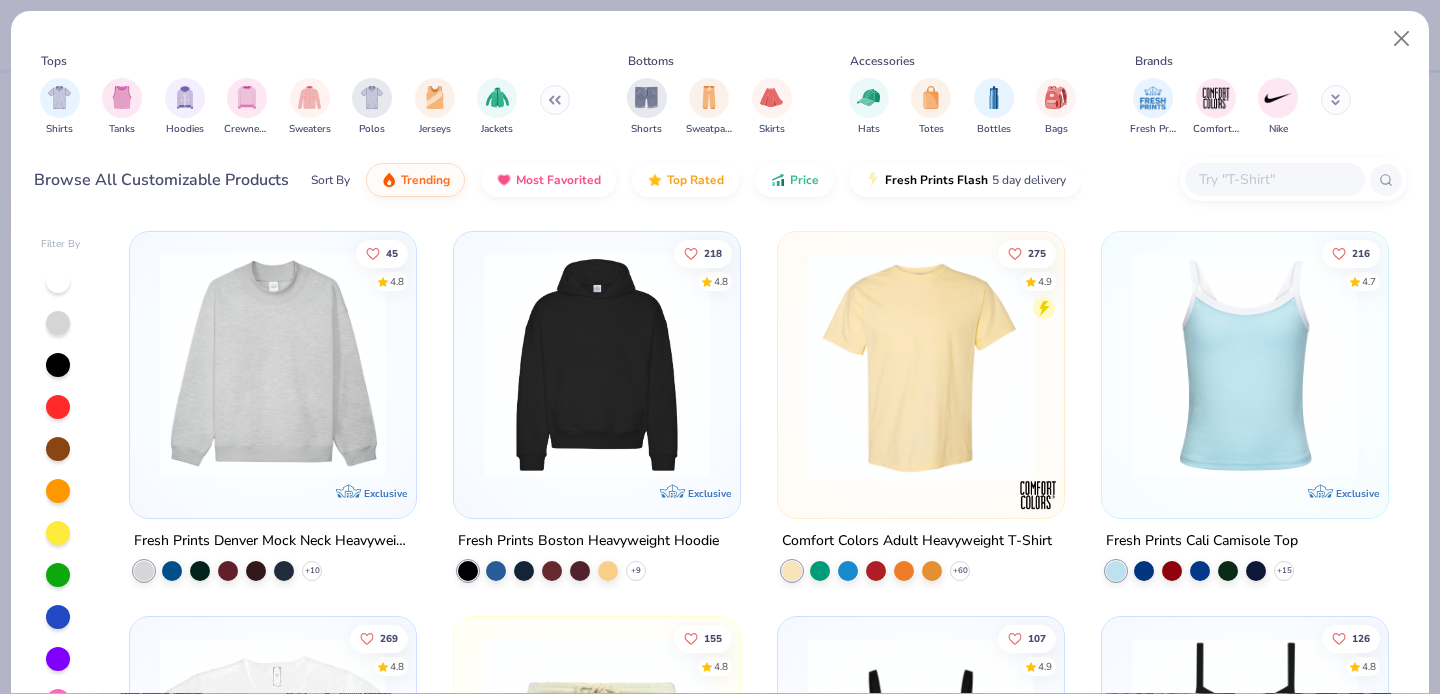 click at bounding box center [247, 97] 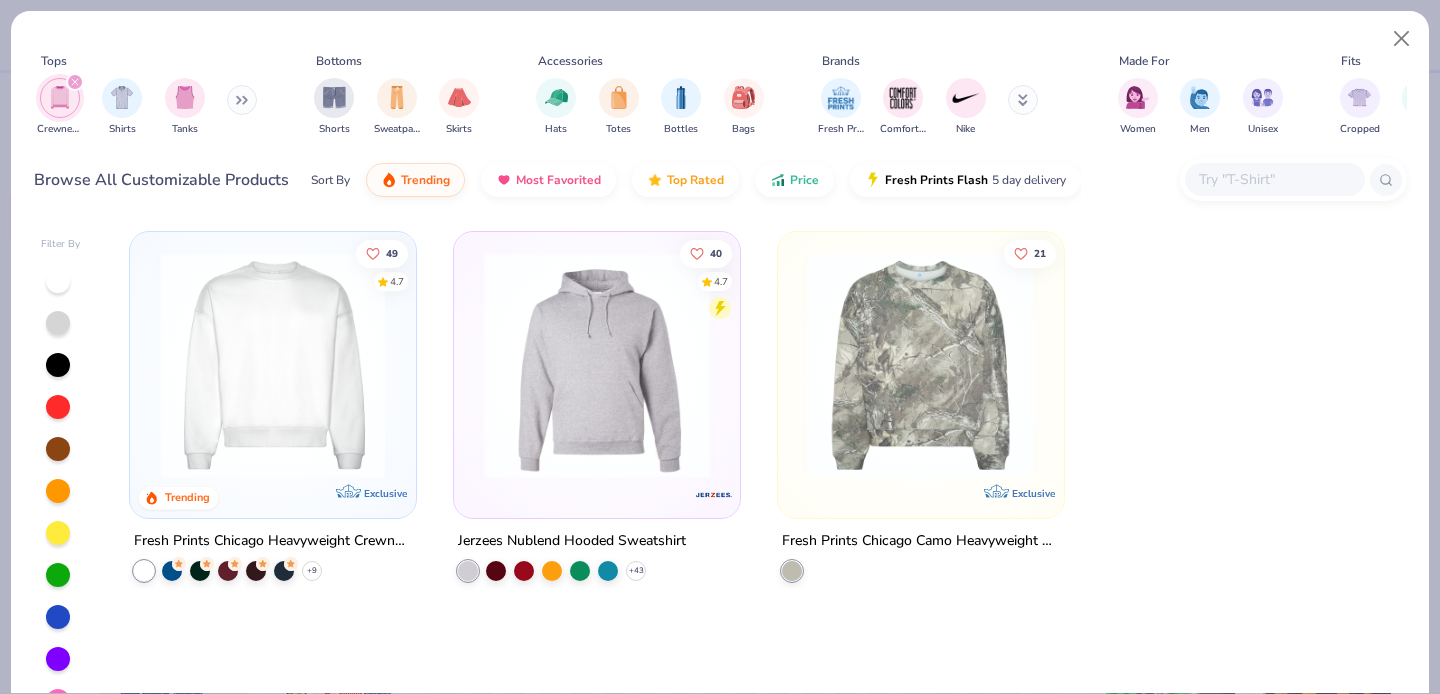 click at bounding box center [-218, 365] 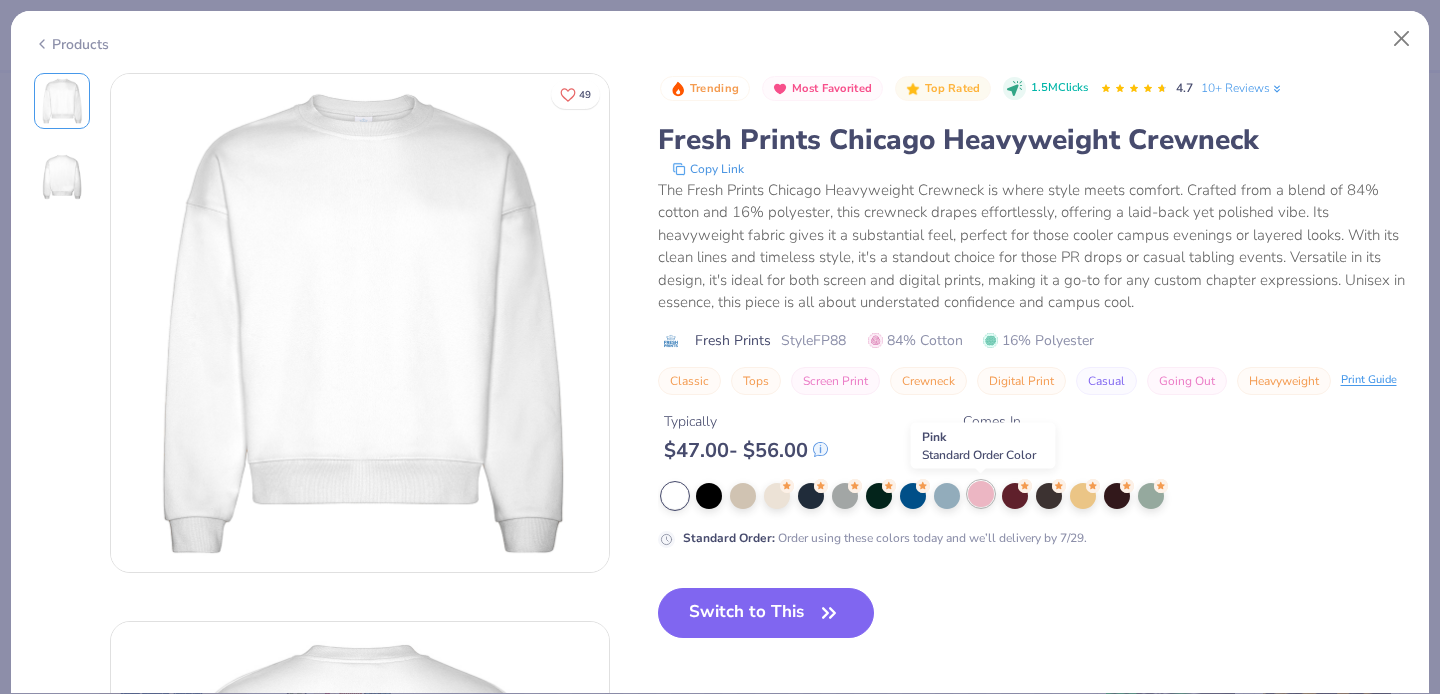 click at bounding box center (981, 494) 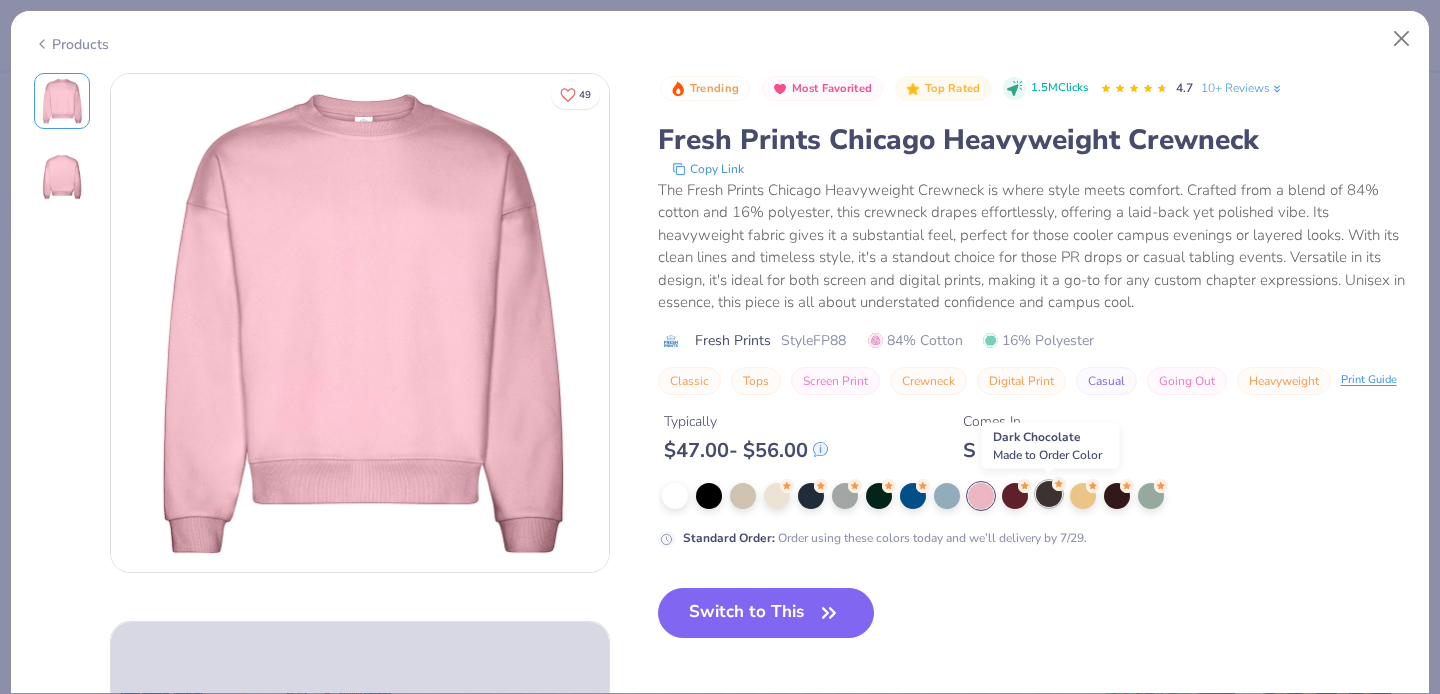 click at bounding box center [1049, 494] 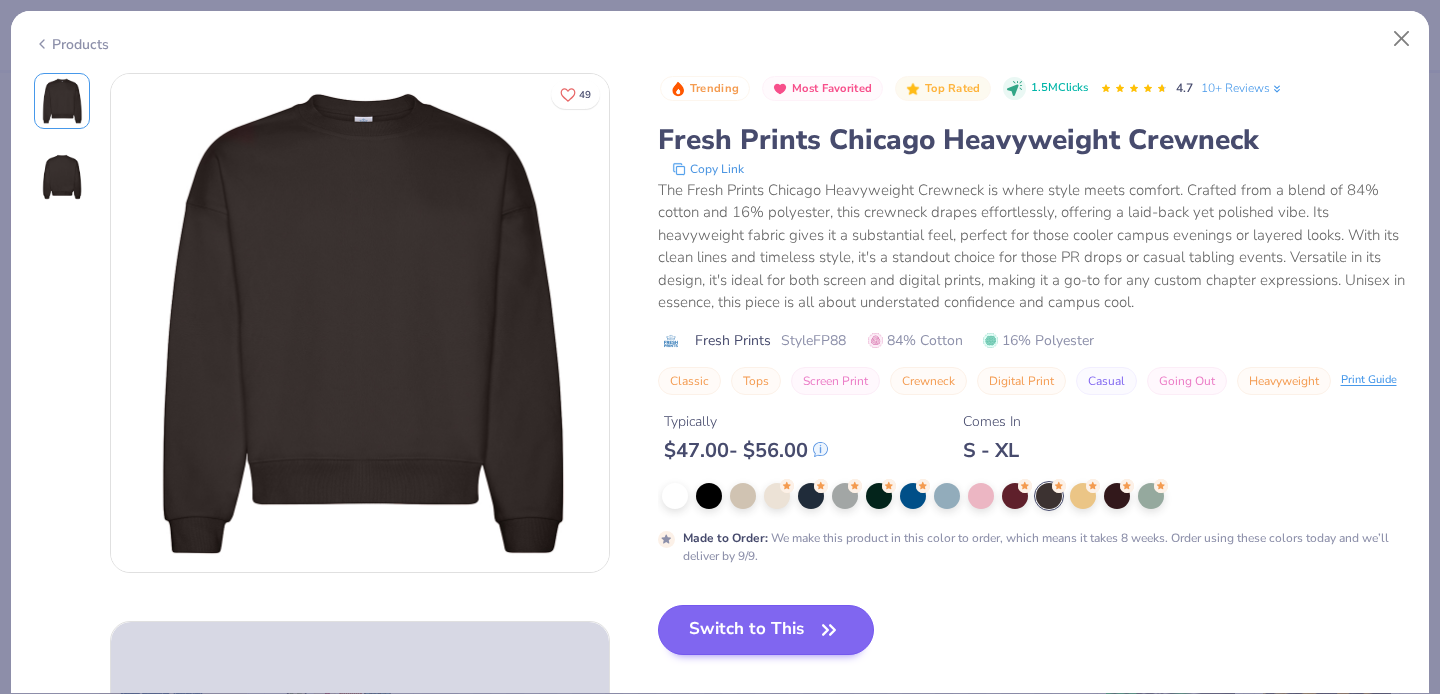 click 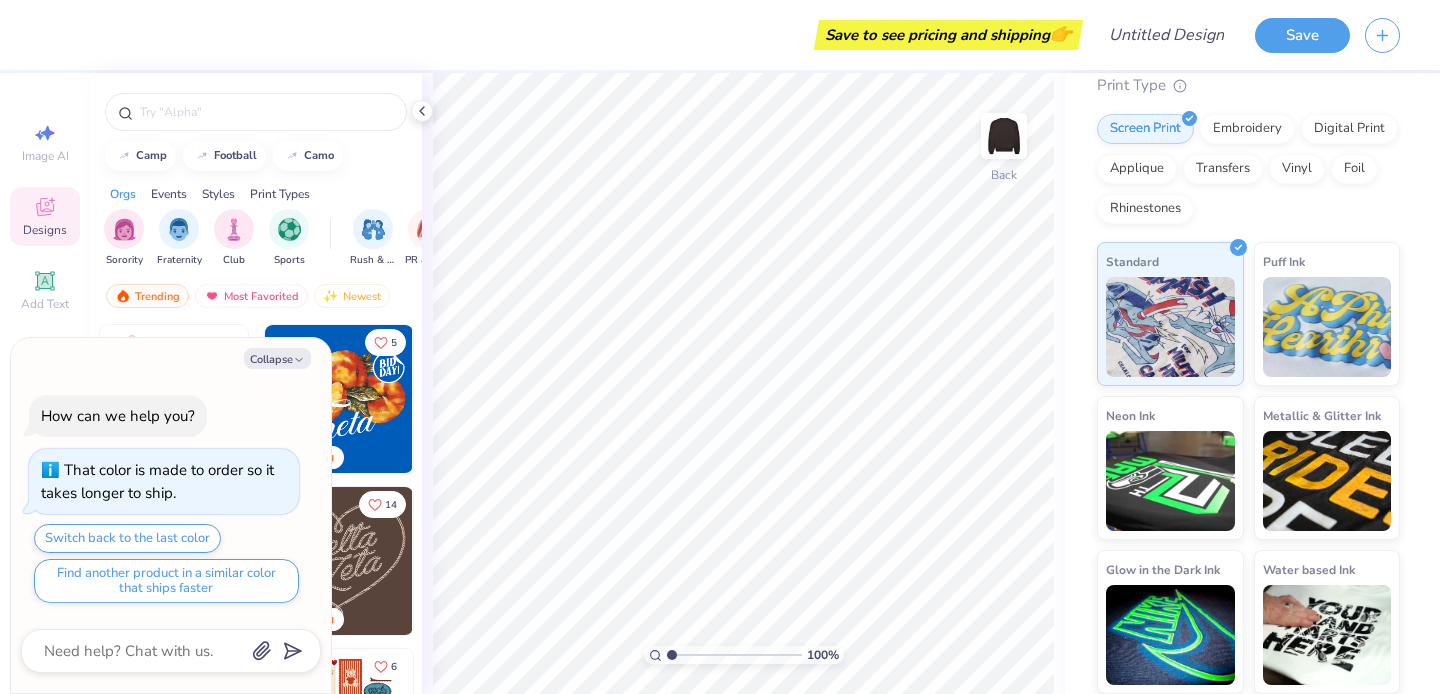 scroll, scrollTop: 224, scrollLeft: 0, axis: vertical 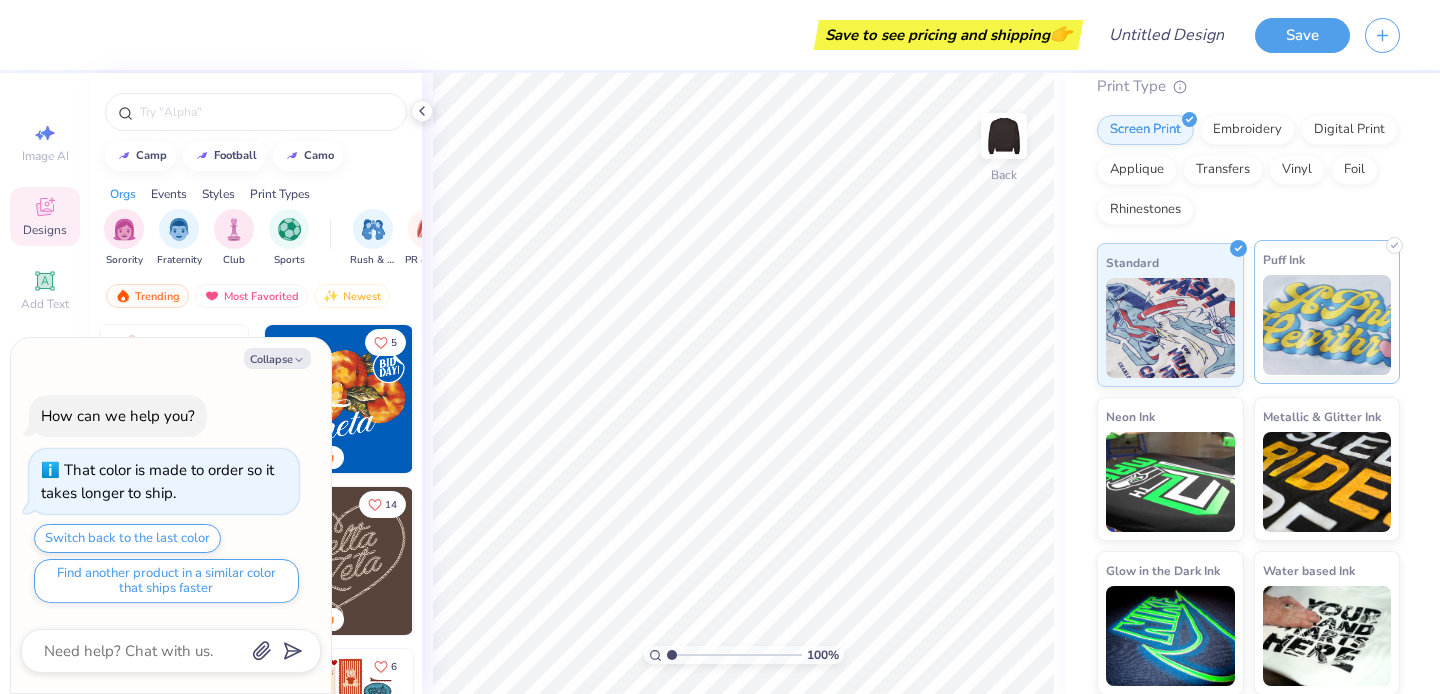 click at bounding box center (1327, 325) 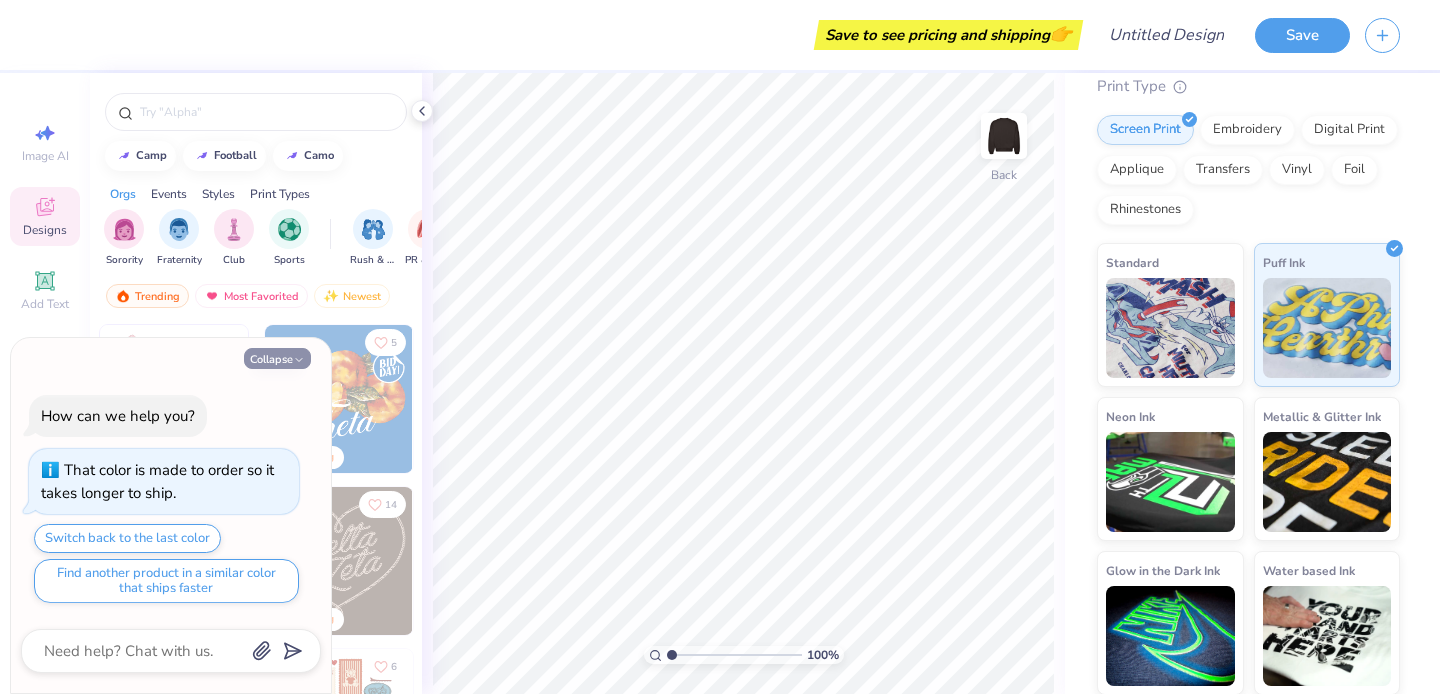 click on "Collapse" at bounding box center (277, 358) 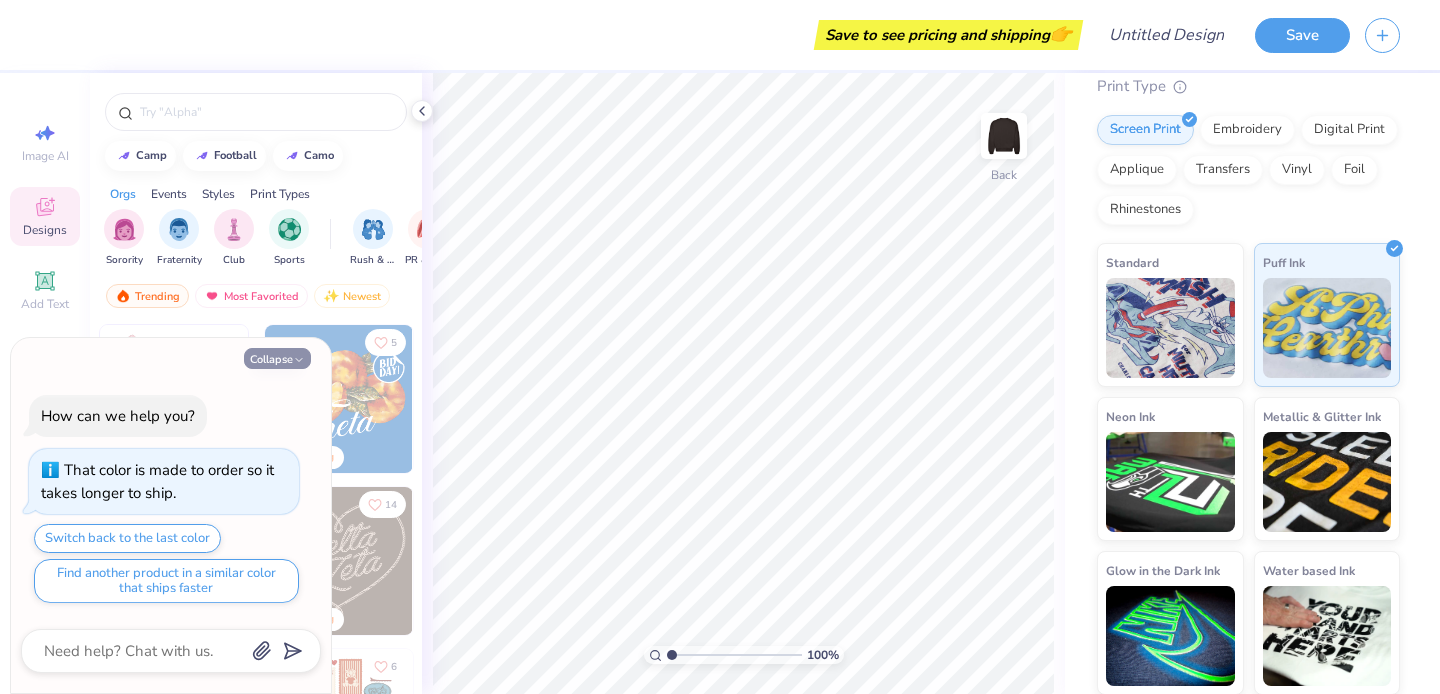 type on "x" 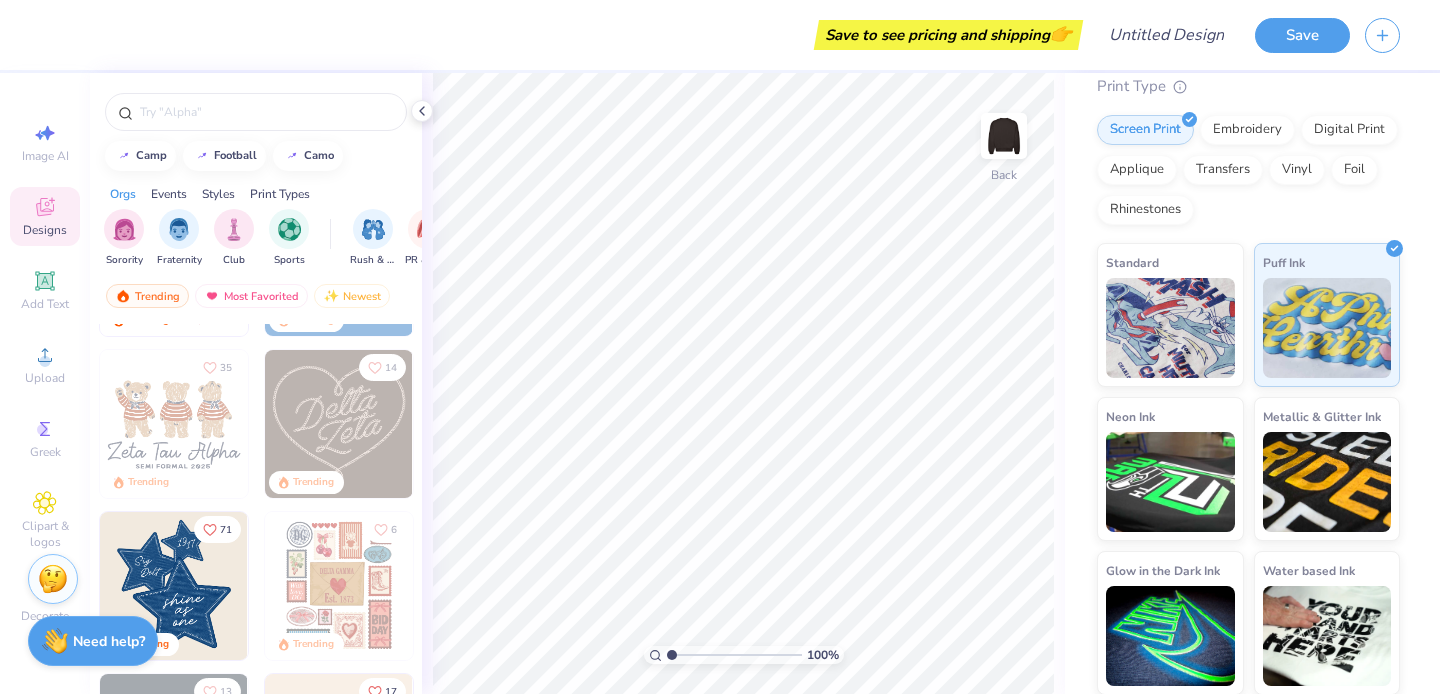 scroll, scrollTop: 138, scrollLeft: 0, axis: vertical 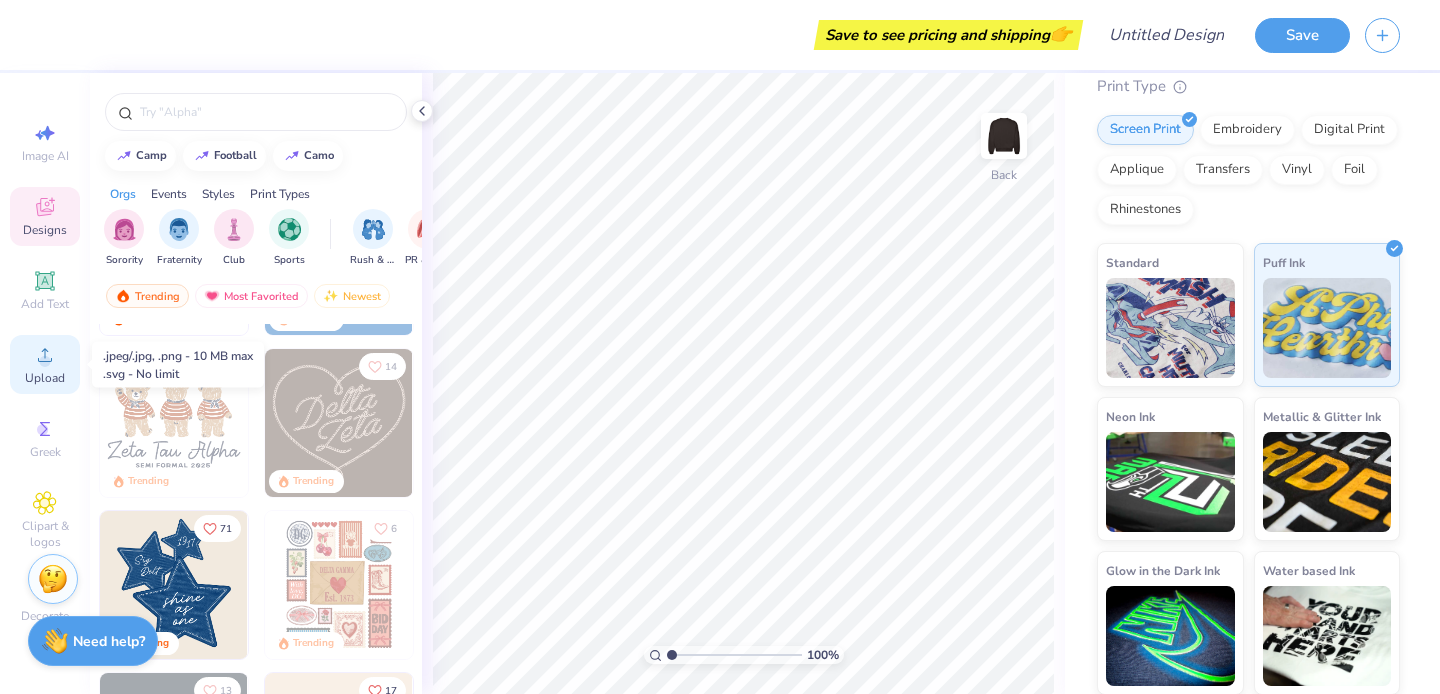 click on "Upload" at bounding box center (45, 378) 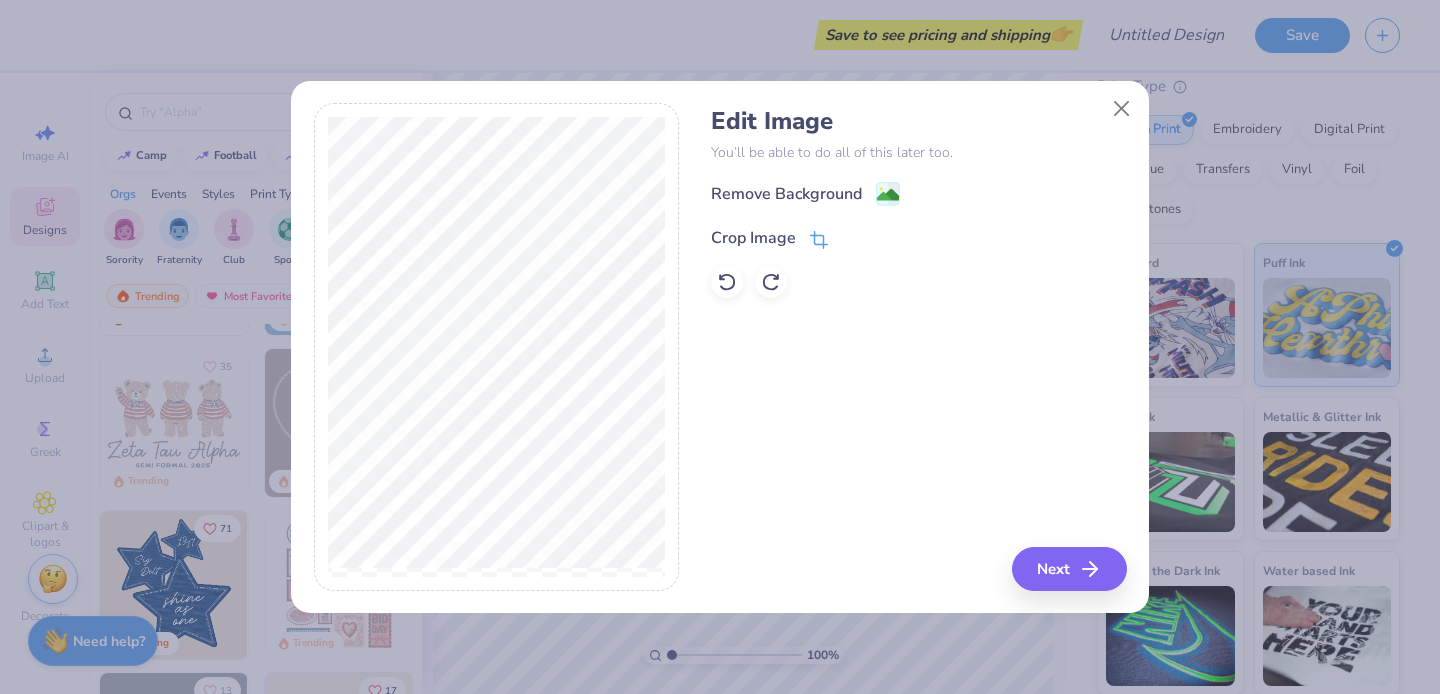 click 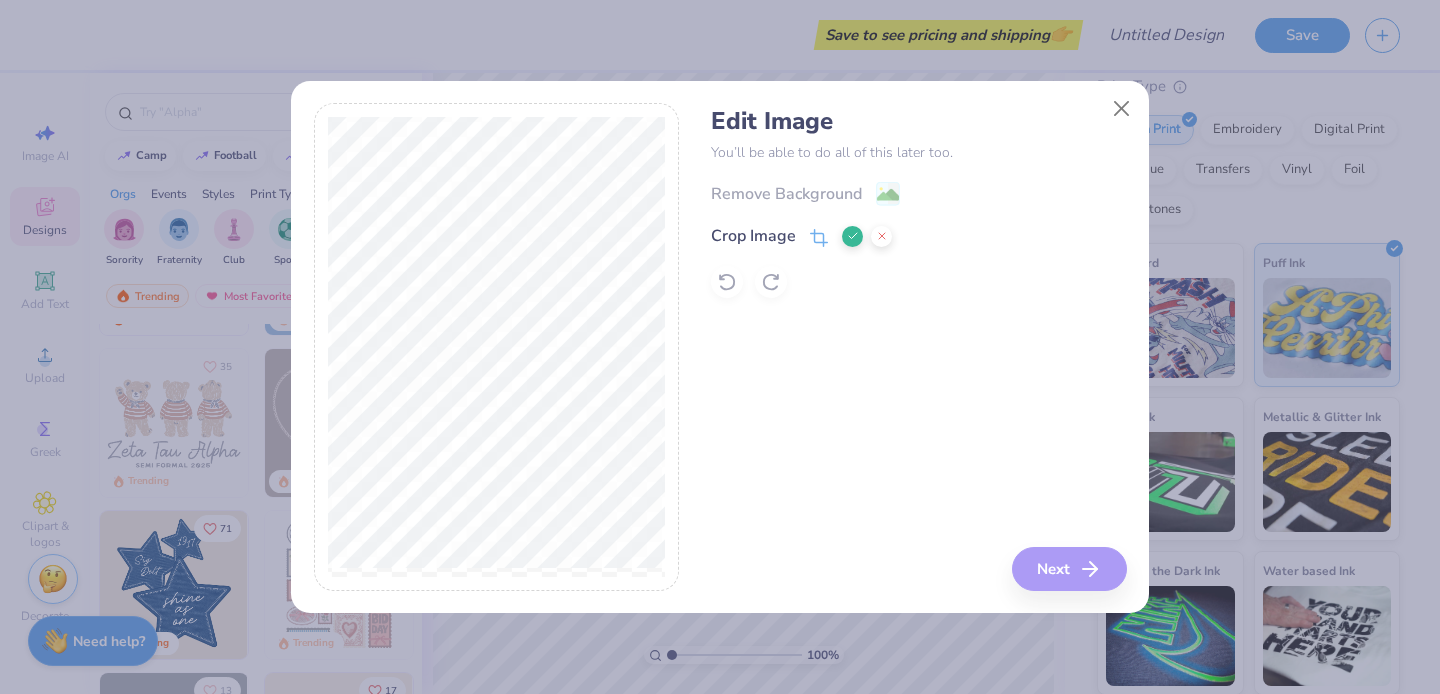click on "Edit Image You’ll be able to do all of this later too. Remove Background Crop Image Next" at bounding box center [918, 347] 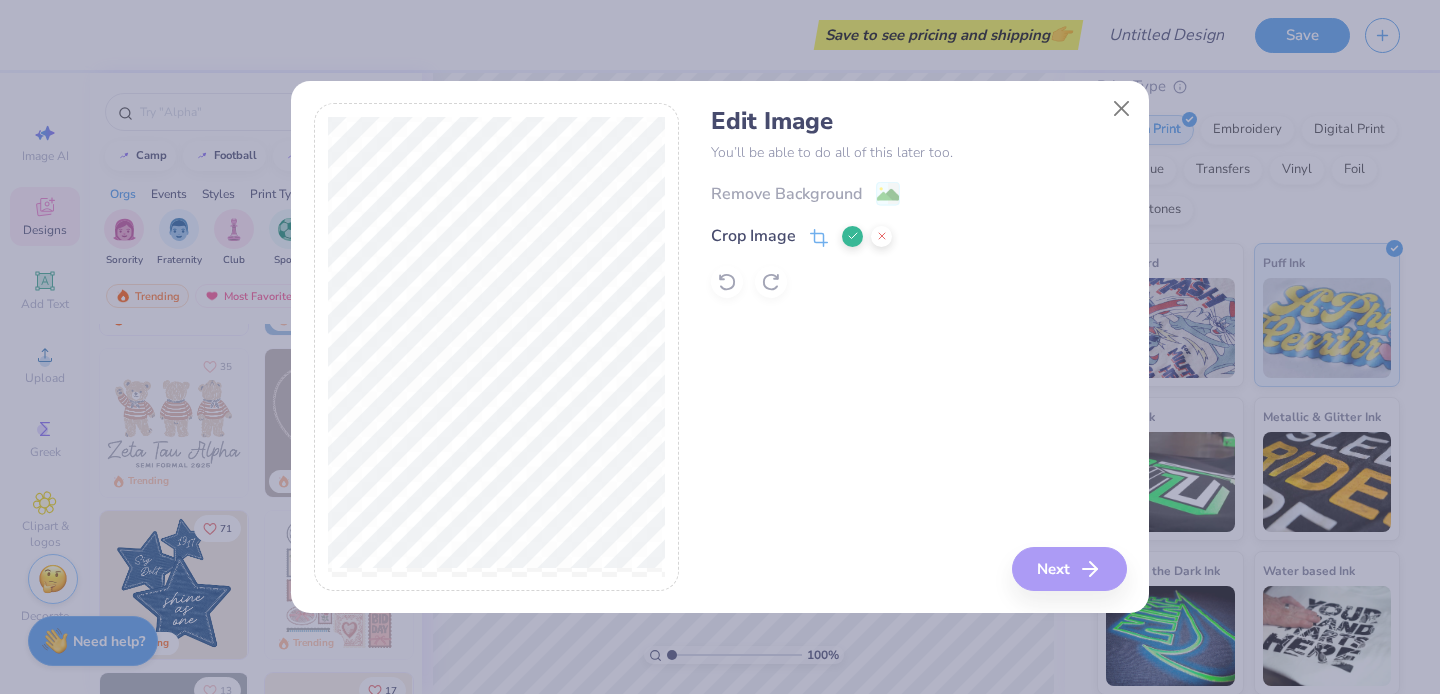 click 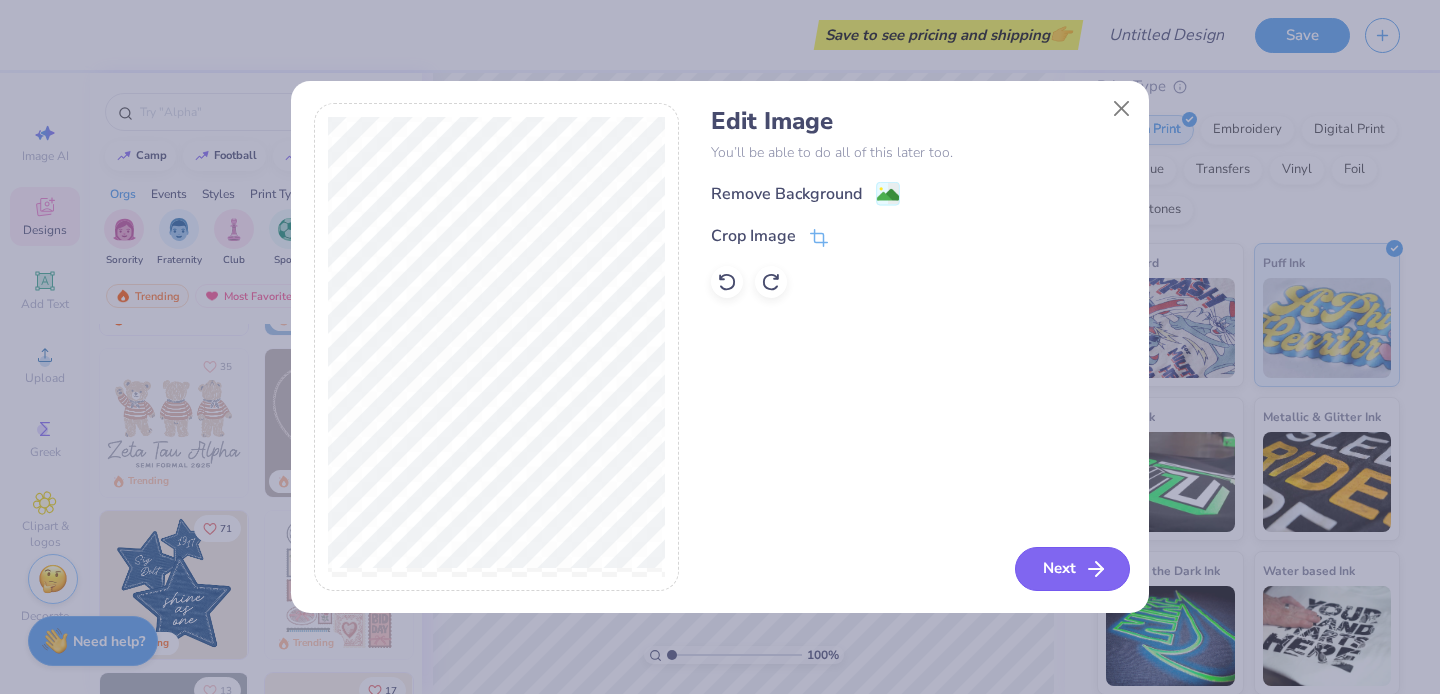 click on "Next" at bounding box center (1072, 569) 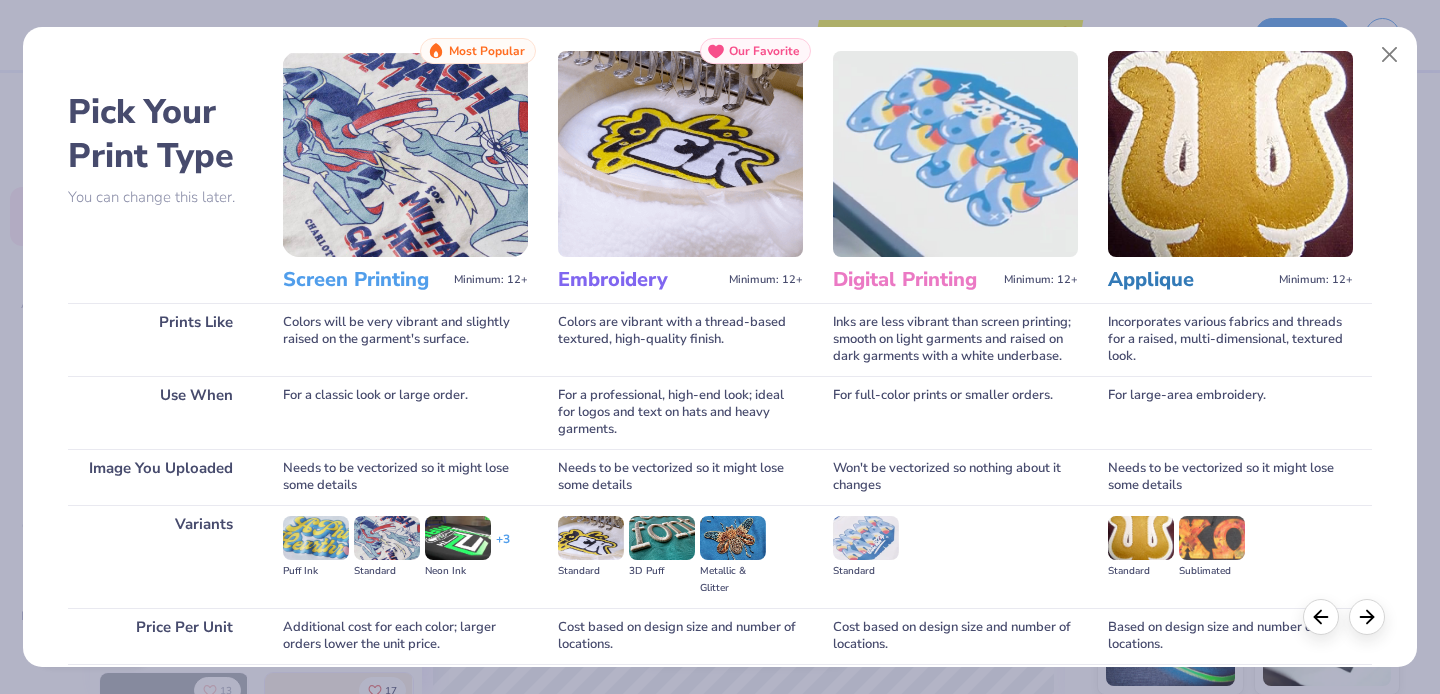 scroll, scrollTop: 61, scrollLeft: 0, axis: vertical 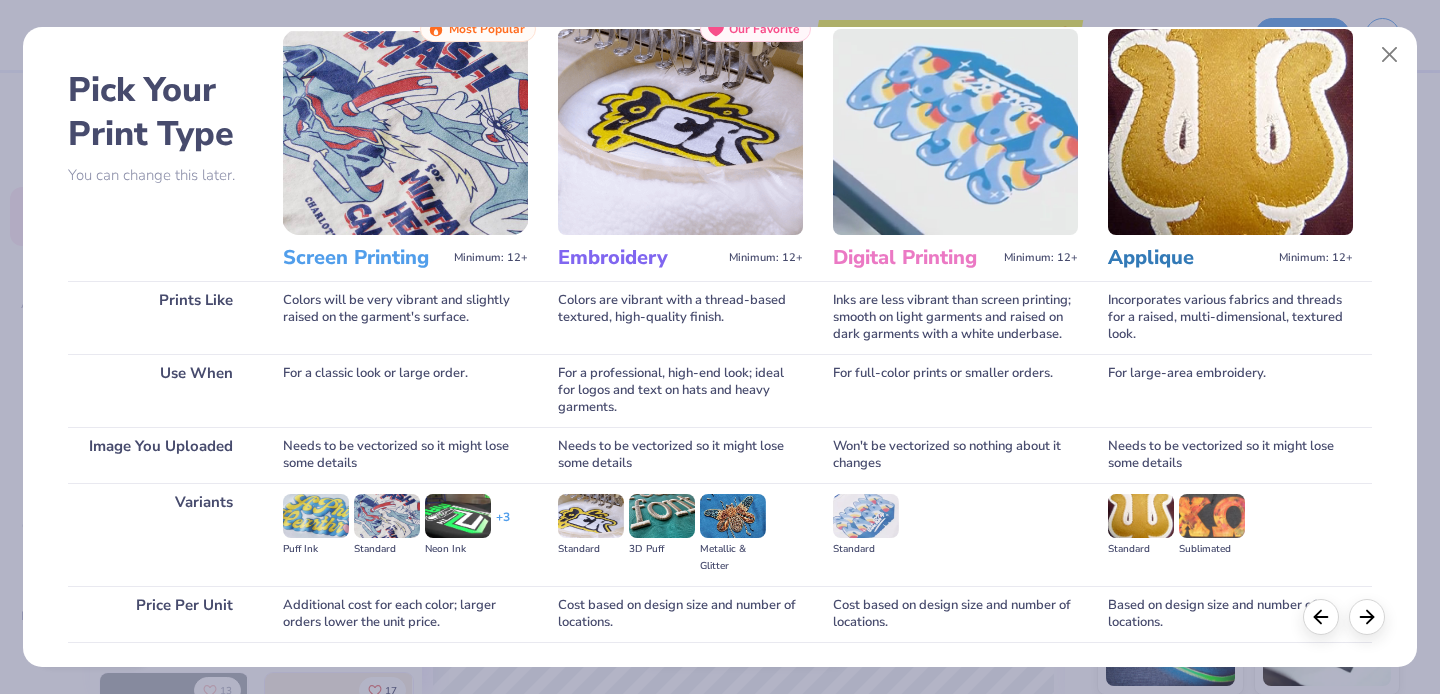 click at bounding box center [316, 516] 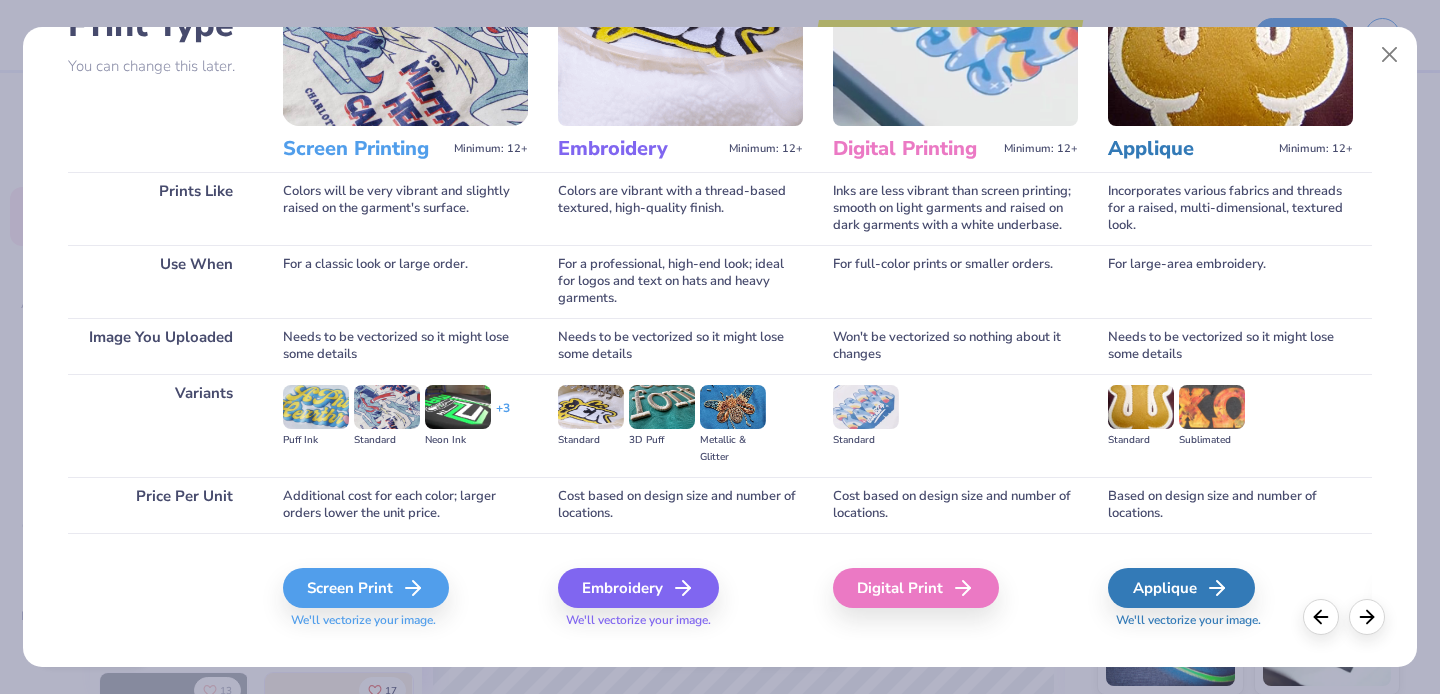 scroll, scrollTop: 171, scrollLeft: 0, axis: vertical 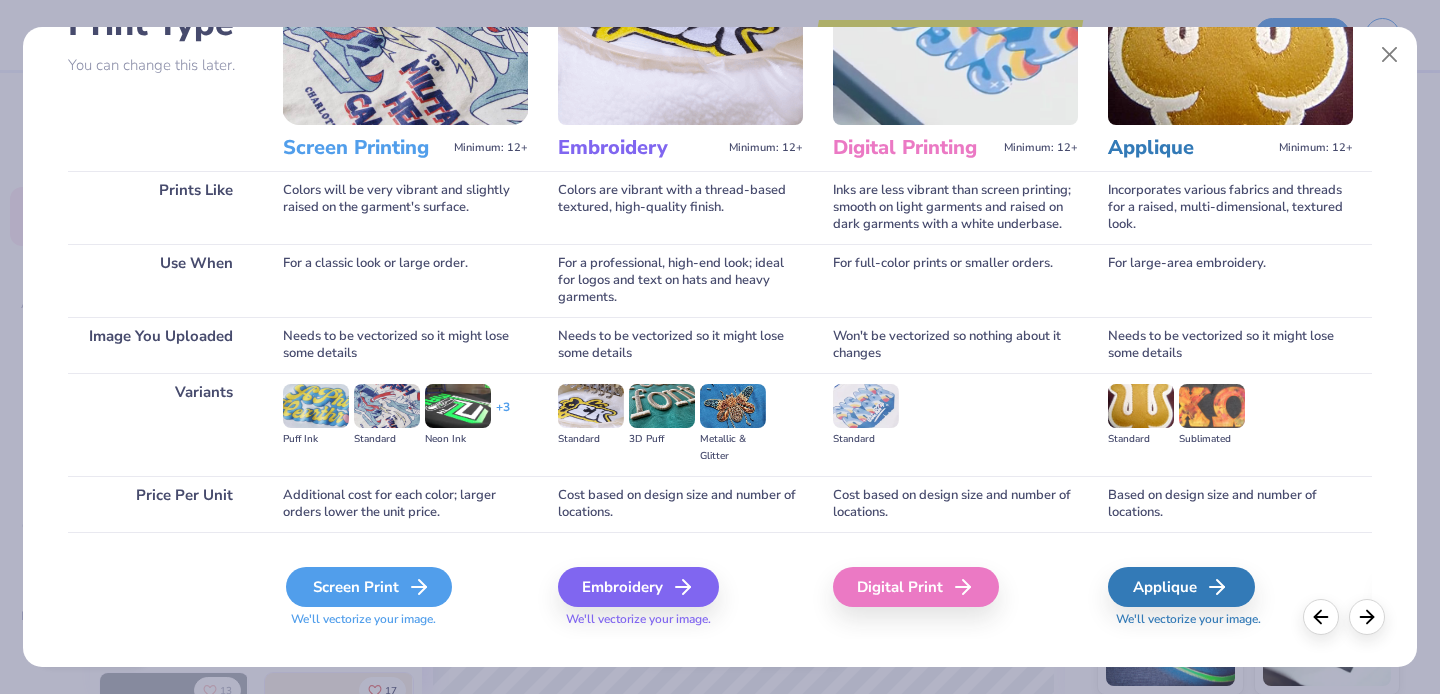 click on "Screen Print" at bounding box center (369, 587) 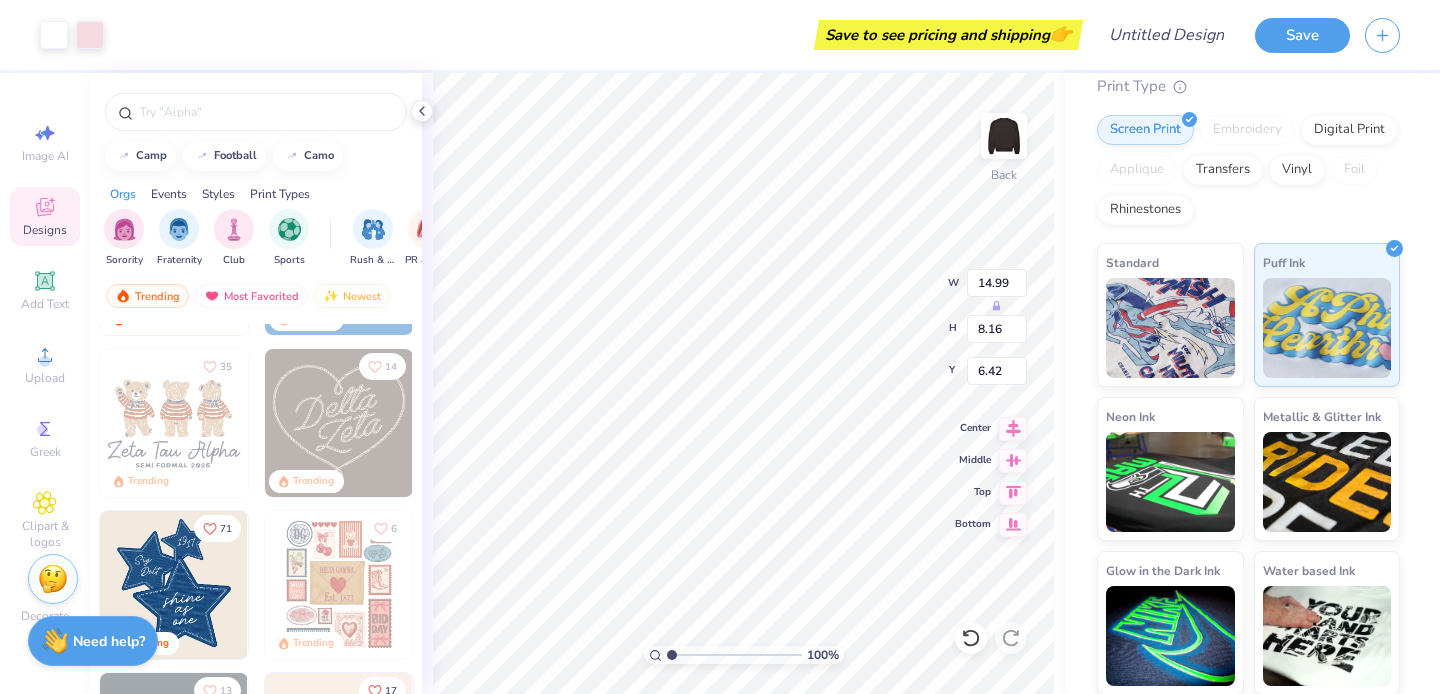 type on "3.00" 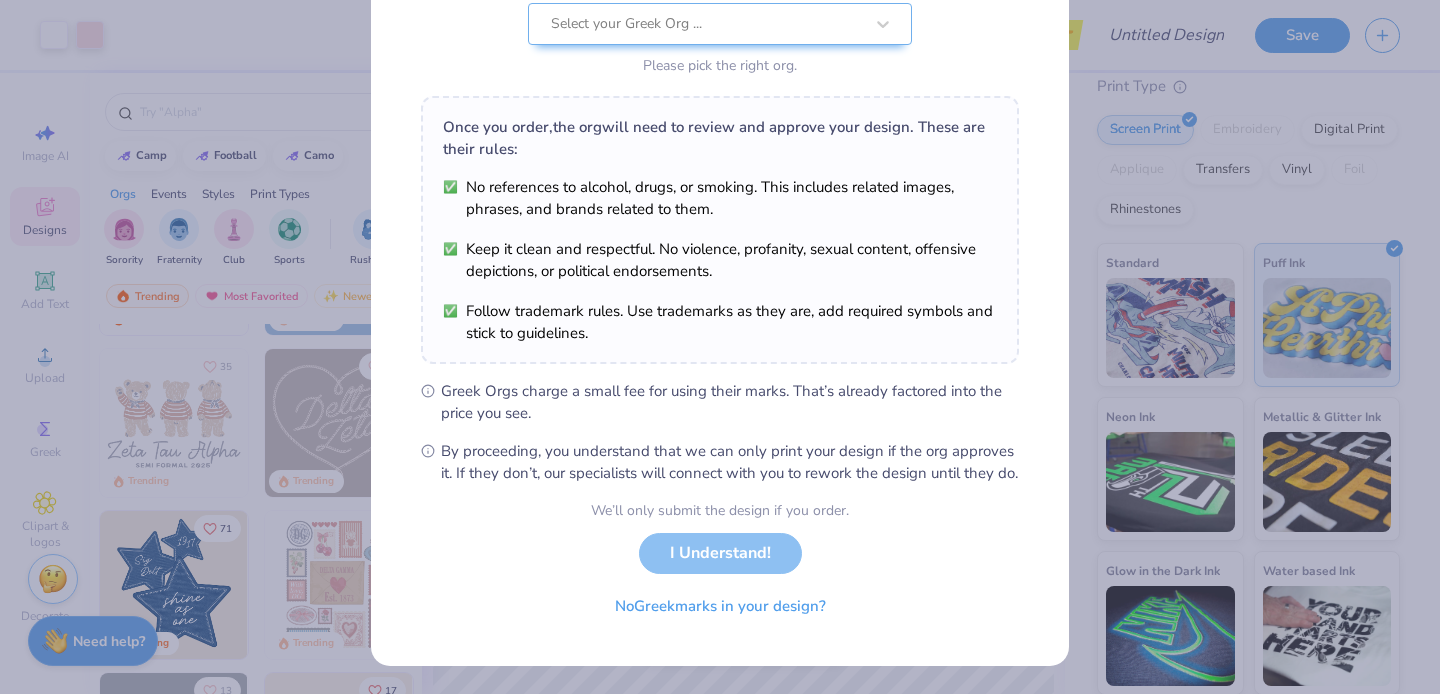 scroll, scrollTop: 242, scrollLeft: 0, axis: vertical 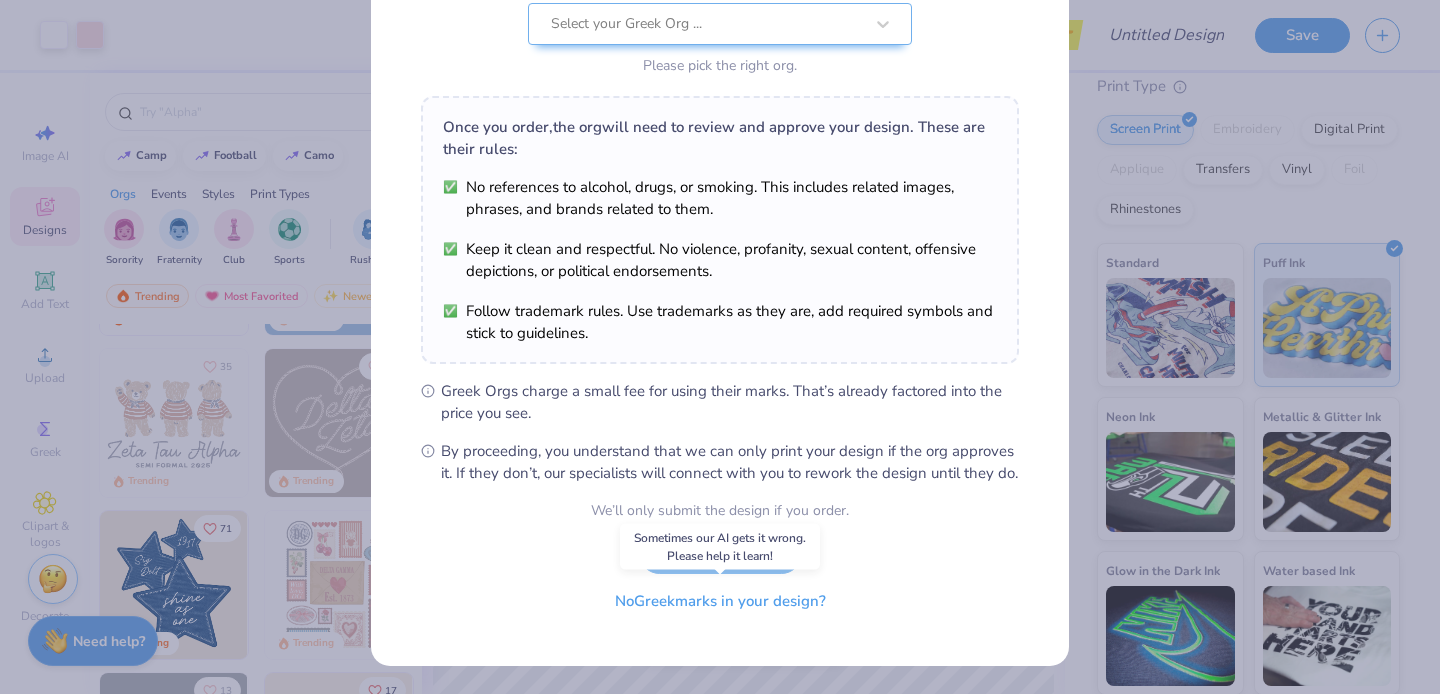 click on "No  Greek  marks in your design?" at bounding box center [720, 601] 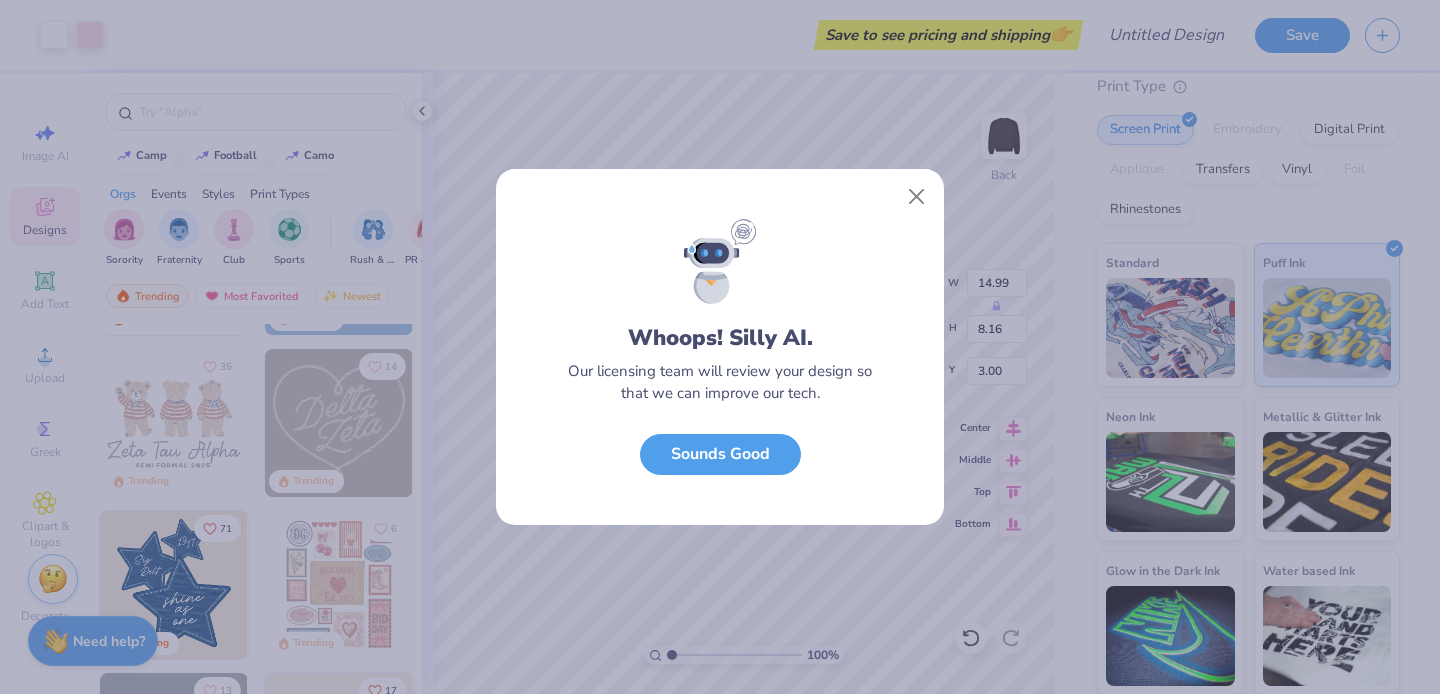 scroll, scrollTop: 0, scrollLeft: 0, axis: both 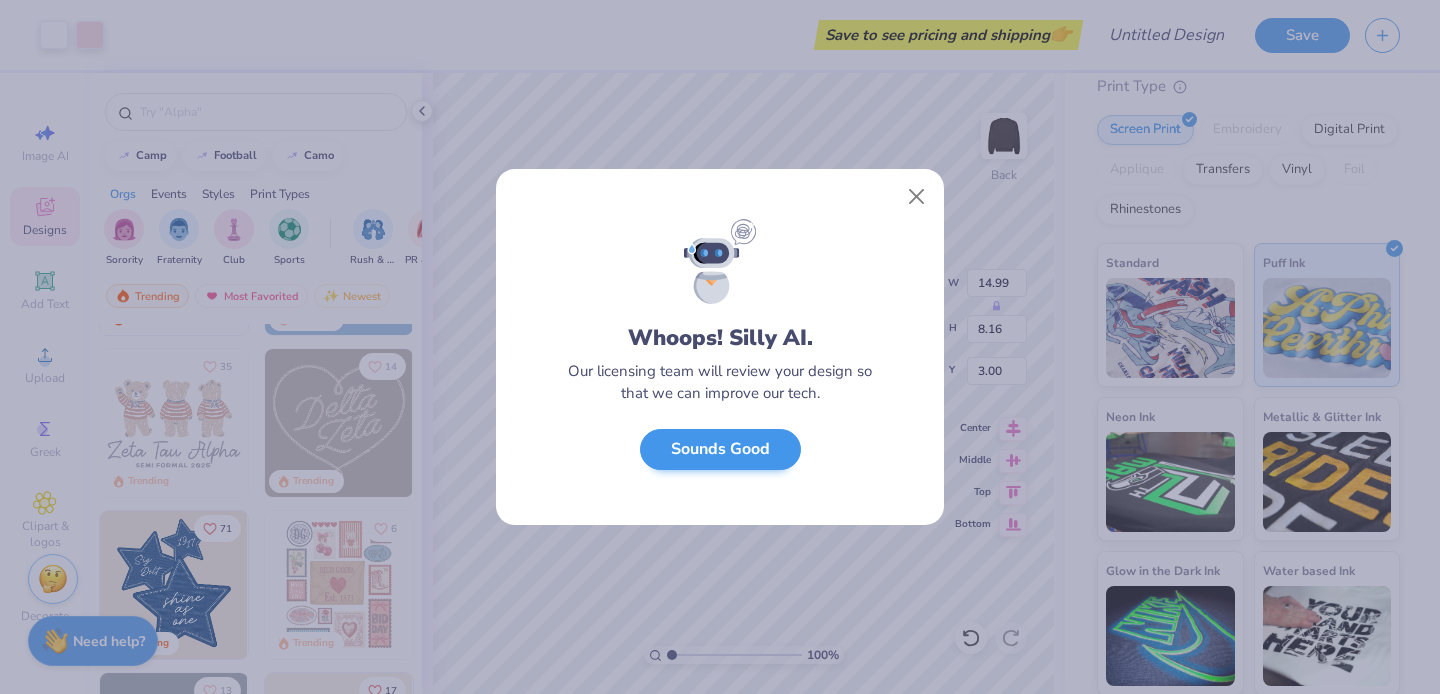 click on "Sounds Good" at bounding box center (720, 449) 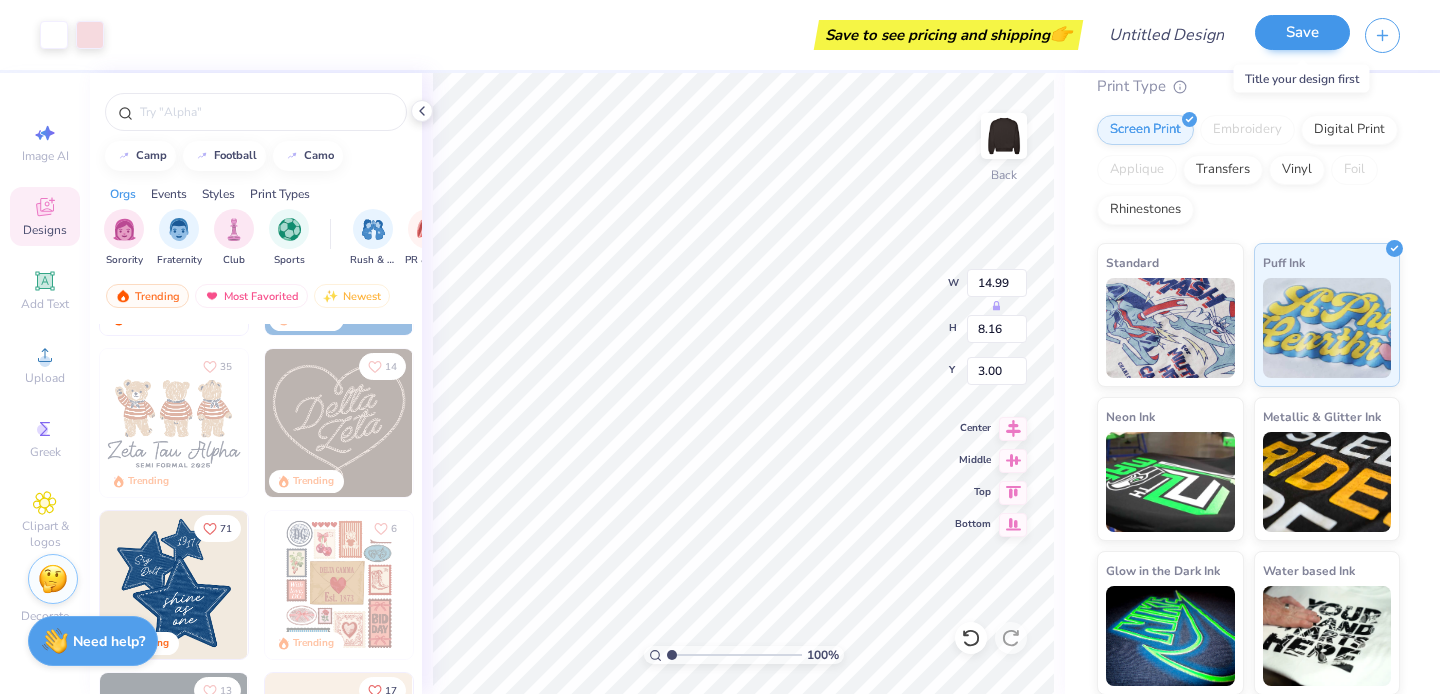click on "Save" at bounding box center [1302, 32] 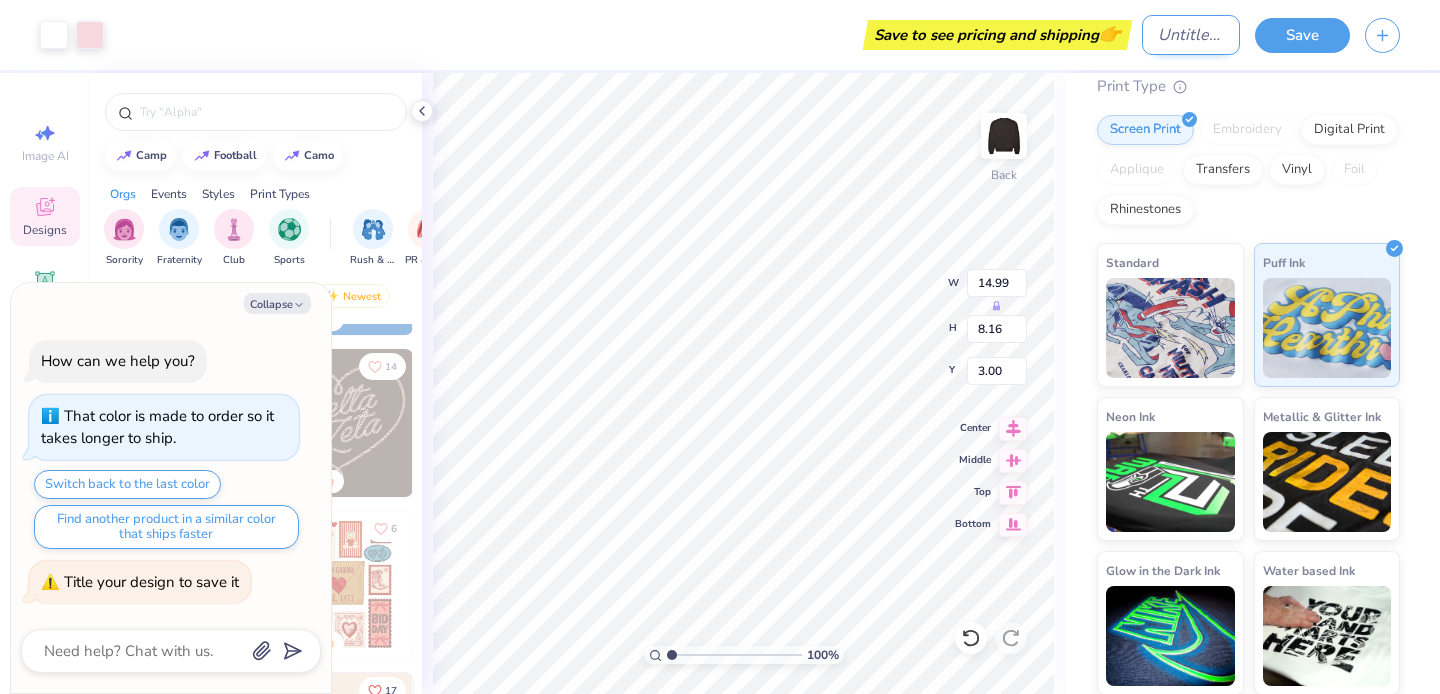 type on "x" 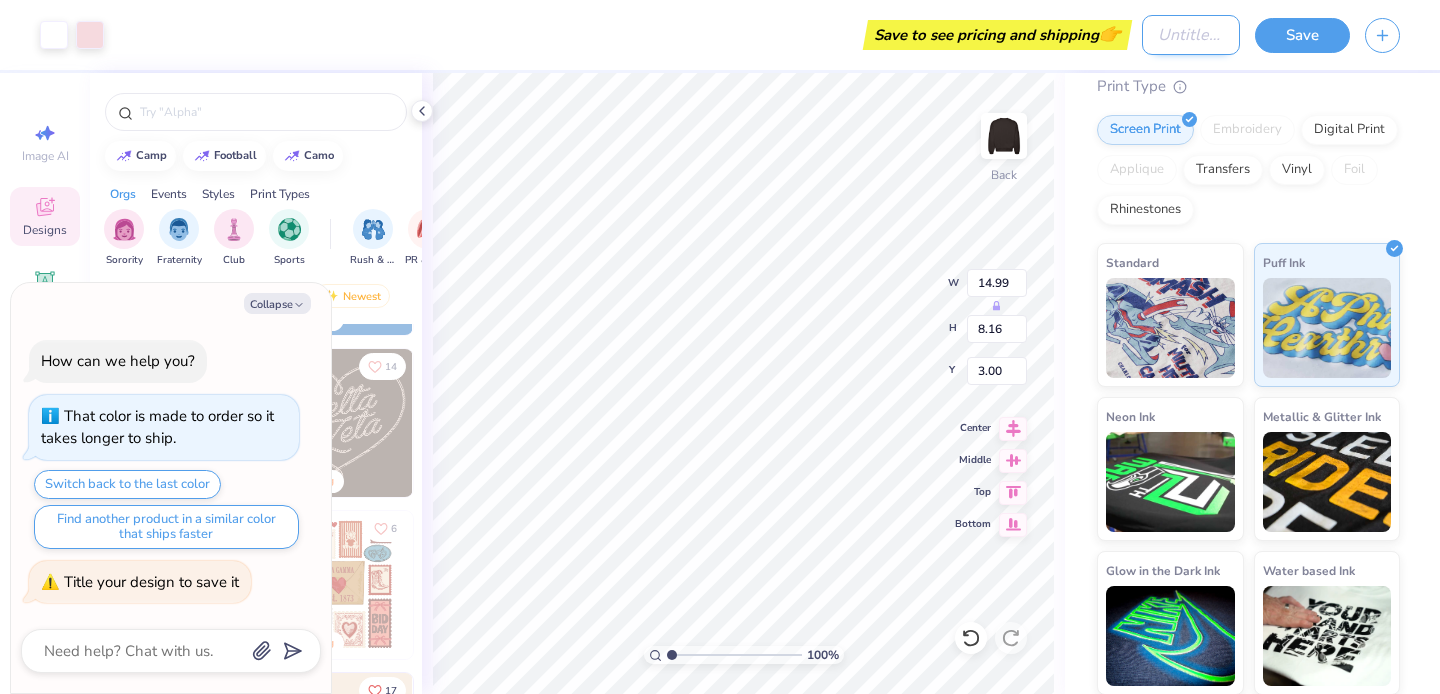click on "Design Title" at bounding box center [1191, 35] 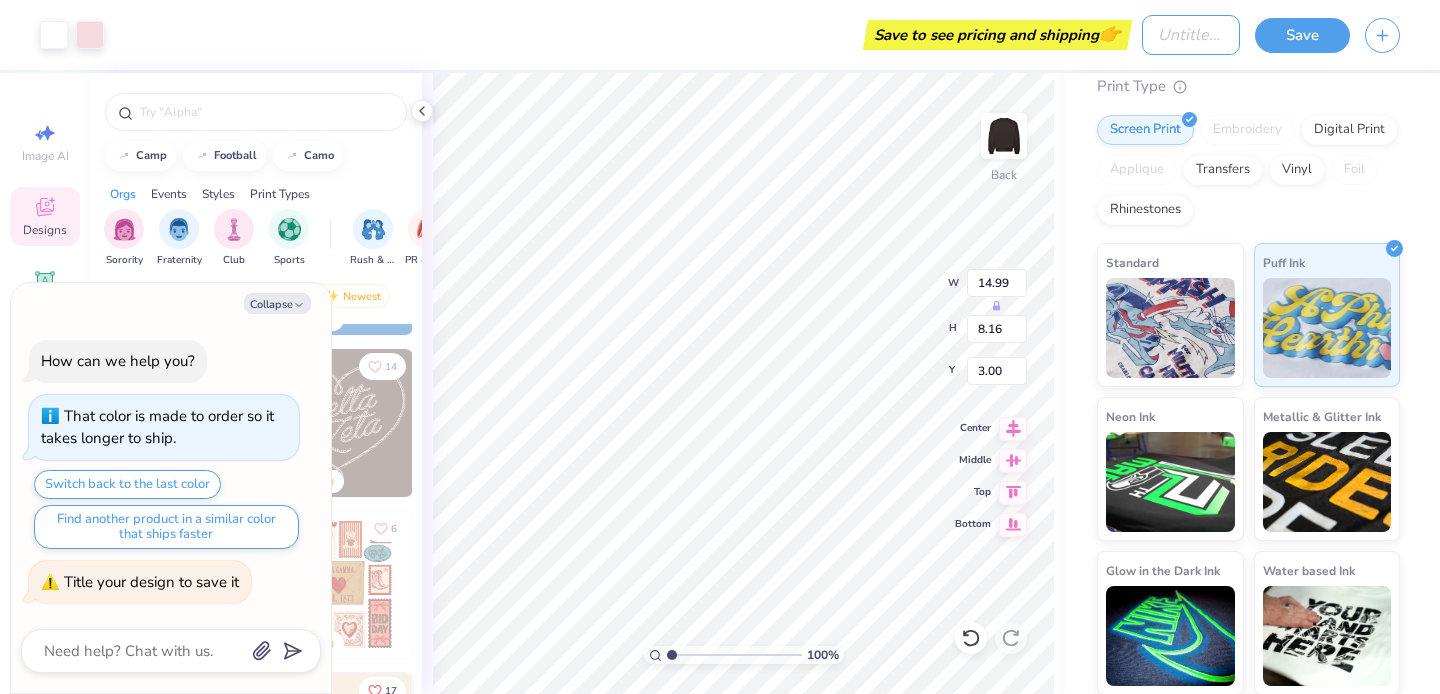 type on "F" 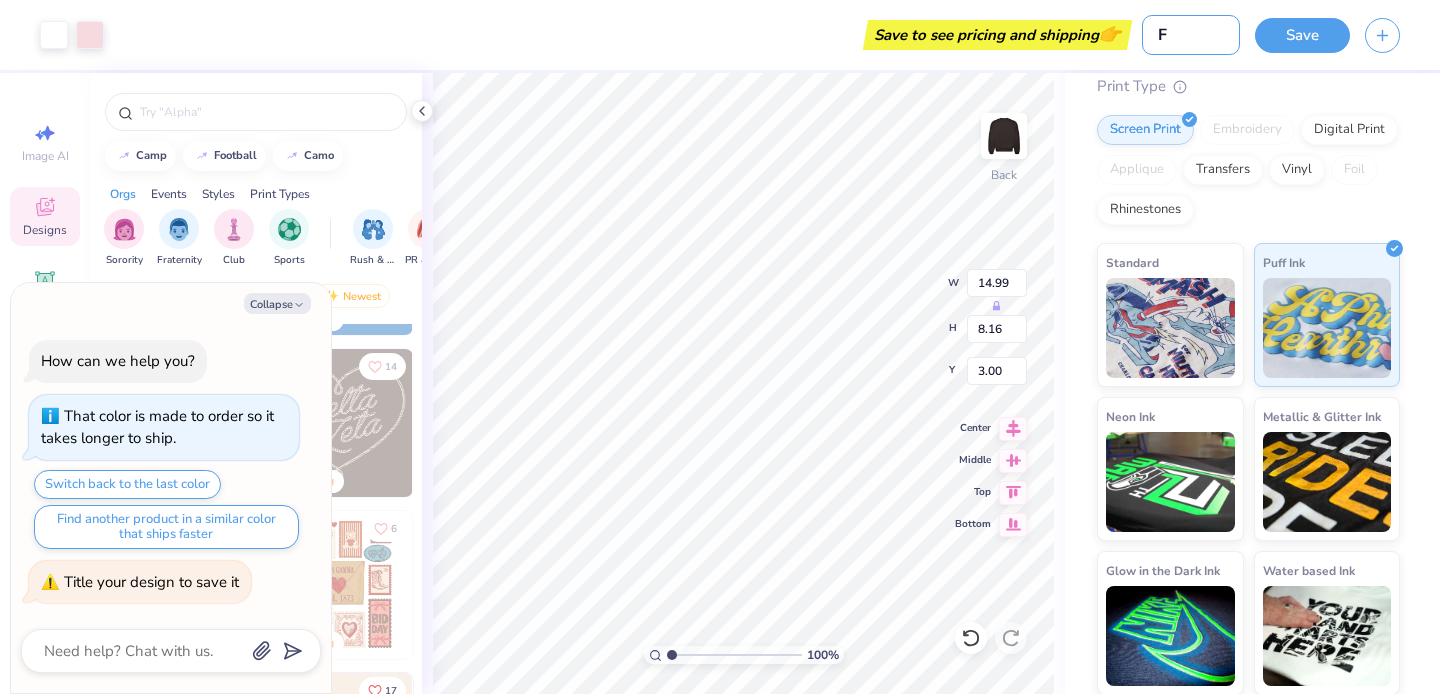 type on "x" 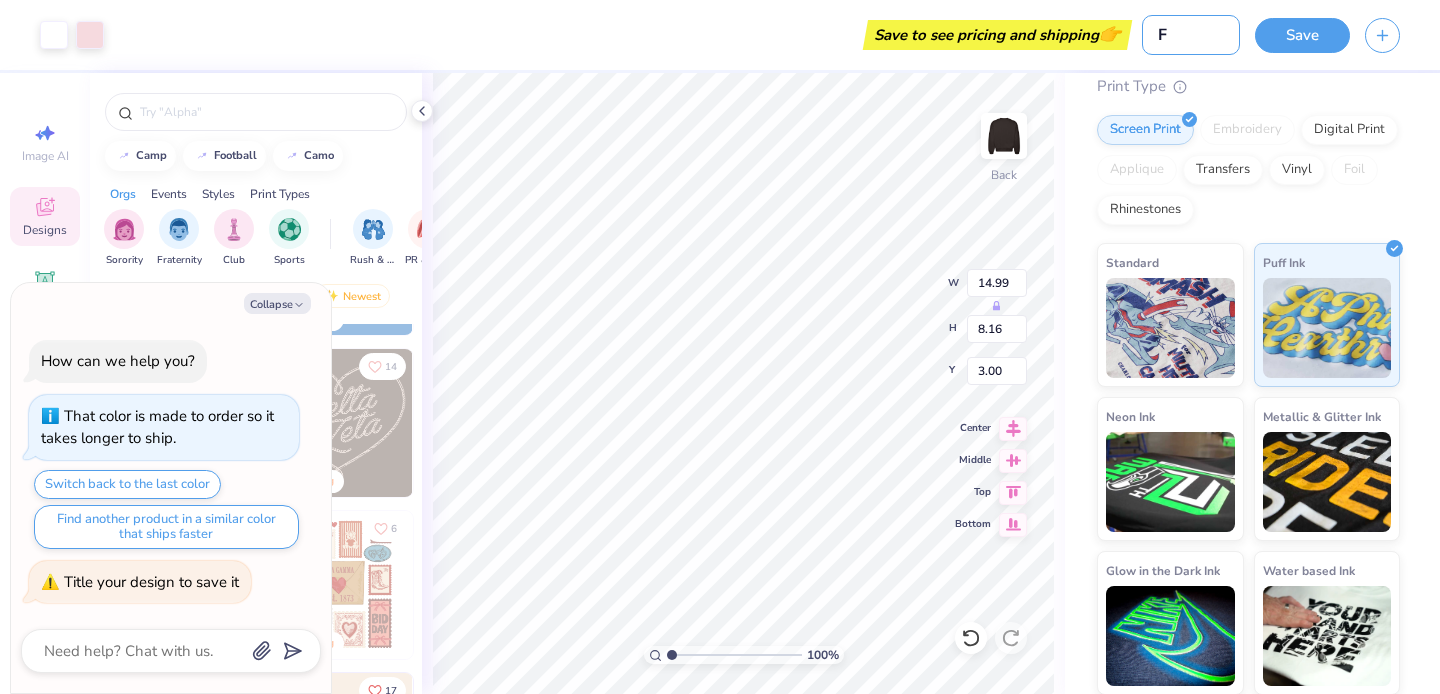 type on "FS" 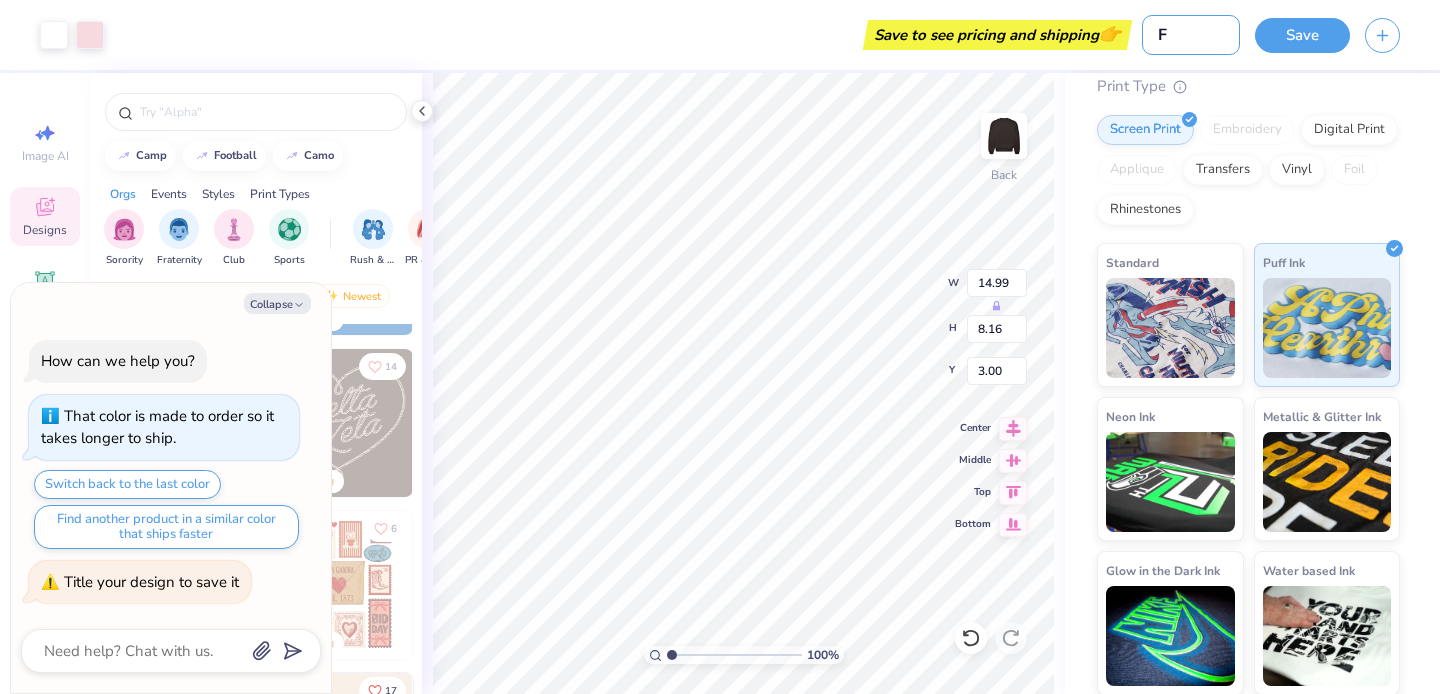 type on "x" 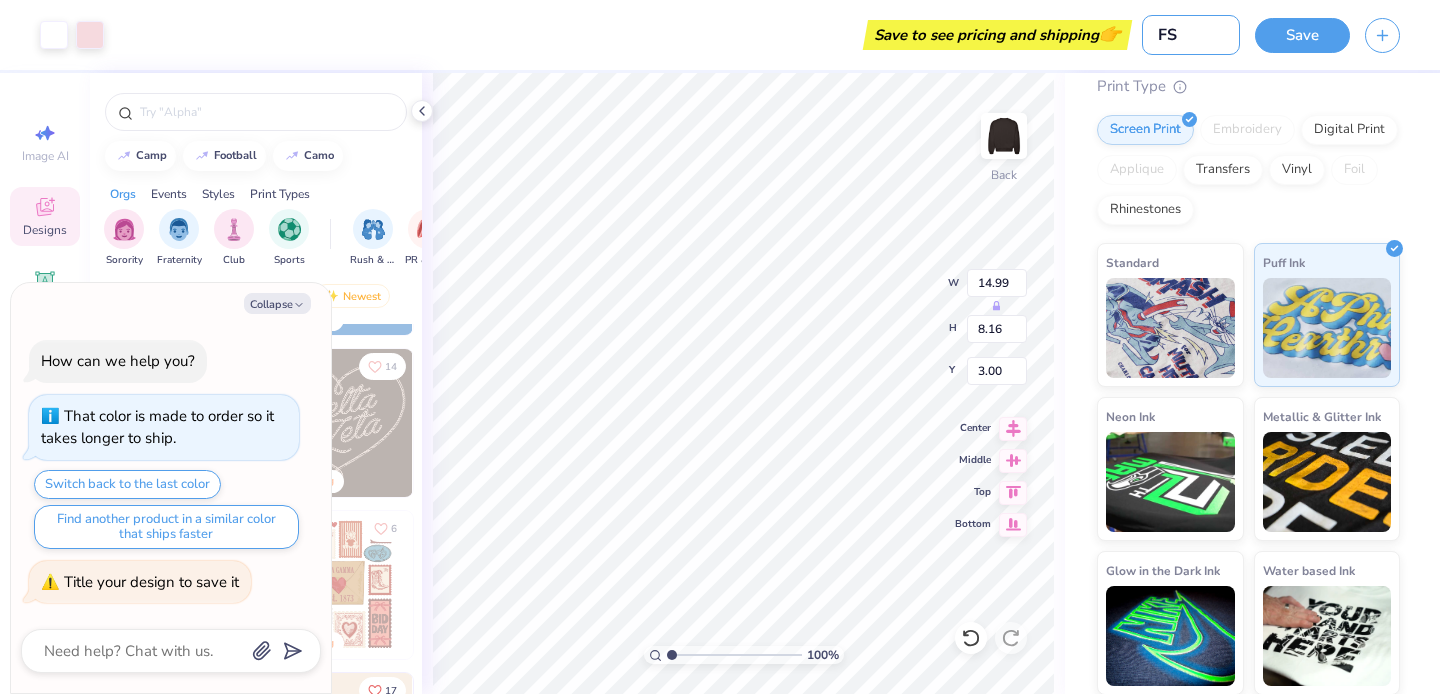 type on "FSC" 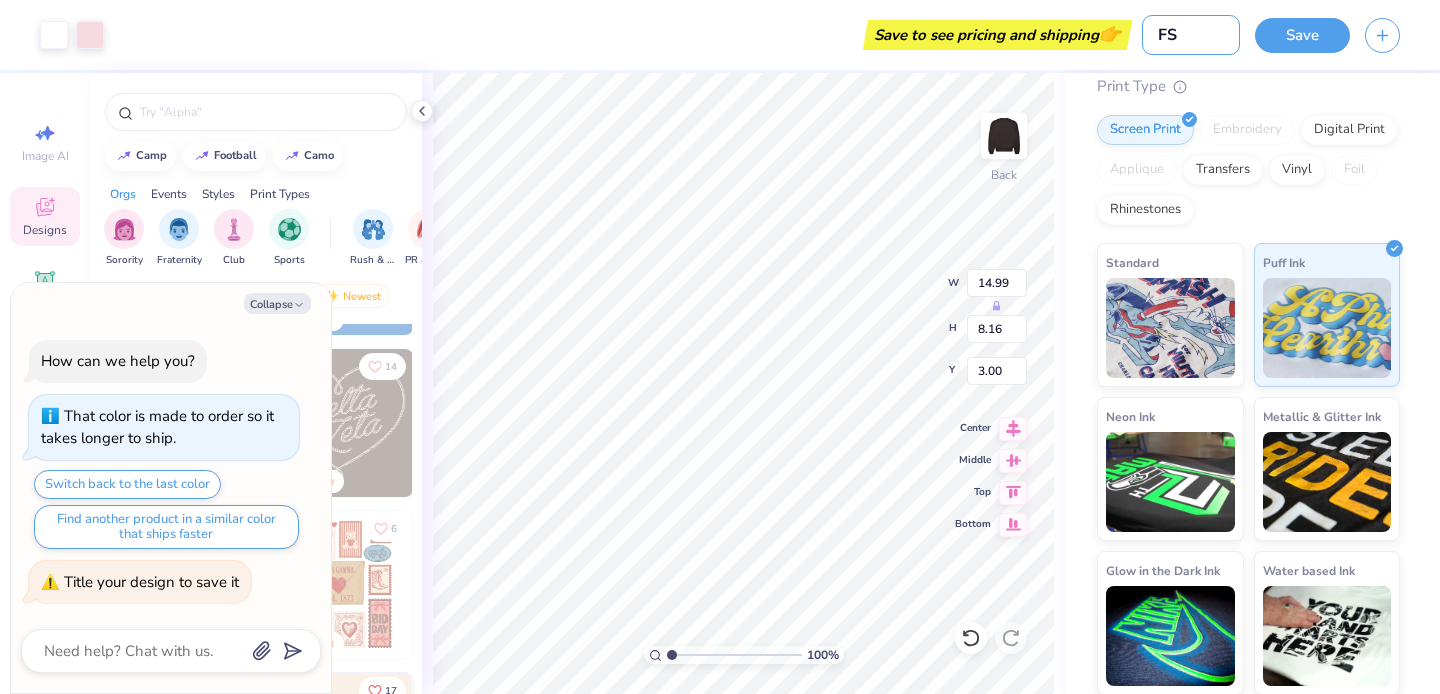 type on "x" 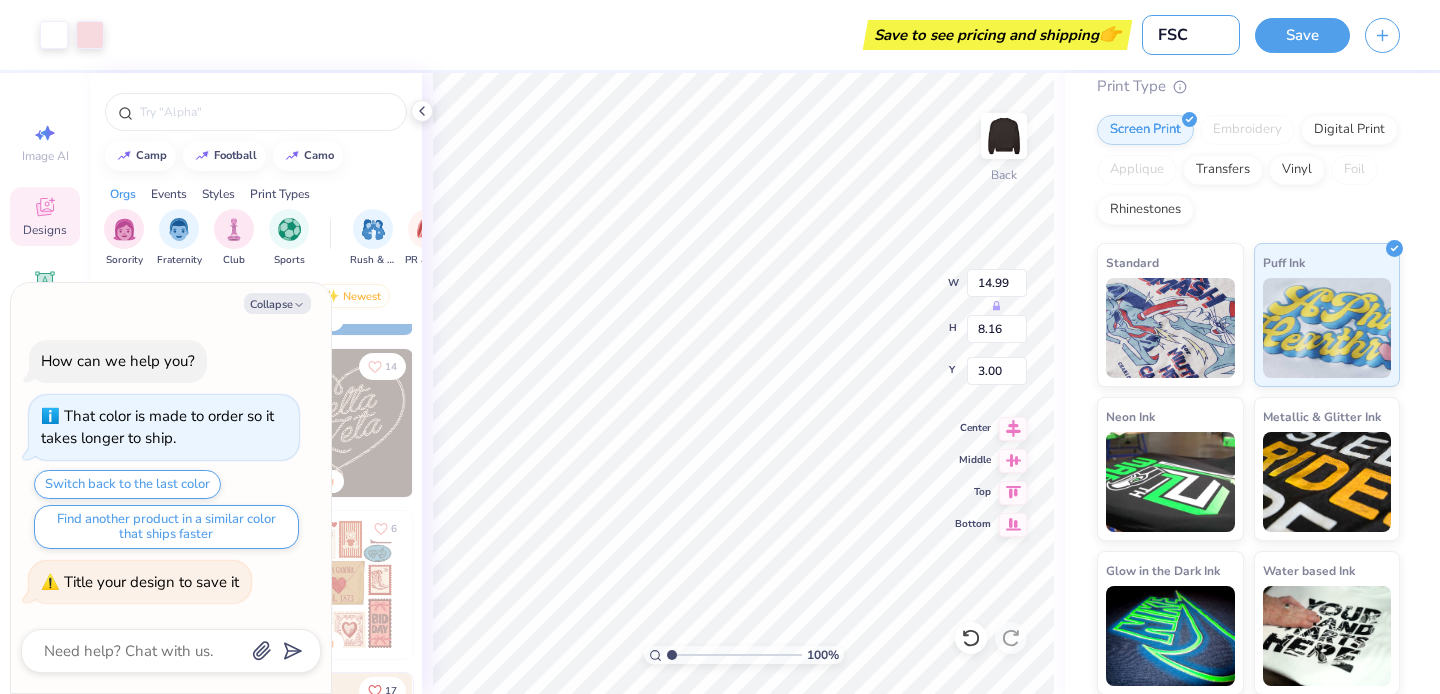type on "FSCA" 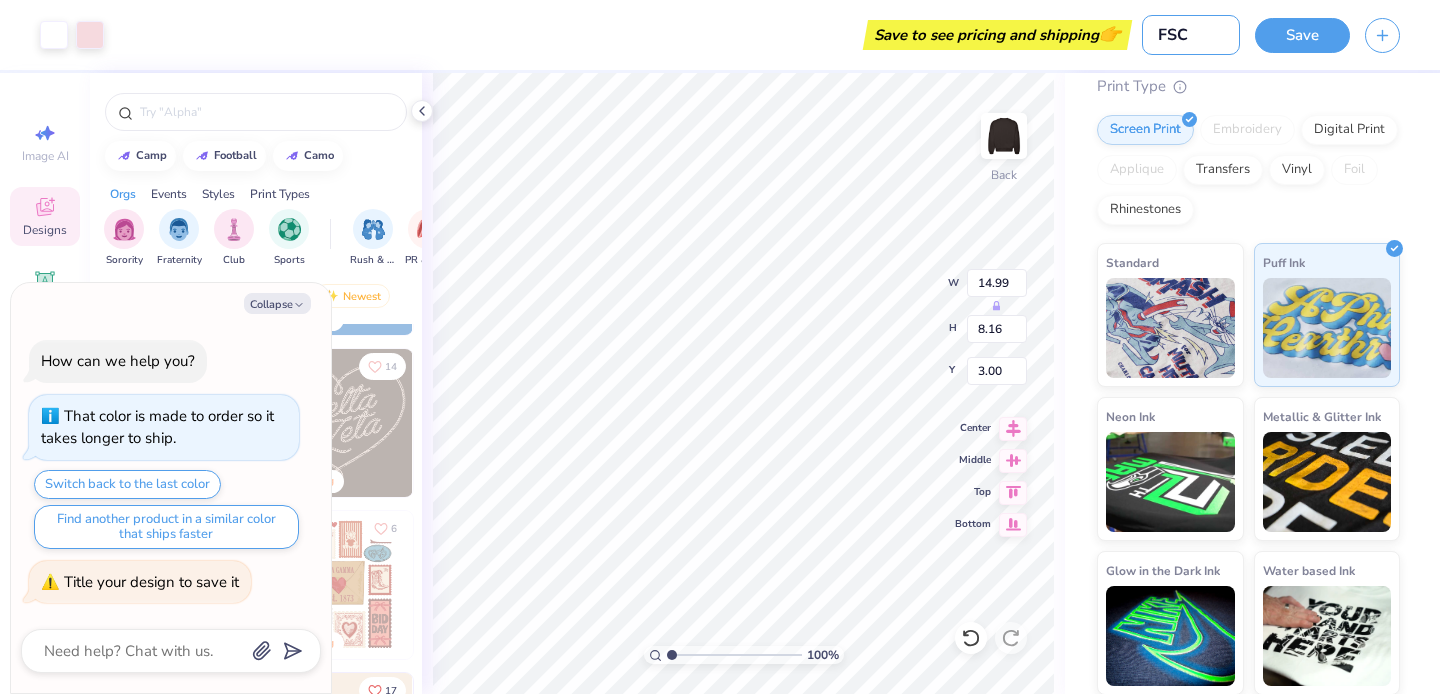 type on "x" 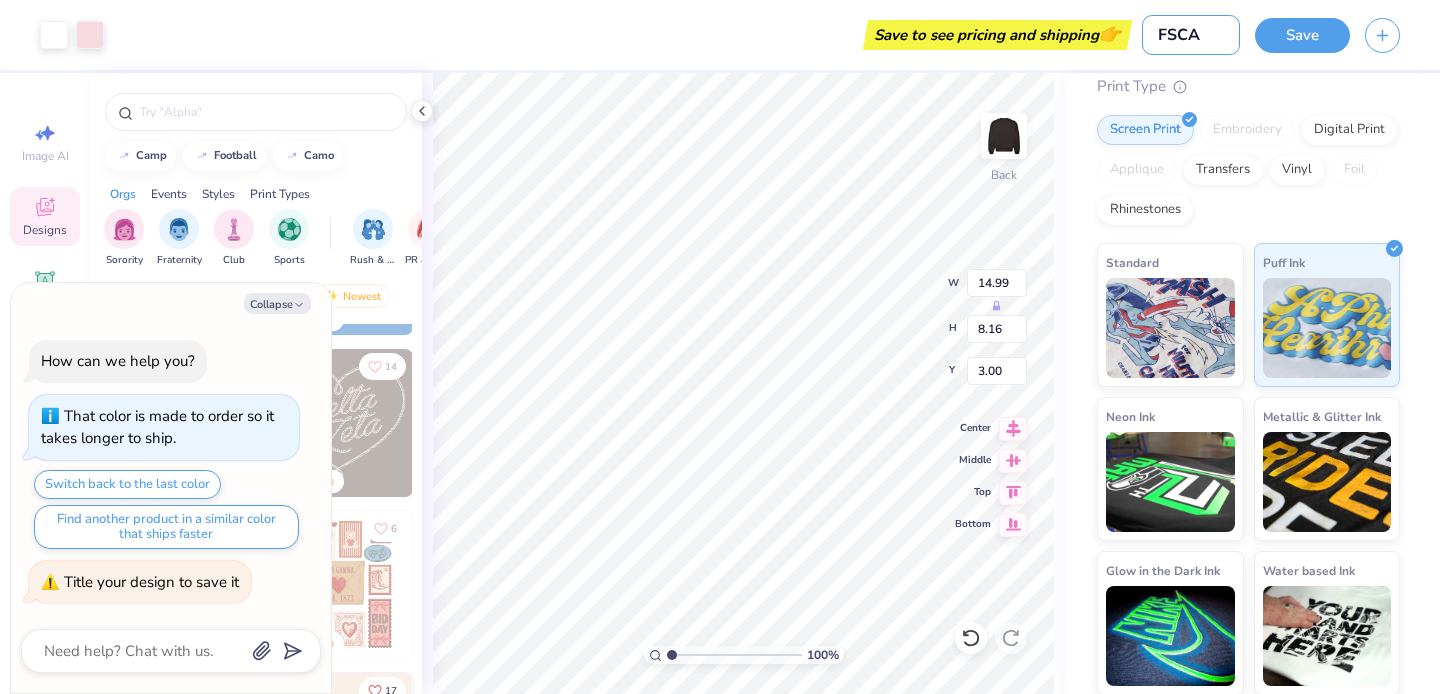 type on "FSCA" 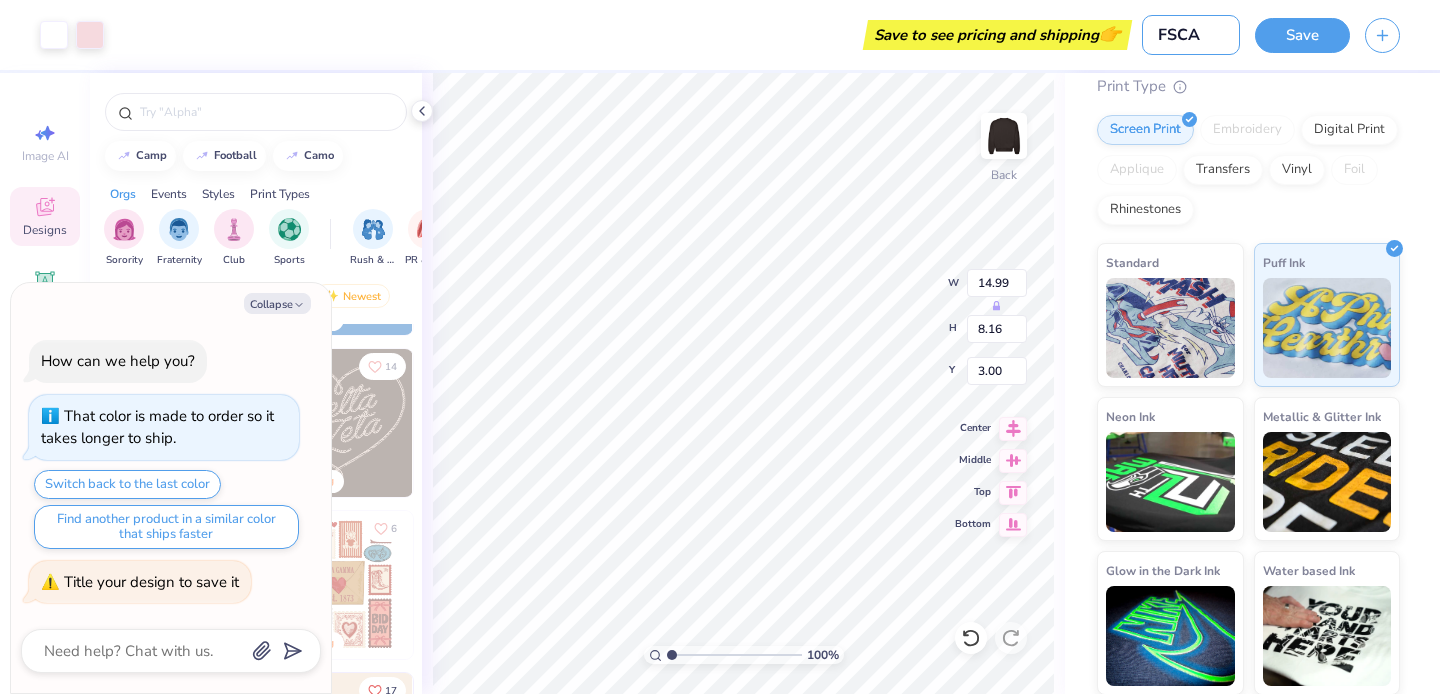 type on "x" 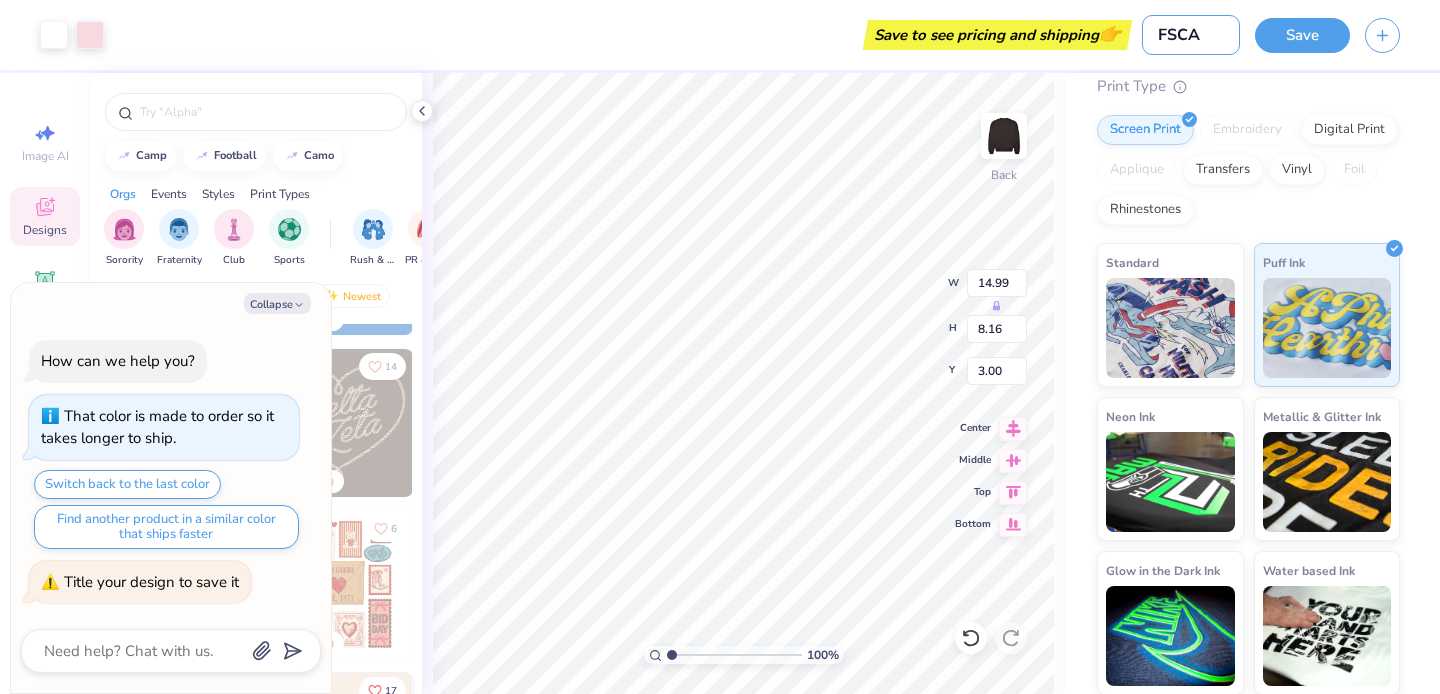 type on "FSCA 9" 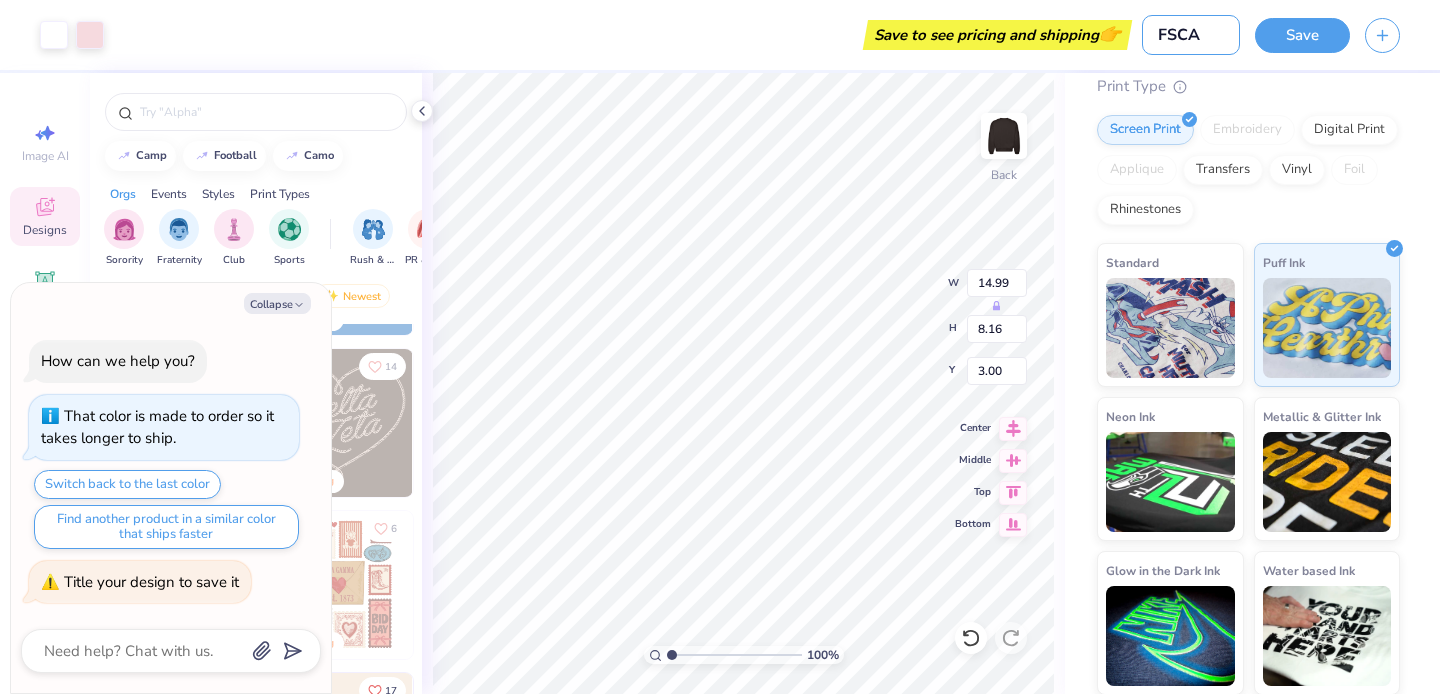 type on "x" 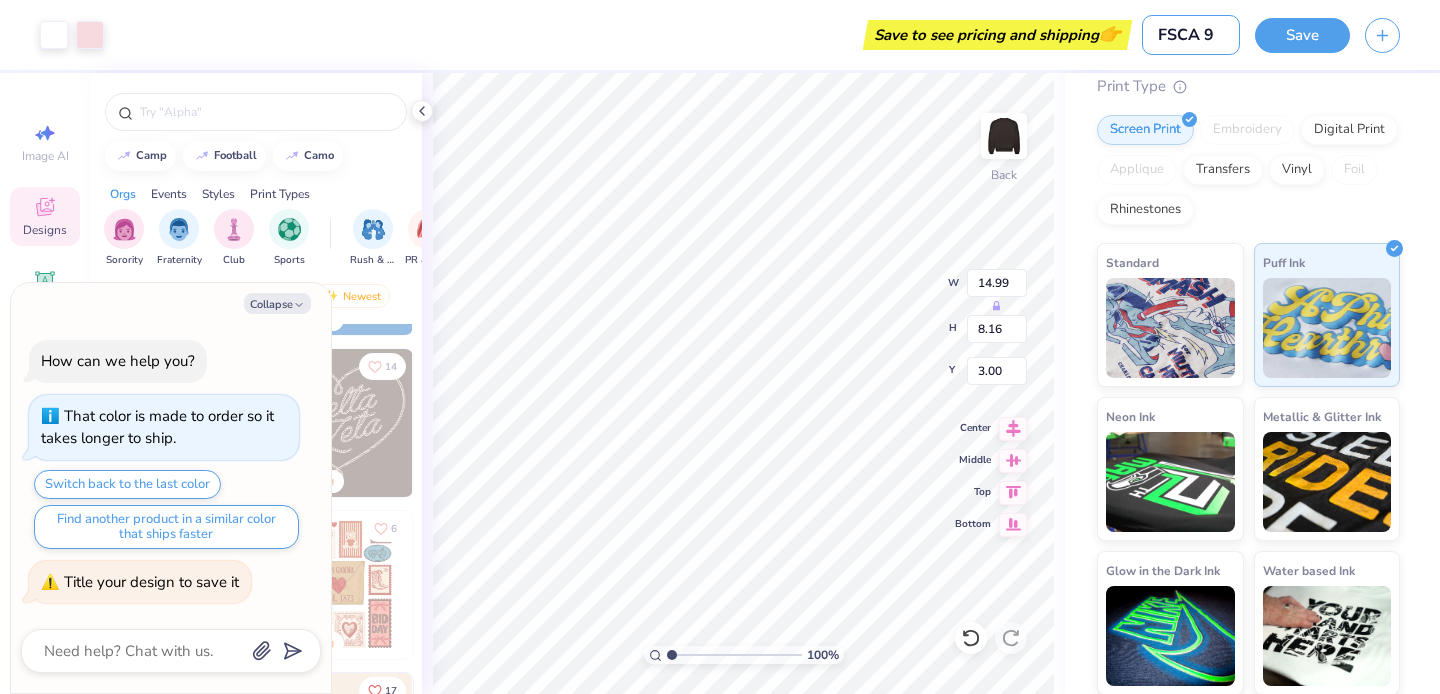 type on "FSCA" 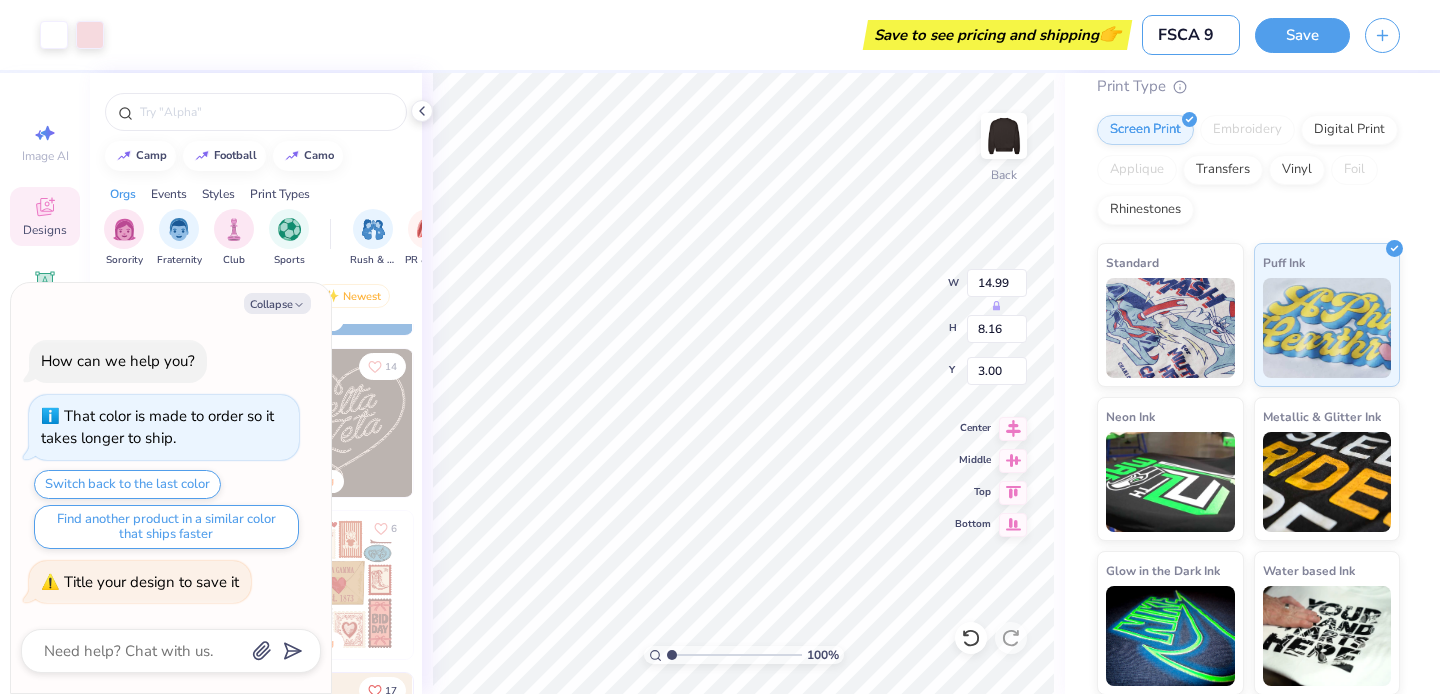 type on "x" 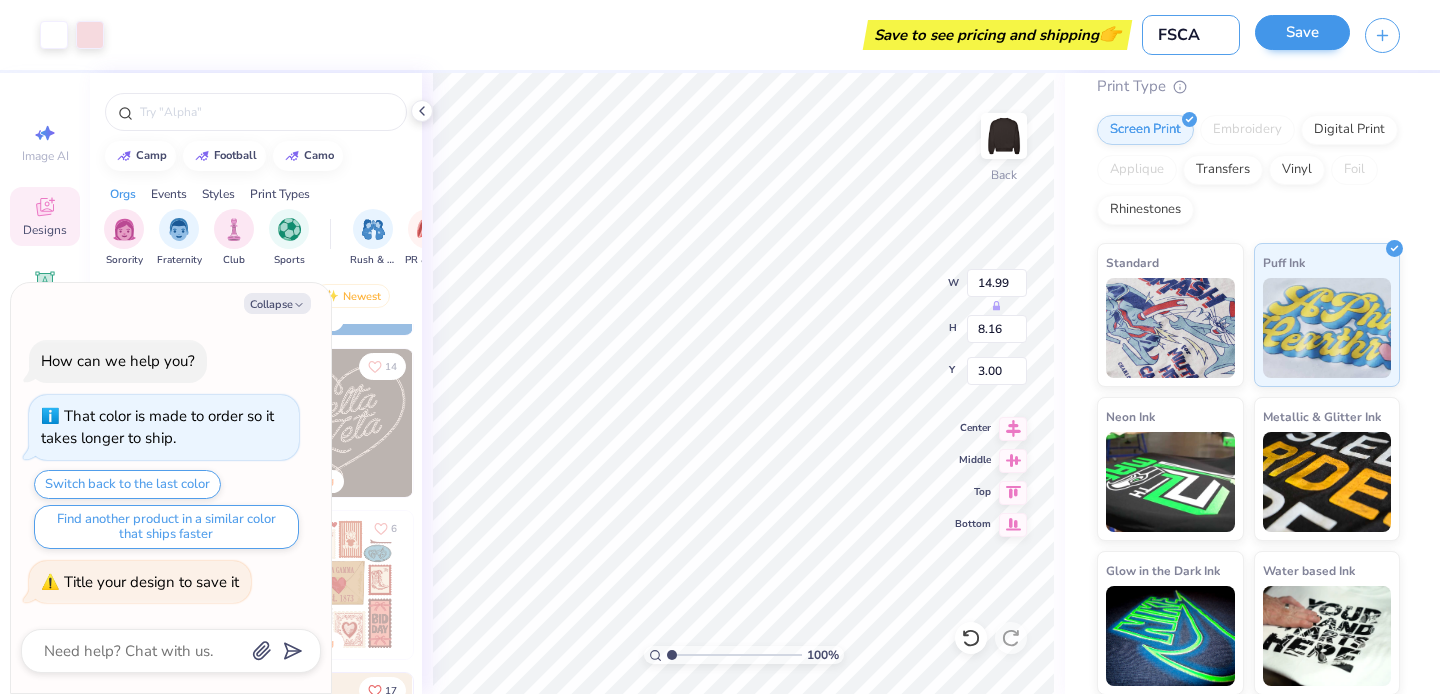 type on "FSCA 1" 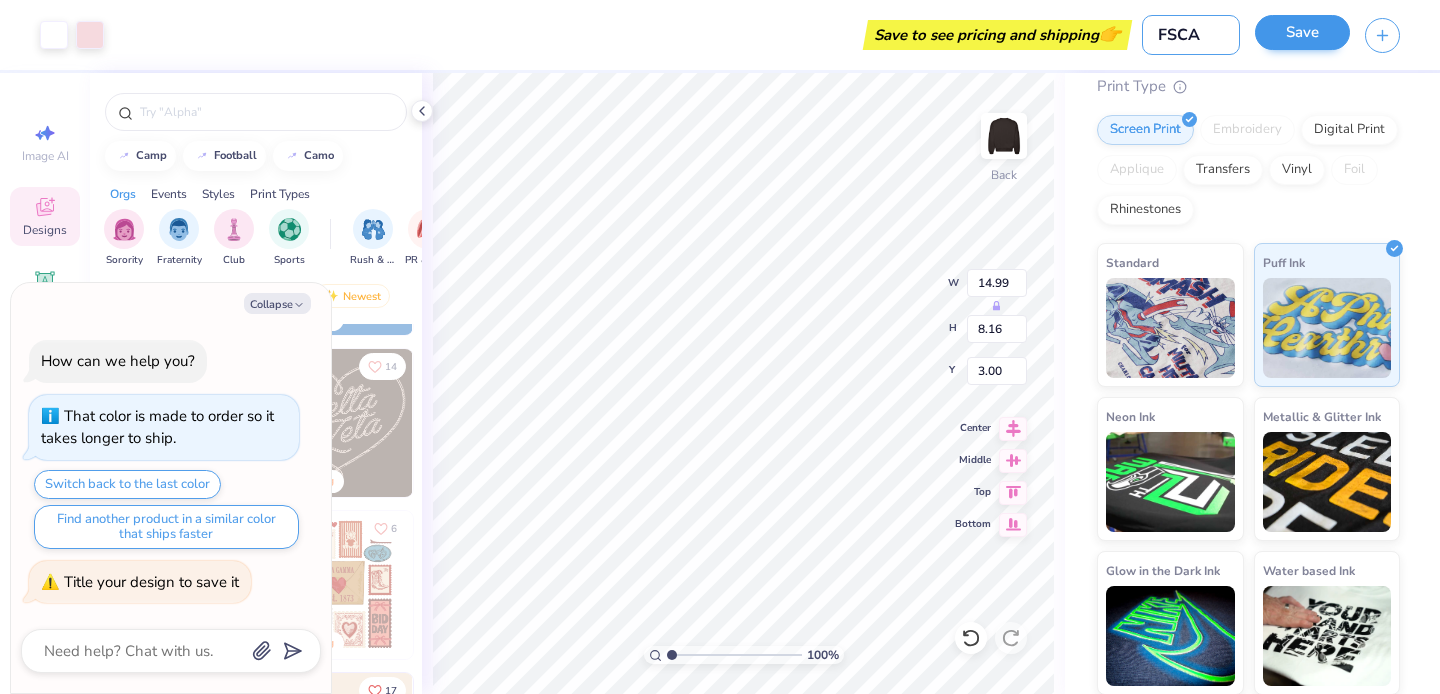 type on "x" 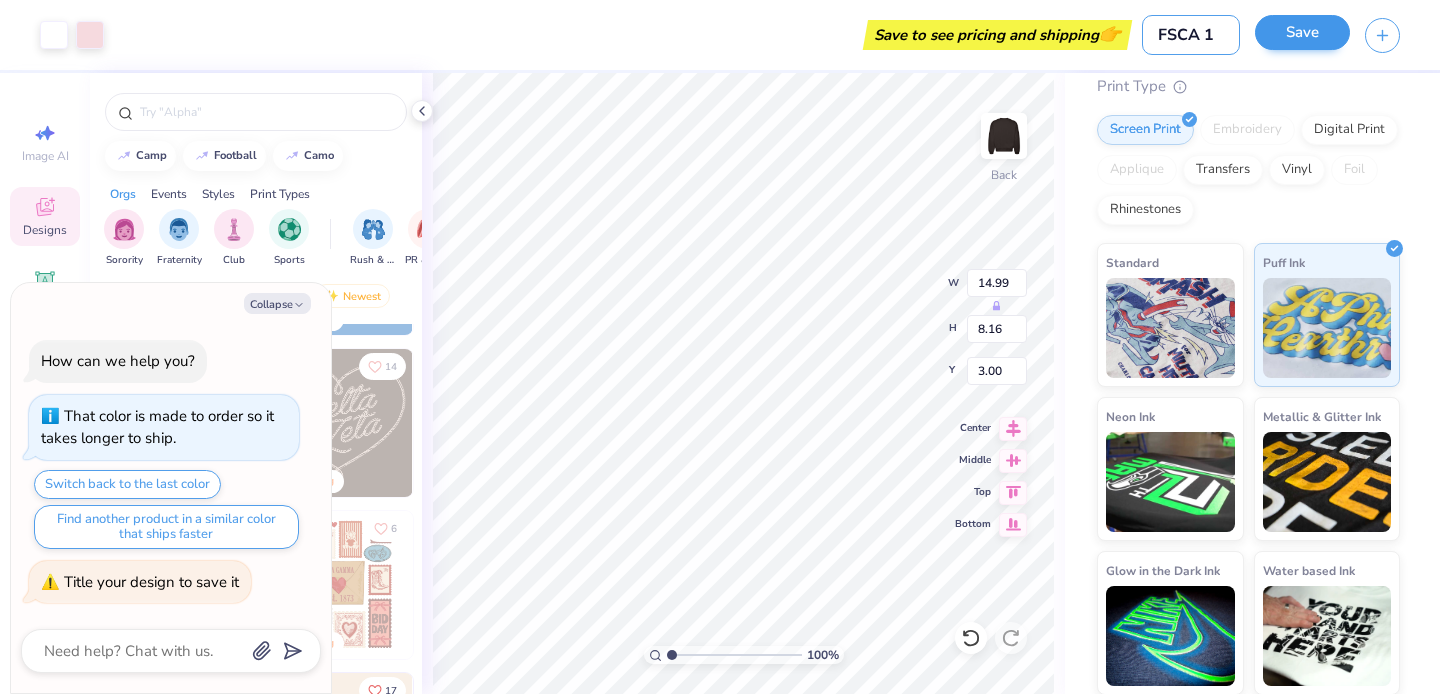 type on "FSCA 1" 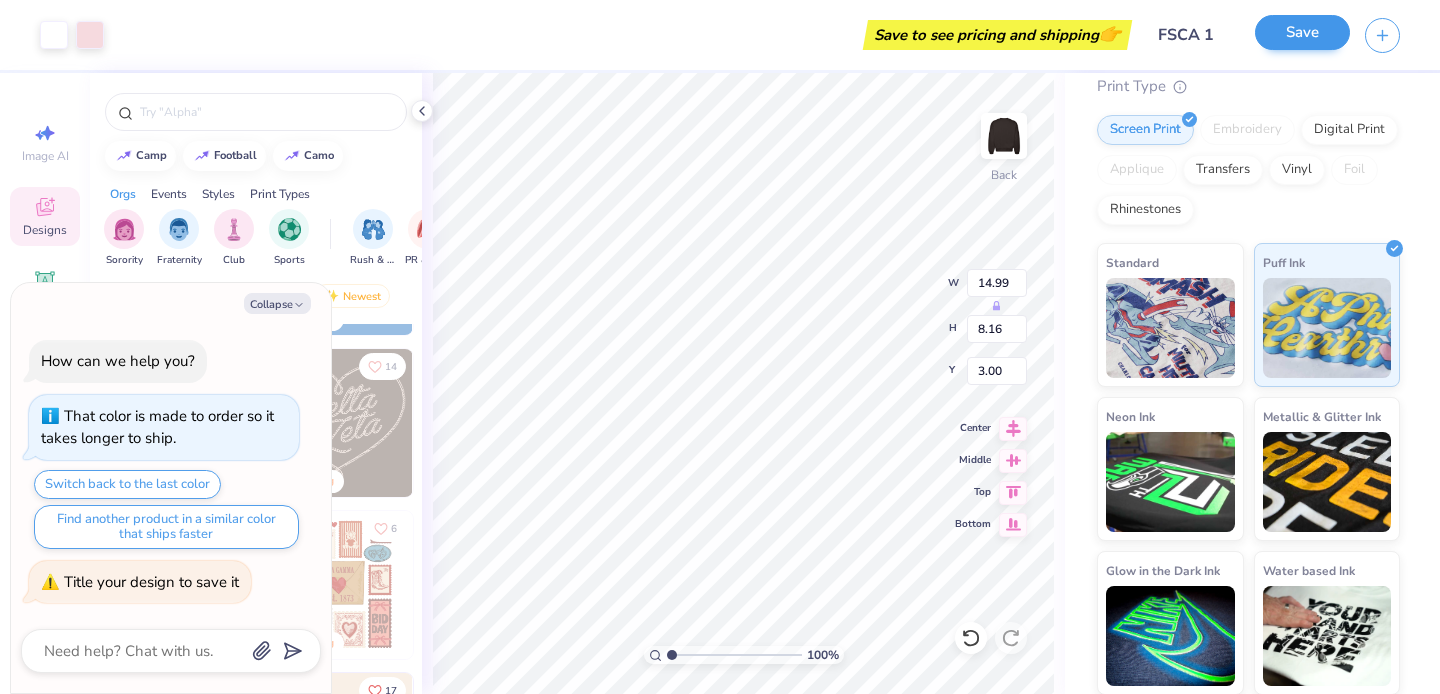 click on "Save" at bounding box center [1302, 32] 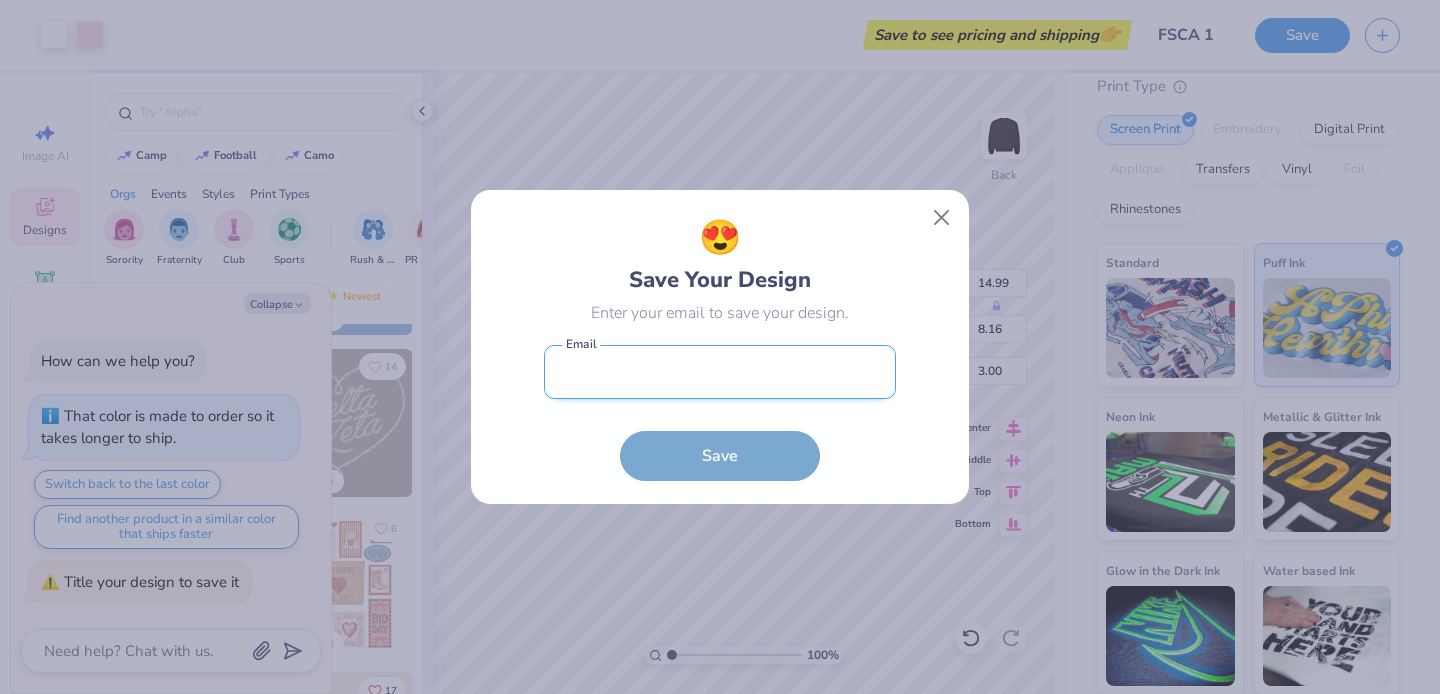 click at bounding box center (720, 372) 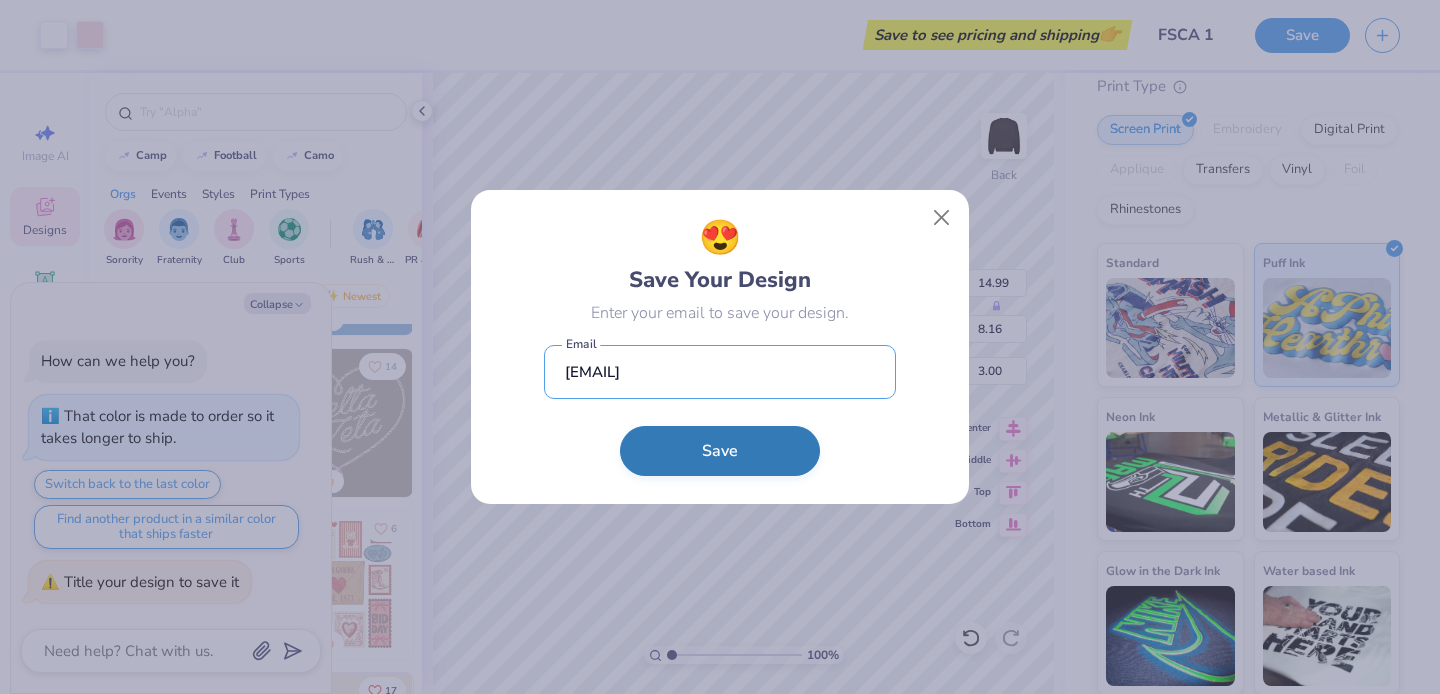 type on "[EMAIL]" 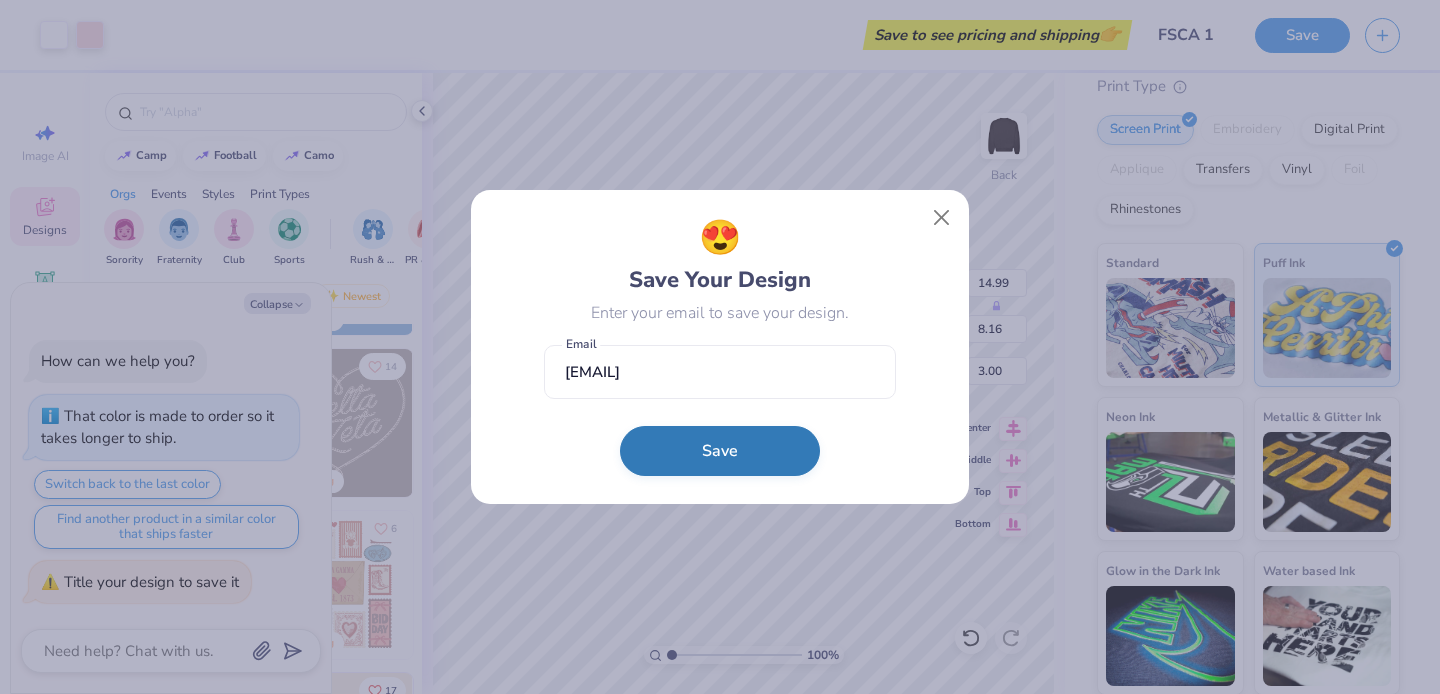 click on "Save" at bounding box center [720, 451] 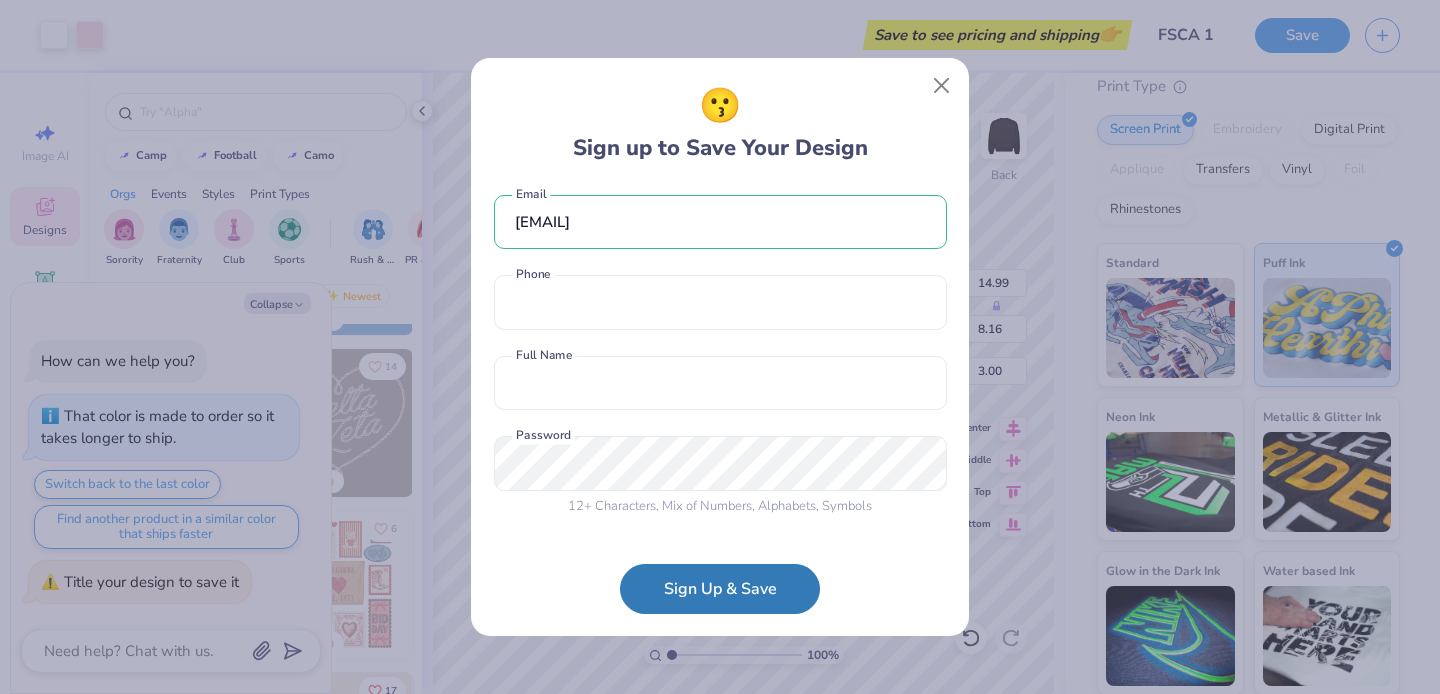 scroll, scrollTop: 0, scrollLeft: 0, axis: both 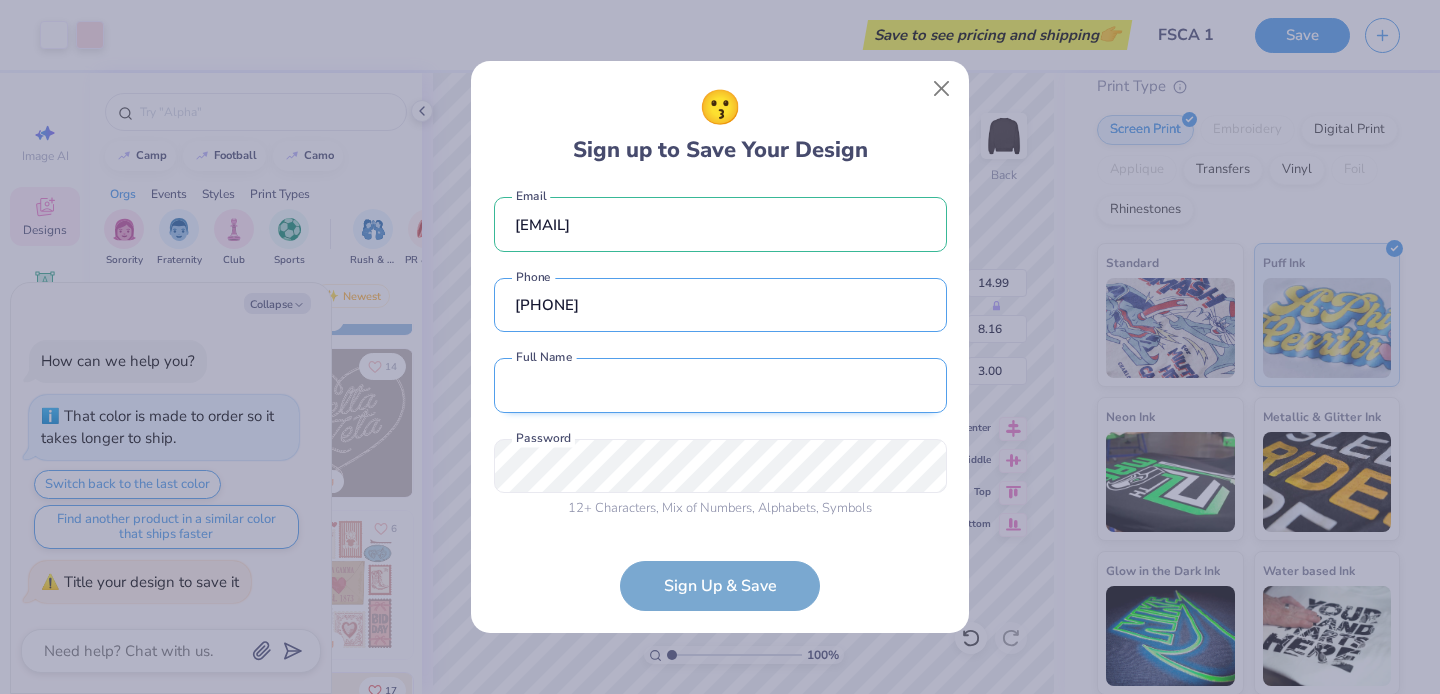 type on "[PHONE]" 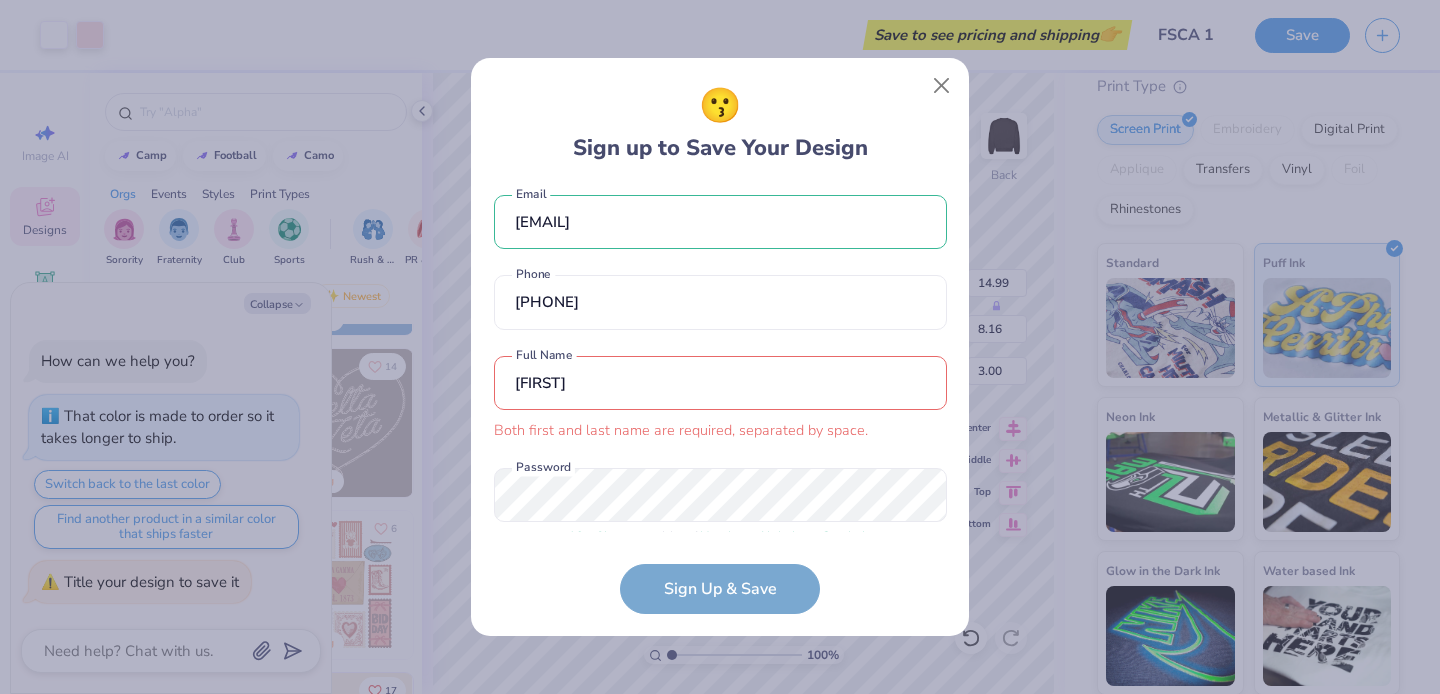scroll, scrollTop: 25, scrollLeft: 0, axis: vertical 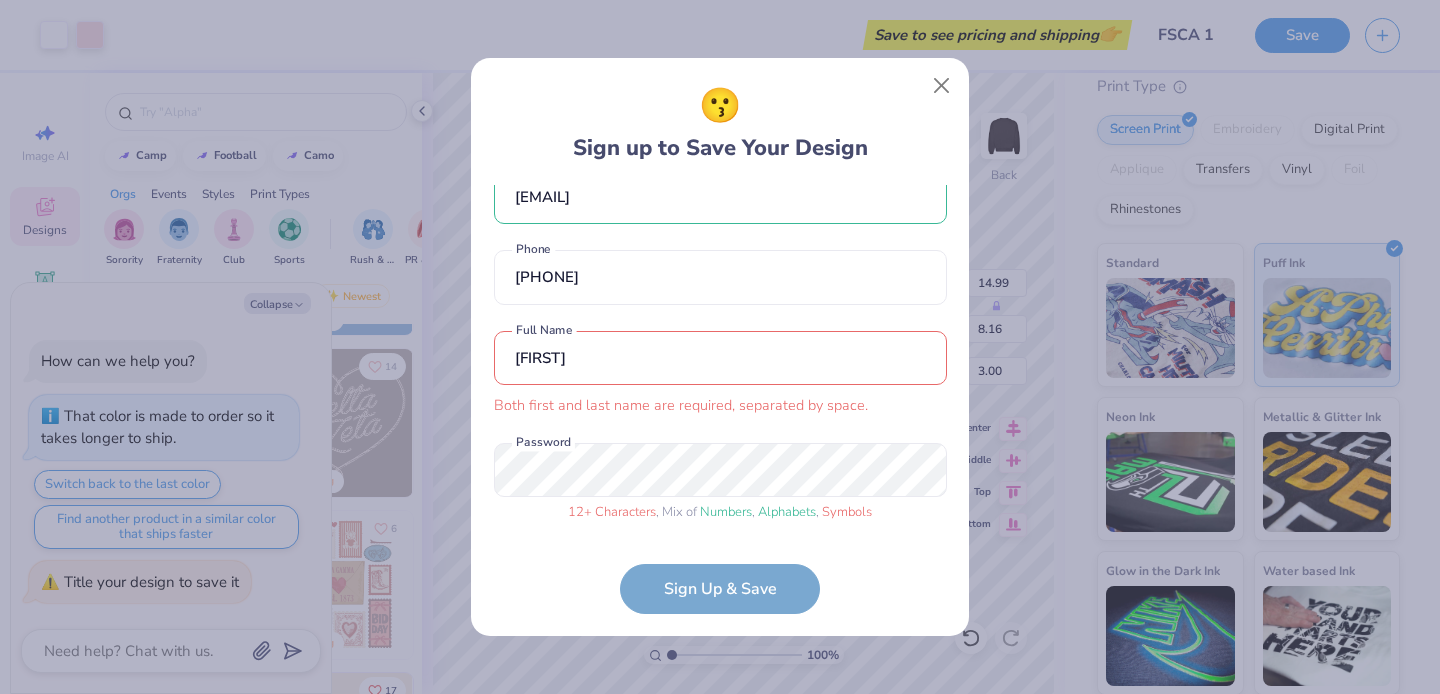 click on "[EMAIL] [PHONE] [FIRST] [LAST]" at bounding box center (720, 399) 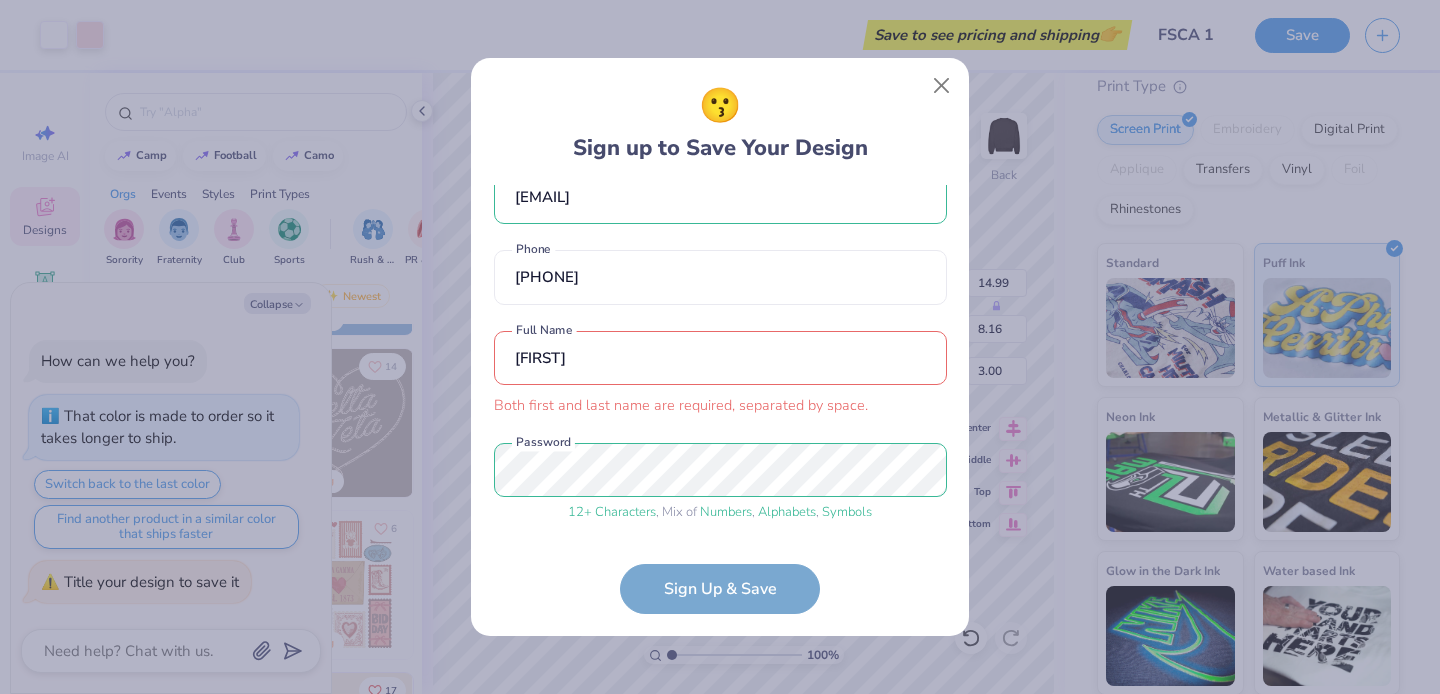 click on "[EMAIL] [PHONE] [FIRST] [LAST]" at bounding box center [720, 399] 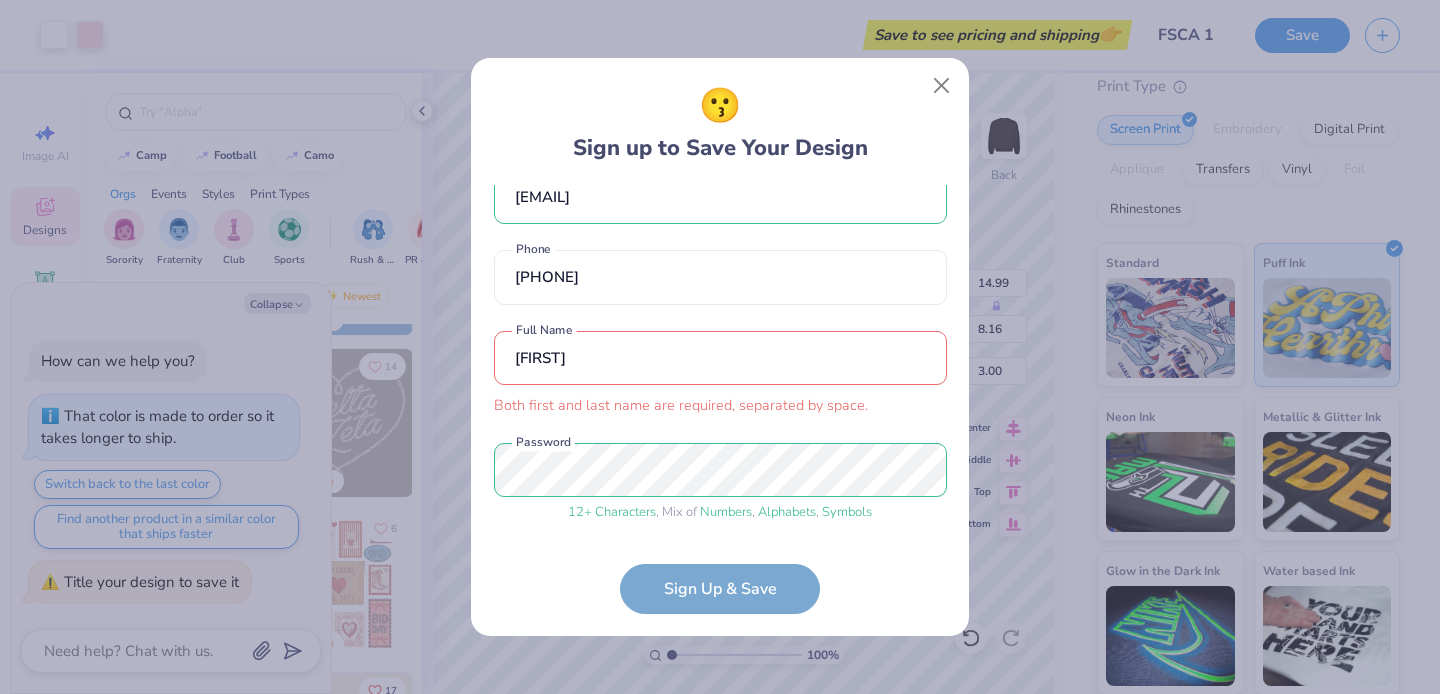 click on "[FIRST]" at bounding box center [720, 358] 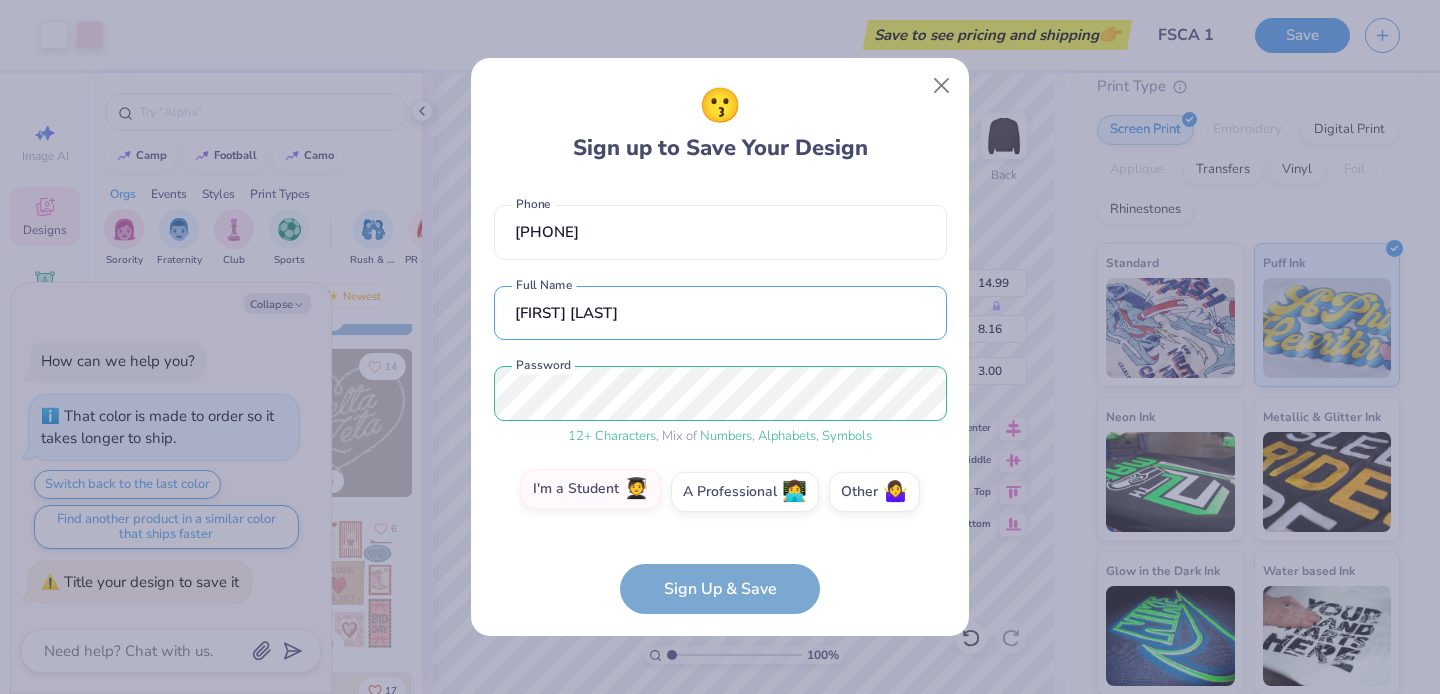 type on "[FIRST] [LAST]" 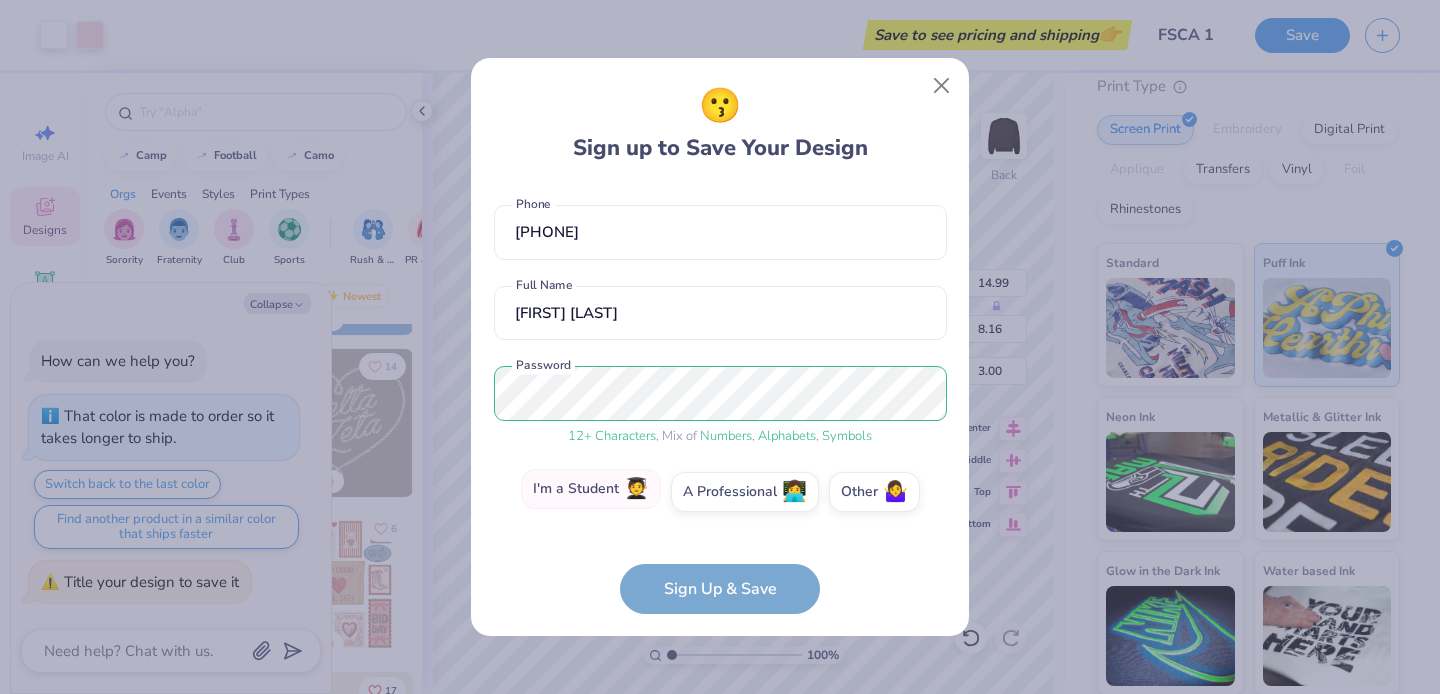 click on "I'm a Student 🧑‍🎓" at bounding box center [591, 489] 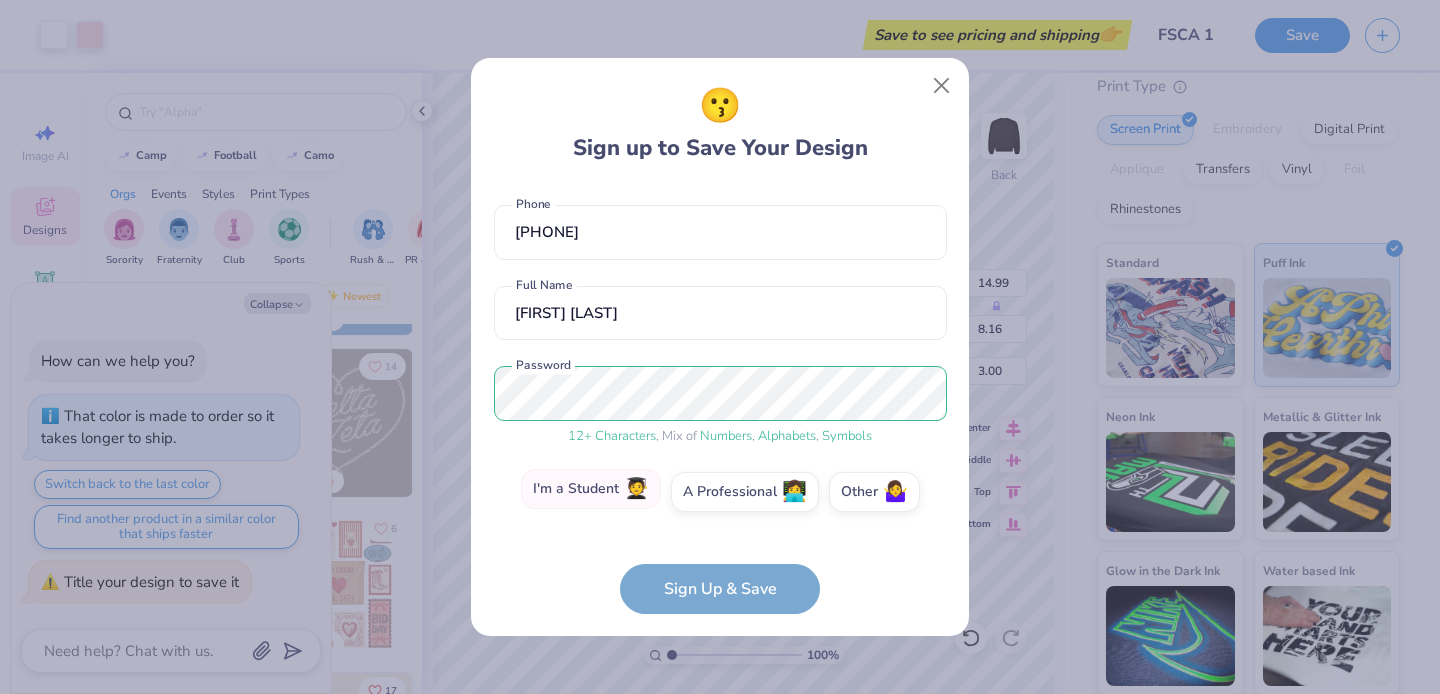 click on "I'm a Student 🧑‍🎓" at bounding box center (720, 567) 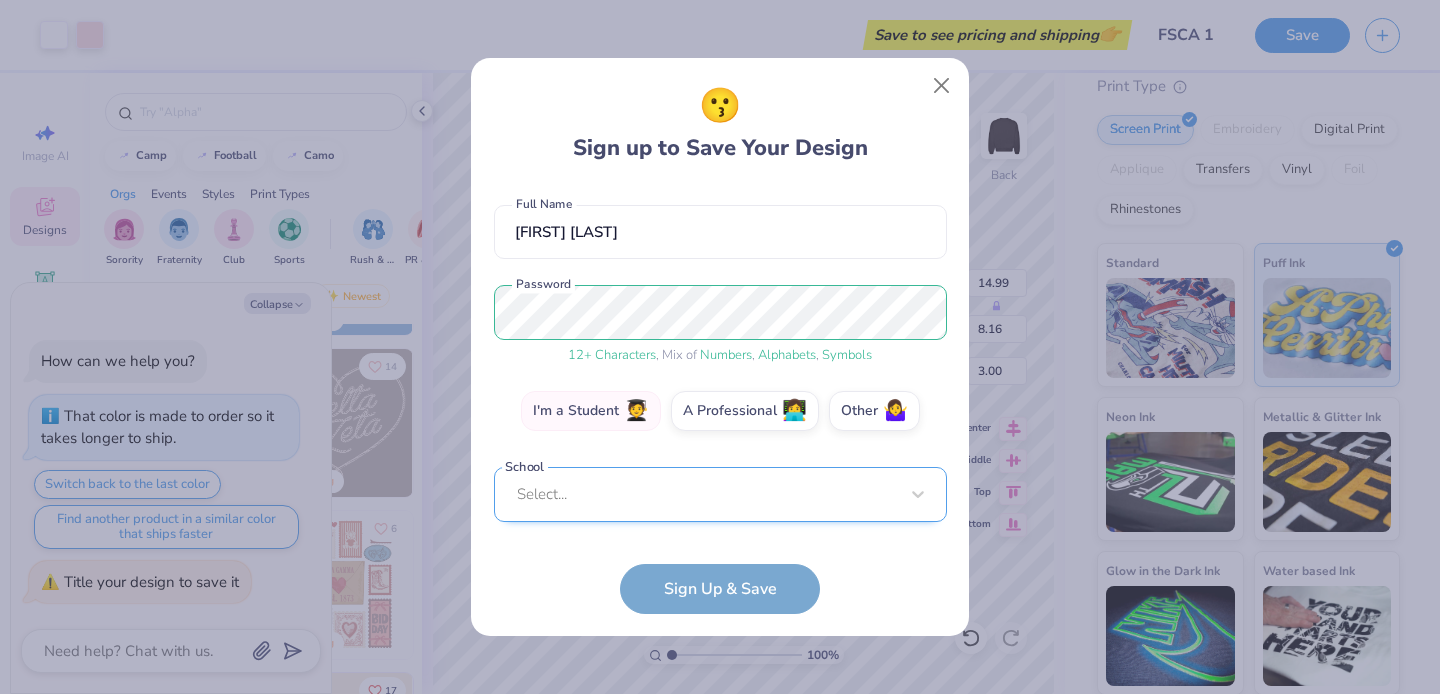 scroll, scrollTop: 140, scrollLeft: 0, axis: vertical 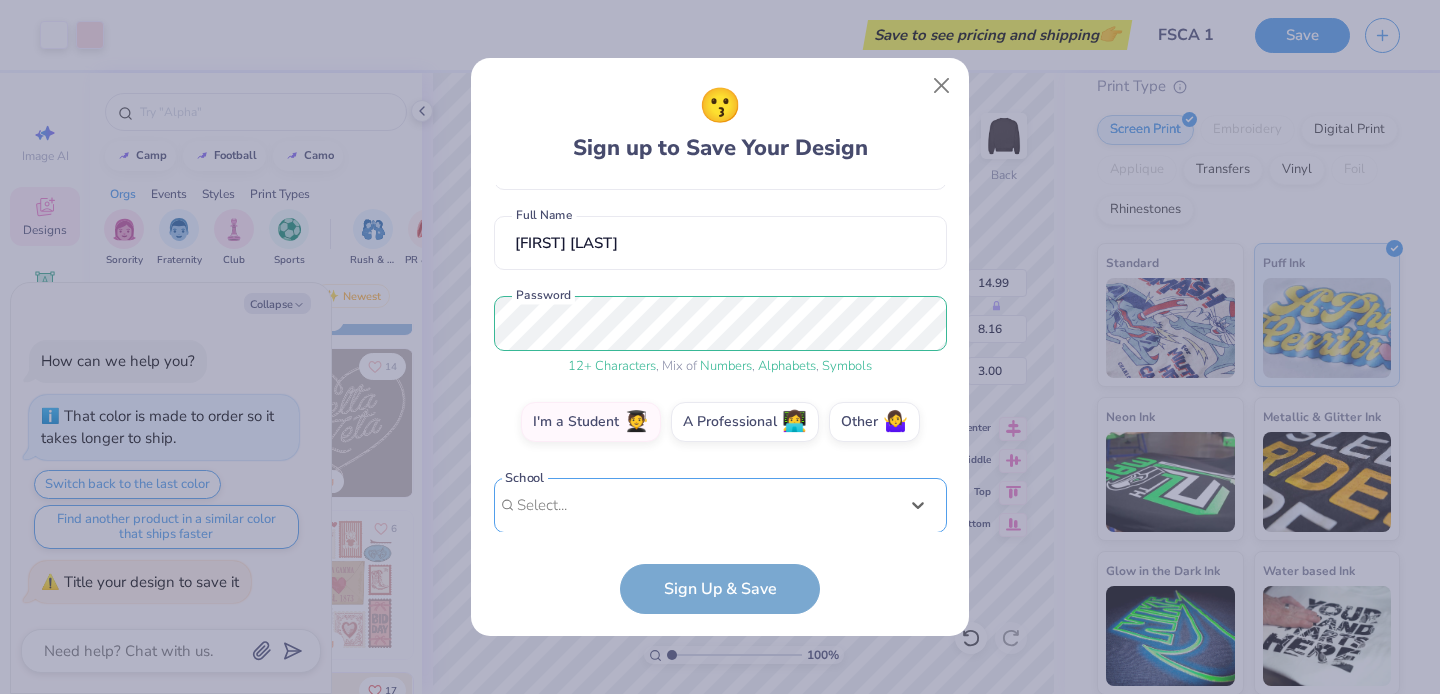 click on "Use Up and Down to choose options, press Enter to select the currently focused option, press Escape to exit the menu, press Tab to select the option and exit the menu. Select... No matching school found" at bounding box center [720, 535] 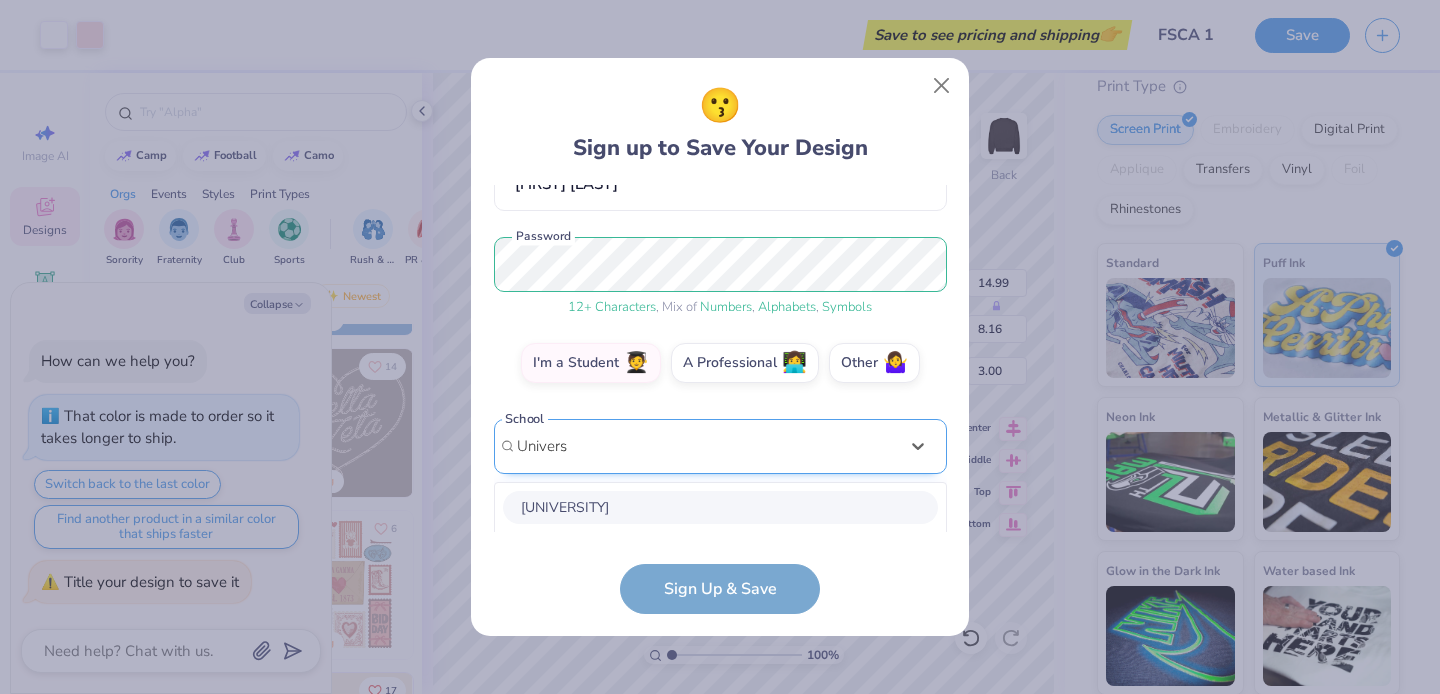 scroll, scrollTop: 450, scrollLeft: 0, axis: vertical 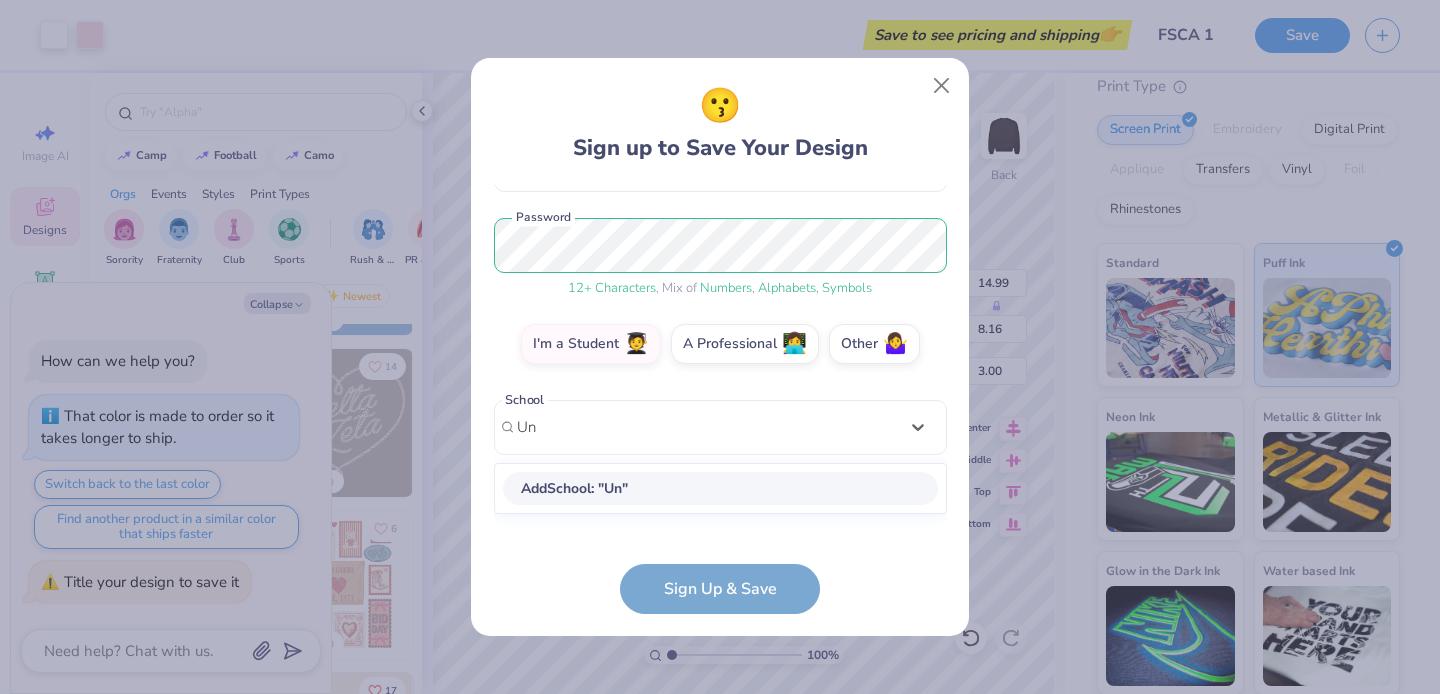 type on "U" 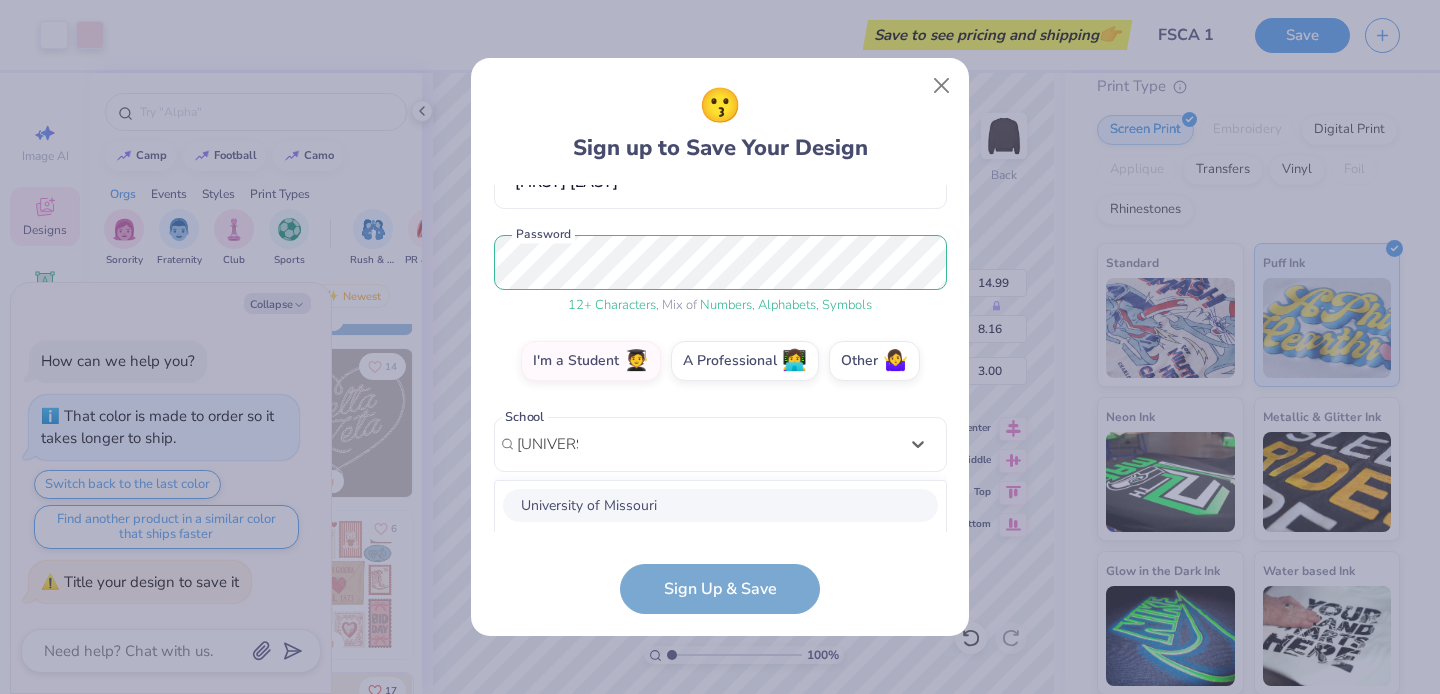 scroll, scrollTop: 451, scrollLeft: 0, axis: vertical 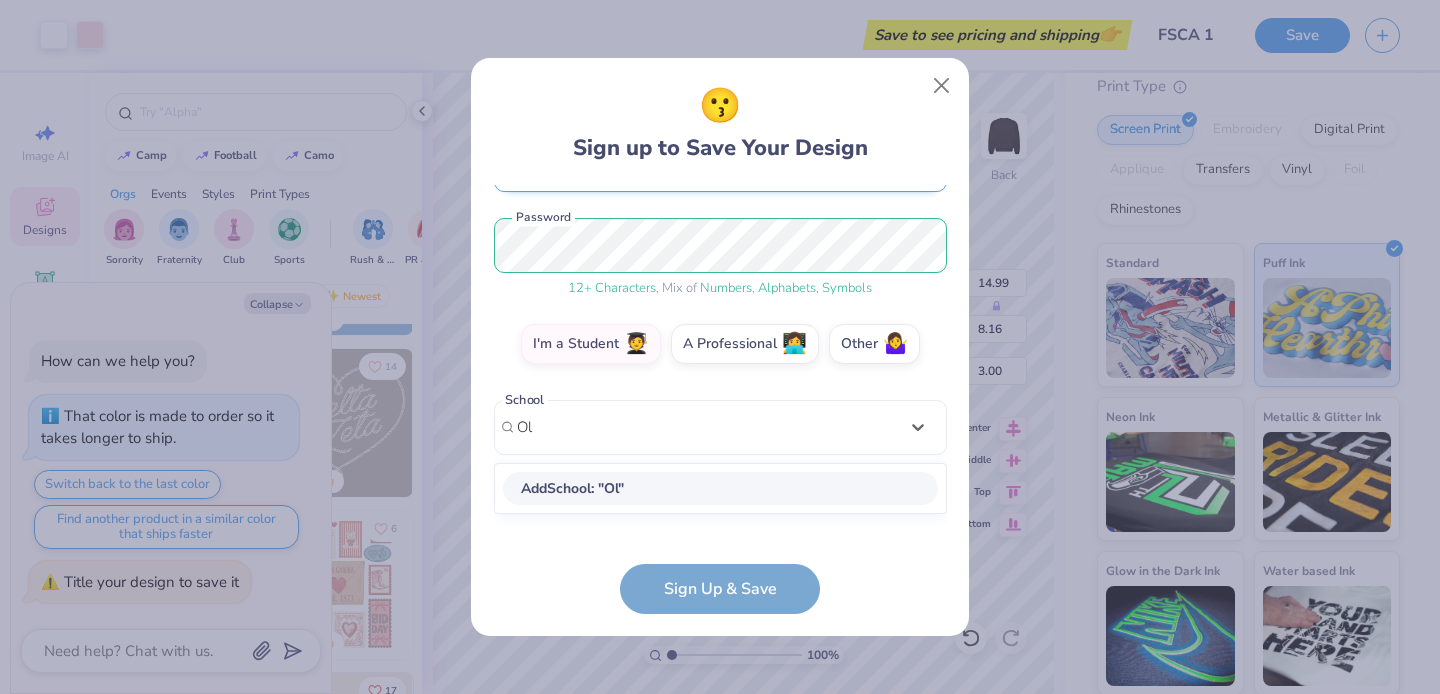 type on "O" 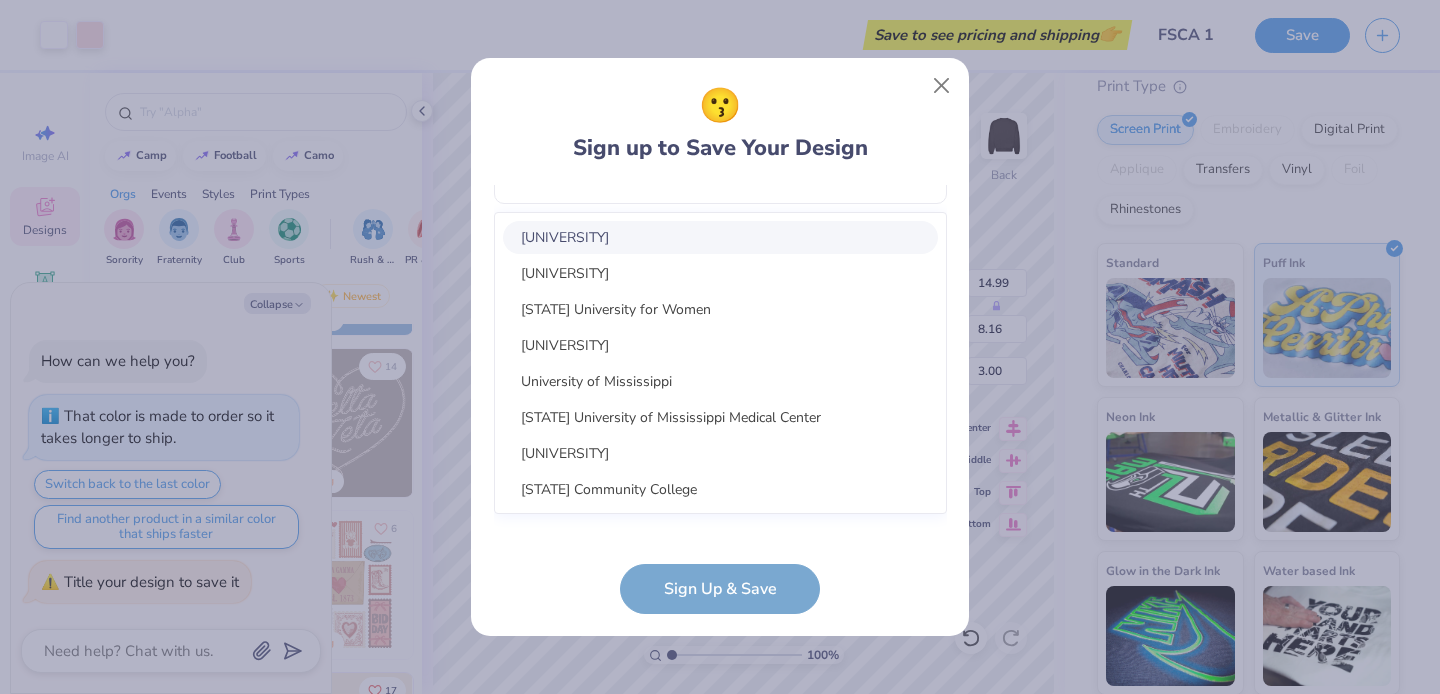 scroll, scrollTop: 469, scrollLeft: 0, axis: vertical 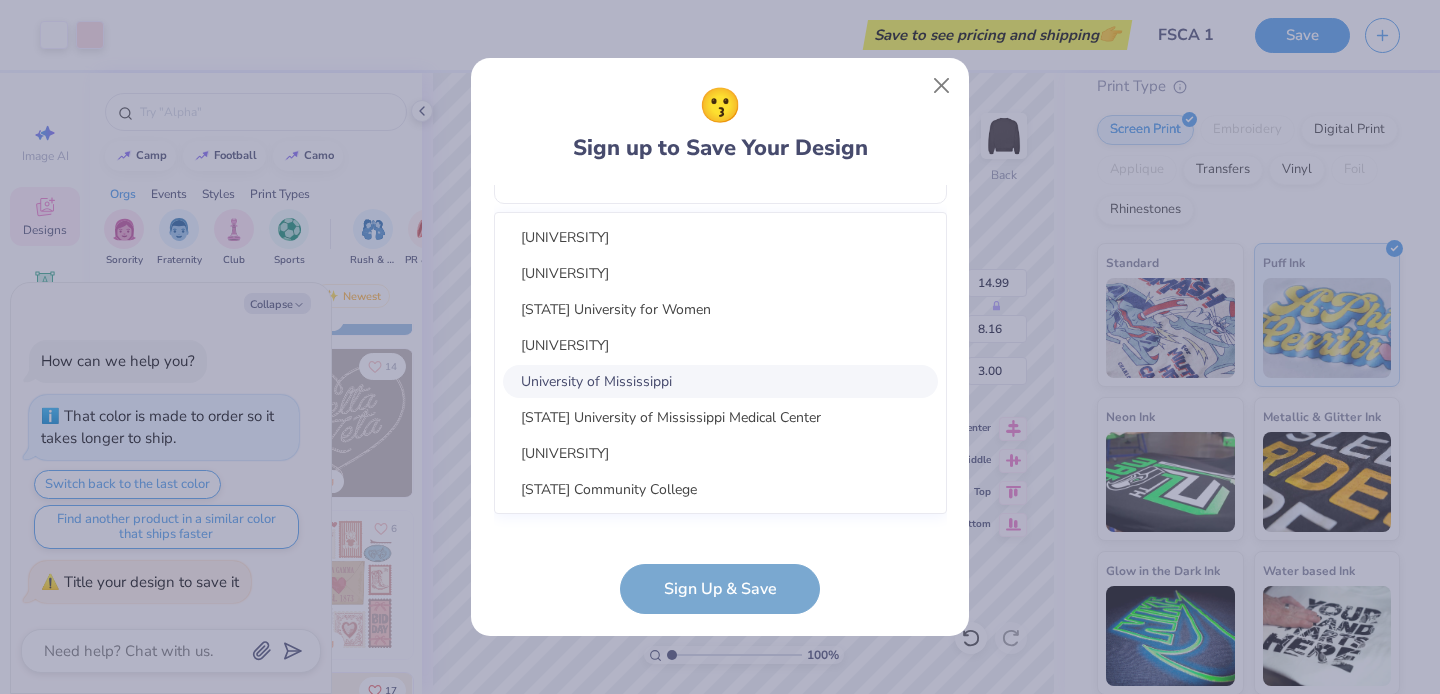 click on "University of Mississippi" at bounding box center [720, 381] 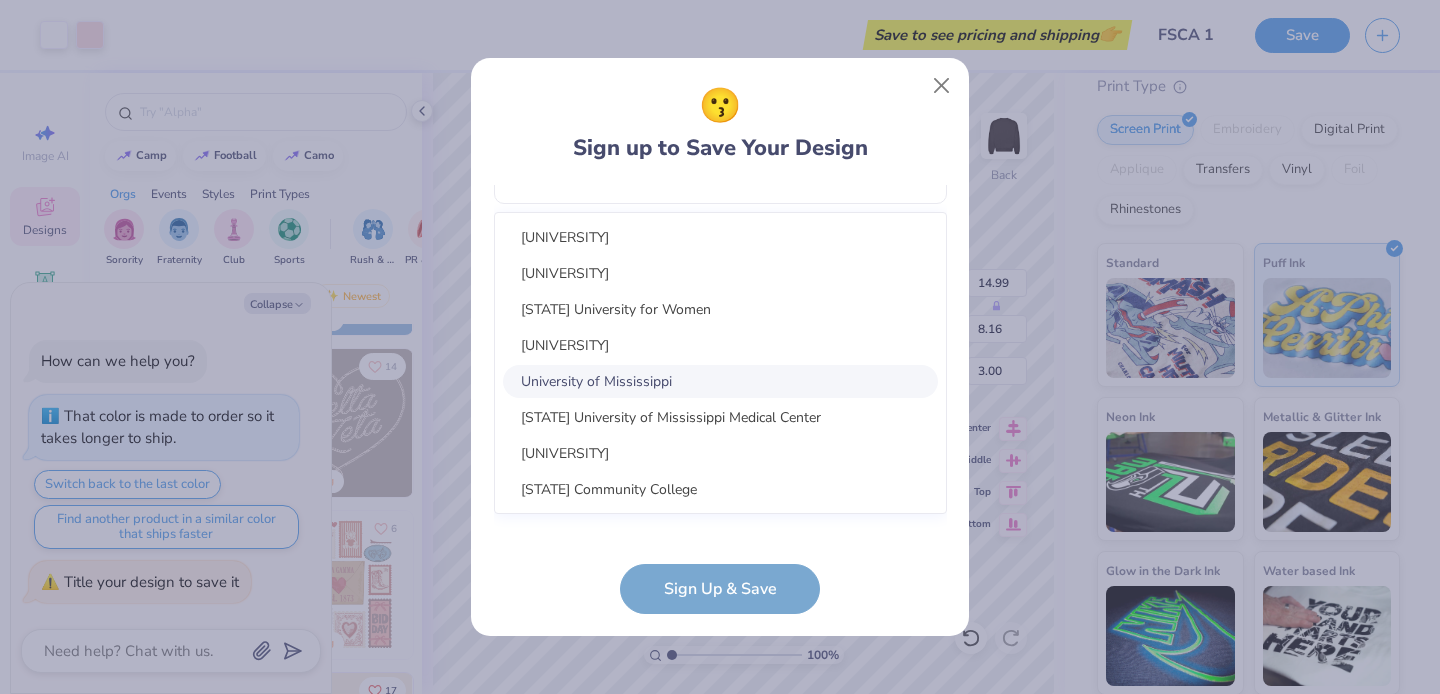 type on "[STATE]" 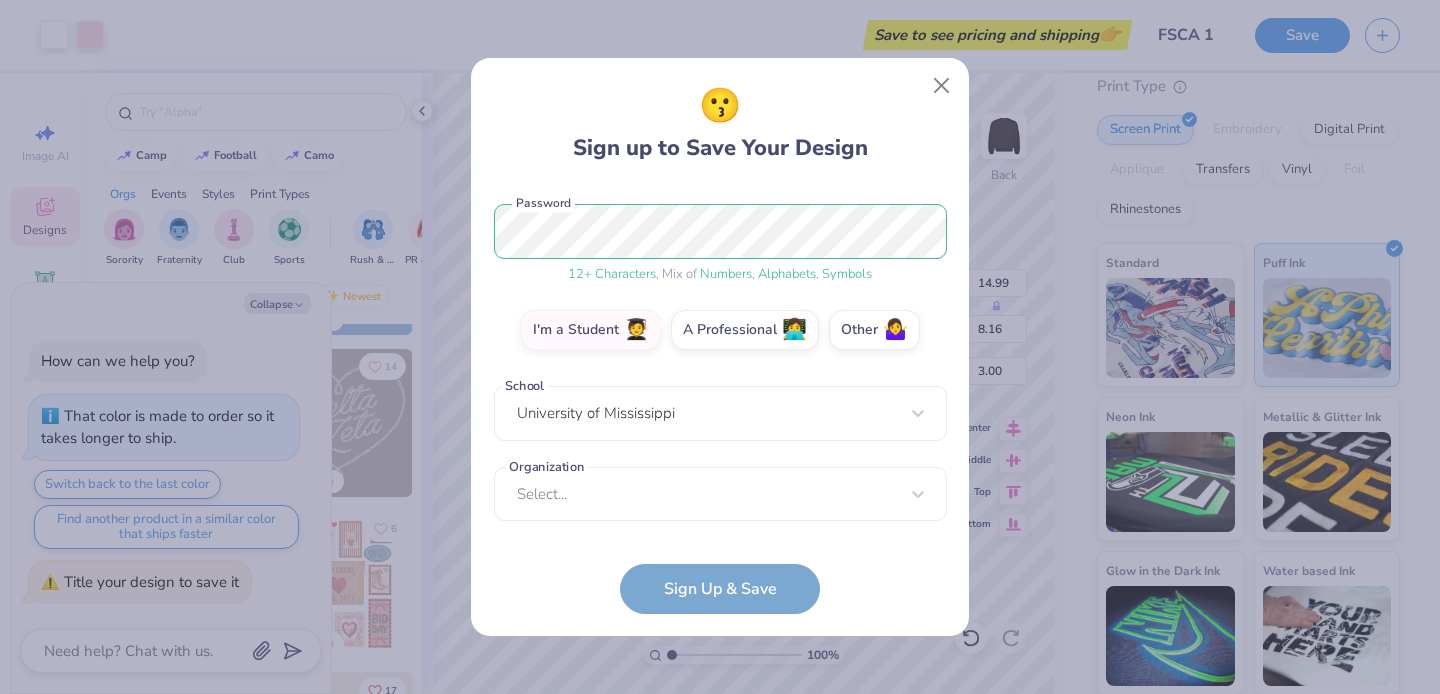 type 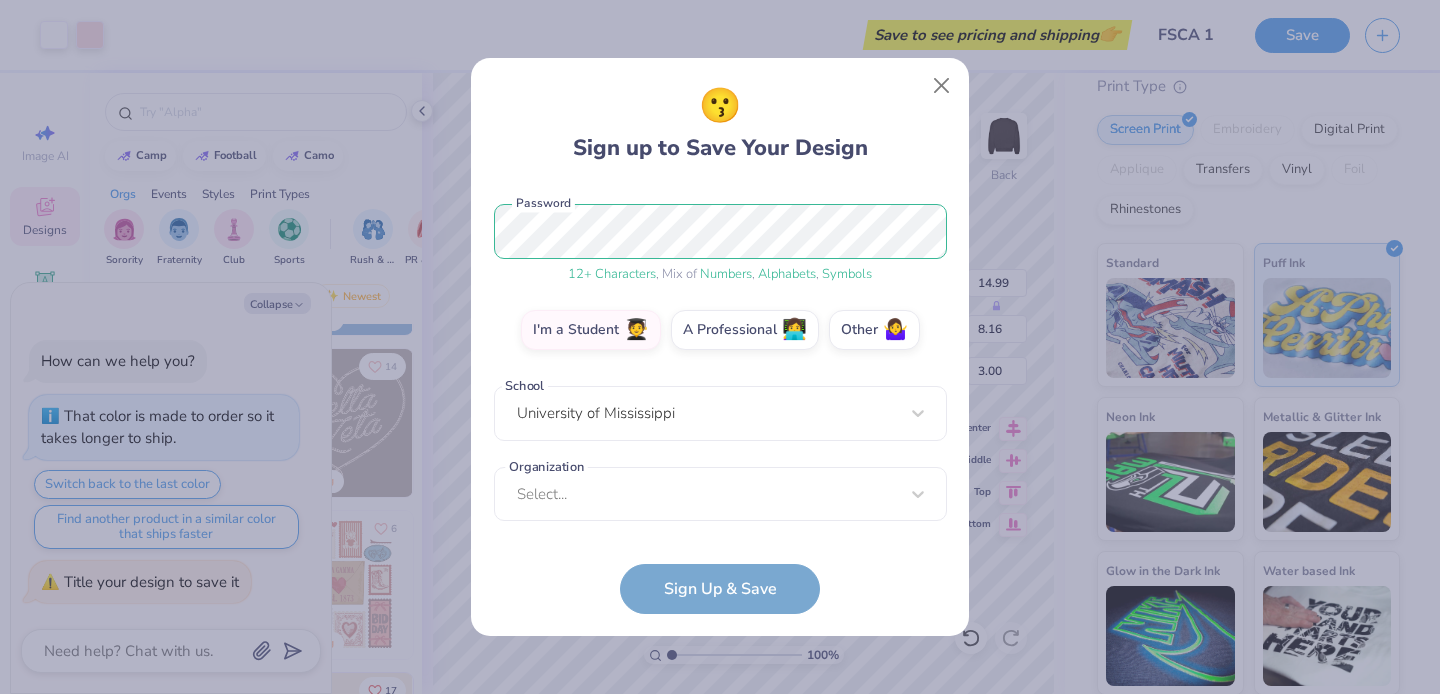 scroll, scrollTop: 231, scrollLeft: 0, axis: vertical 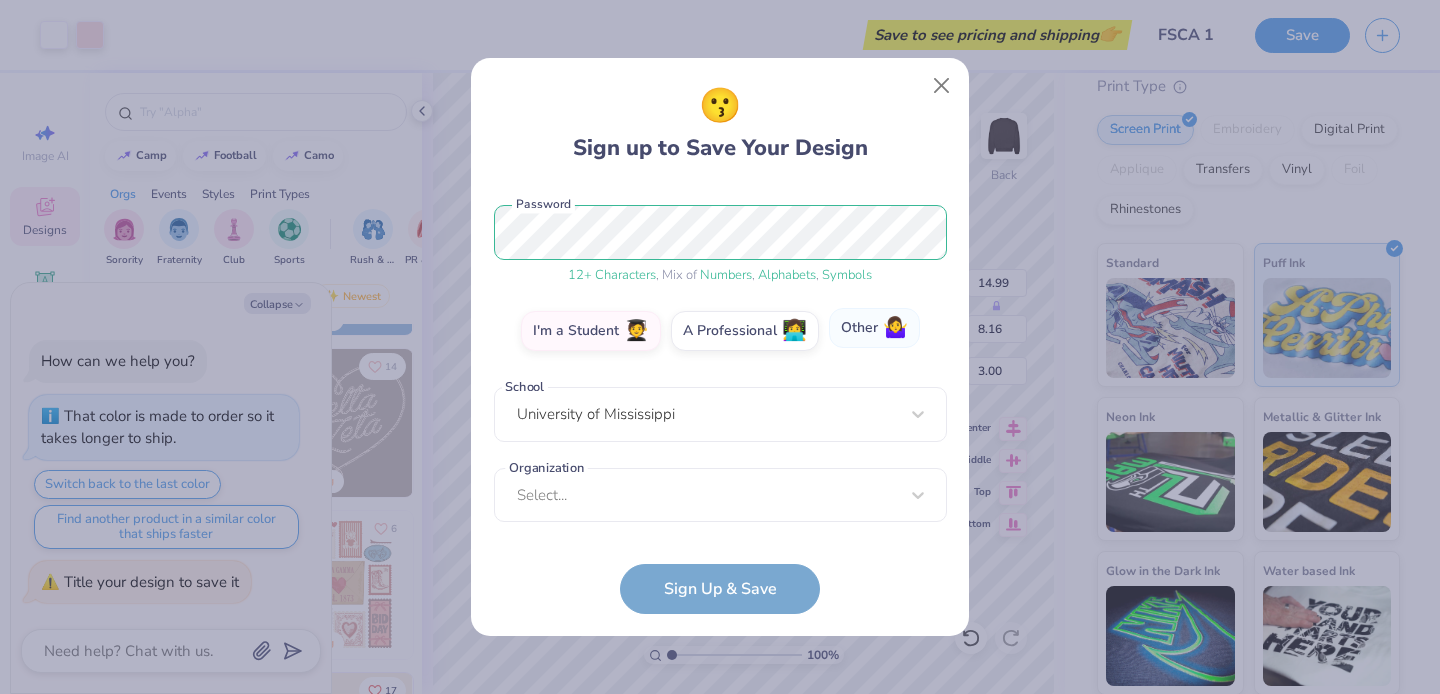 click on "Other 🤷‍♀️" at bounding box center (874, 328) 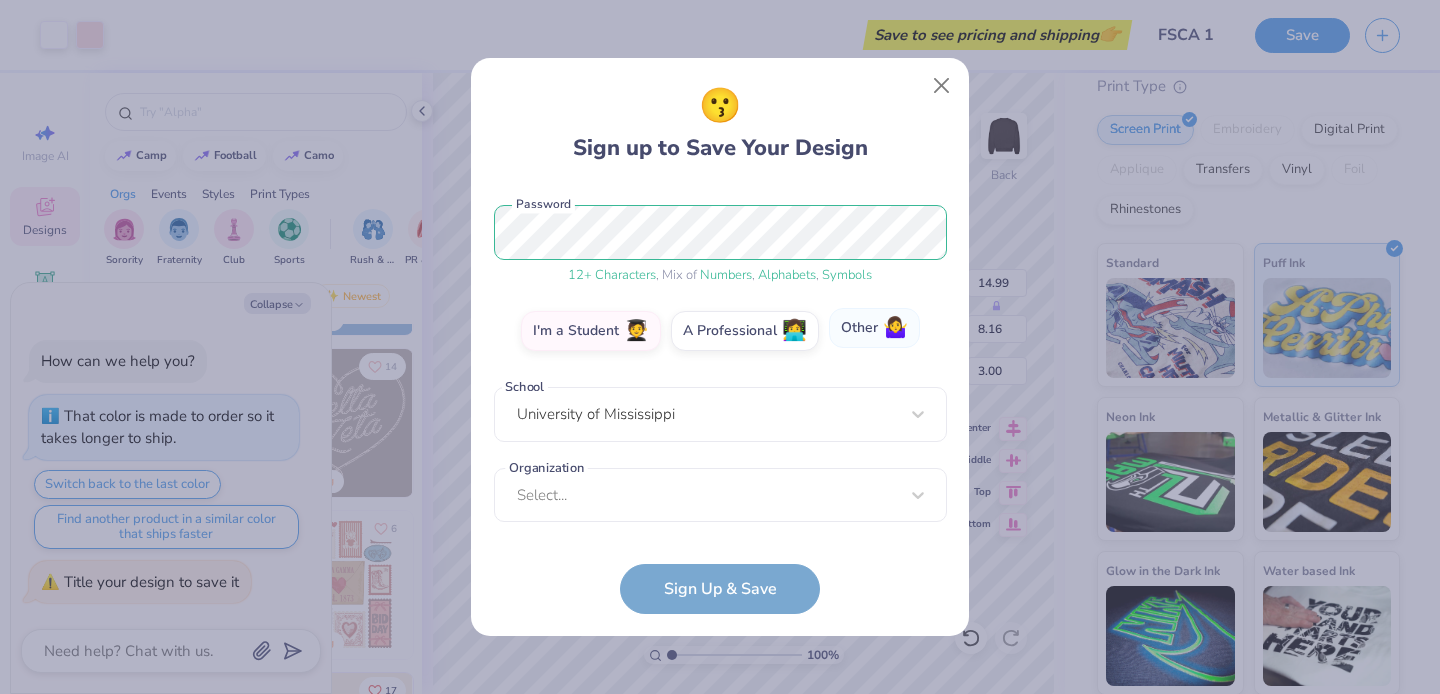 click on "Other 🤷‍♀️" at bounding box center [720, 567] 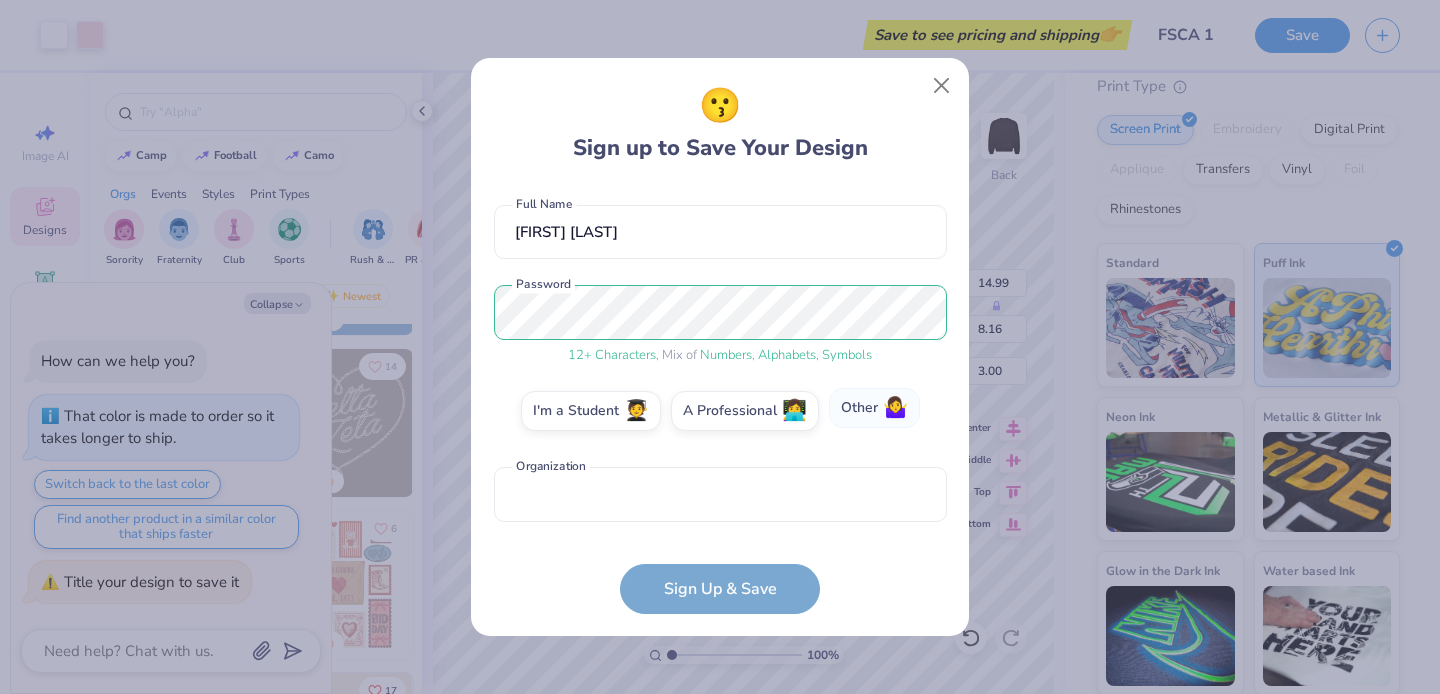 scroll, scrollTop: 151, scrollLeft: 0, axis: vertical 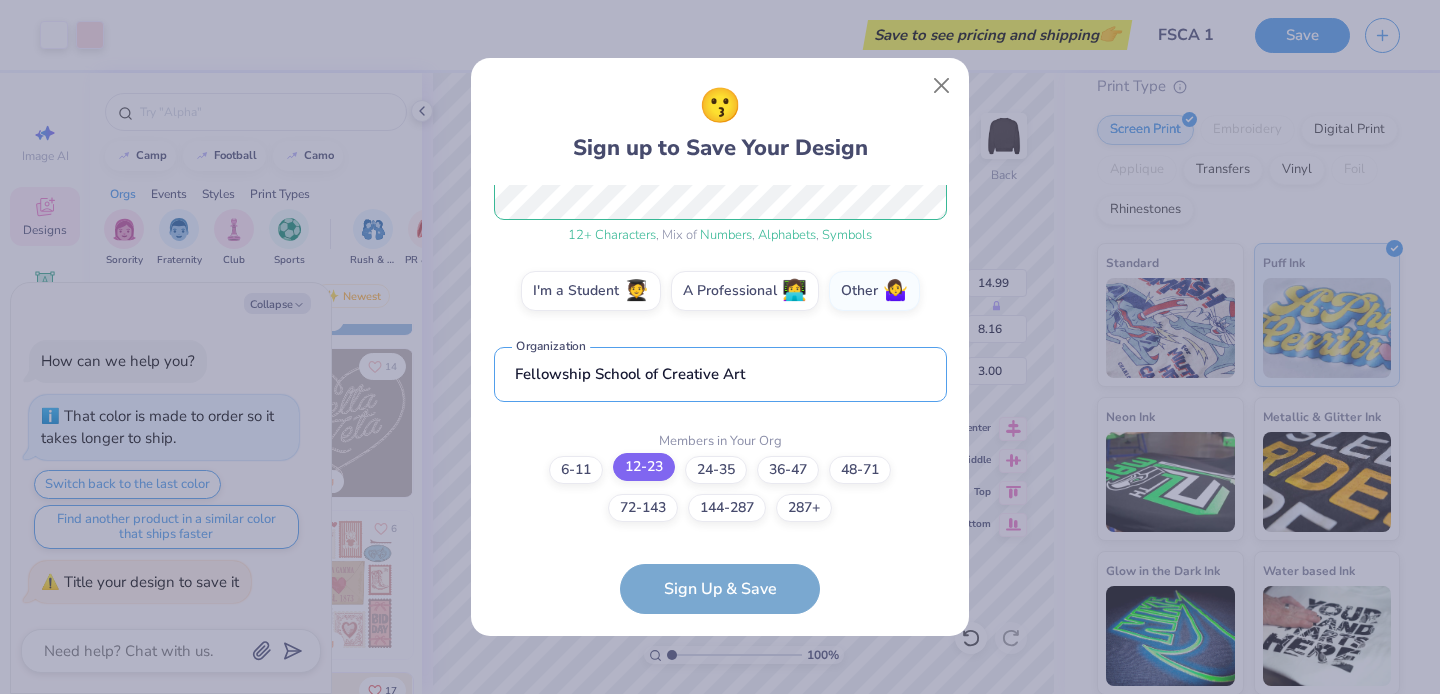 type on "Fellowship School of Creative Arts" 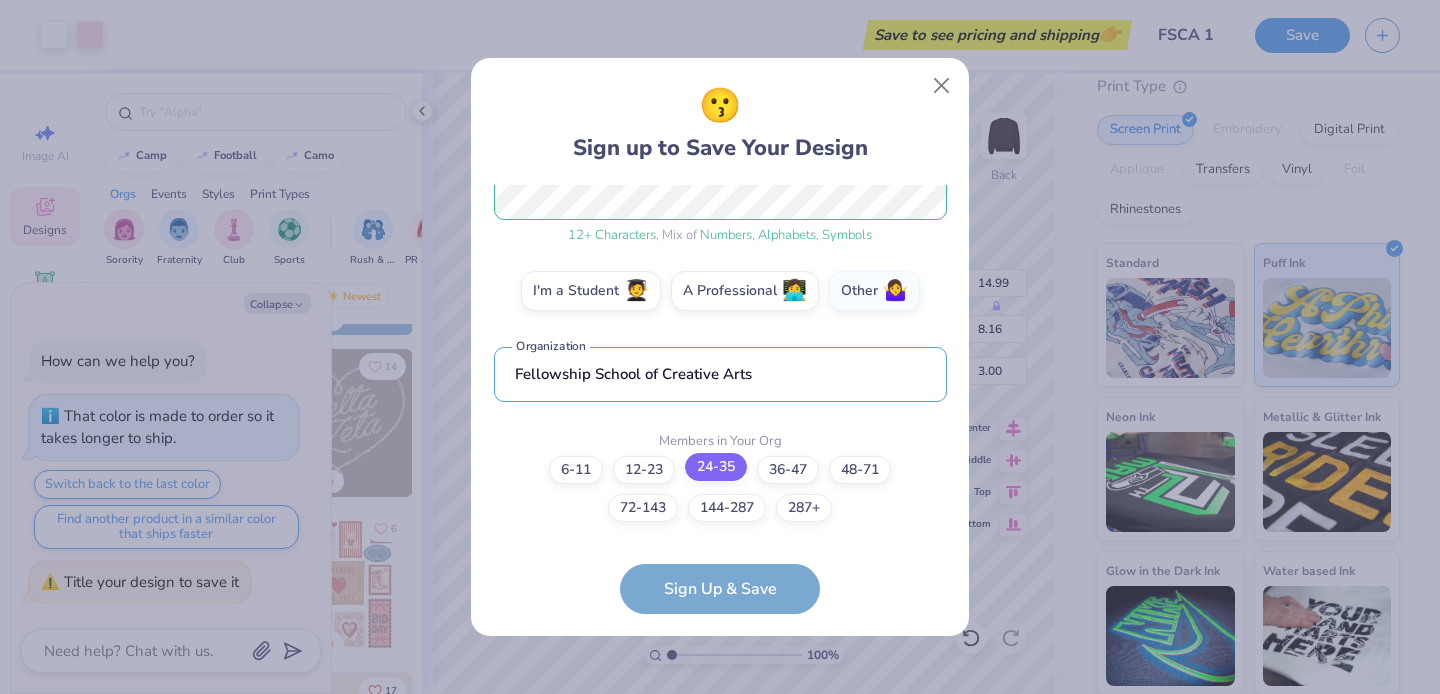 type on "x" 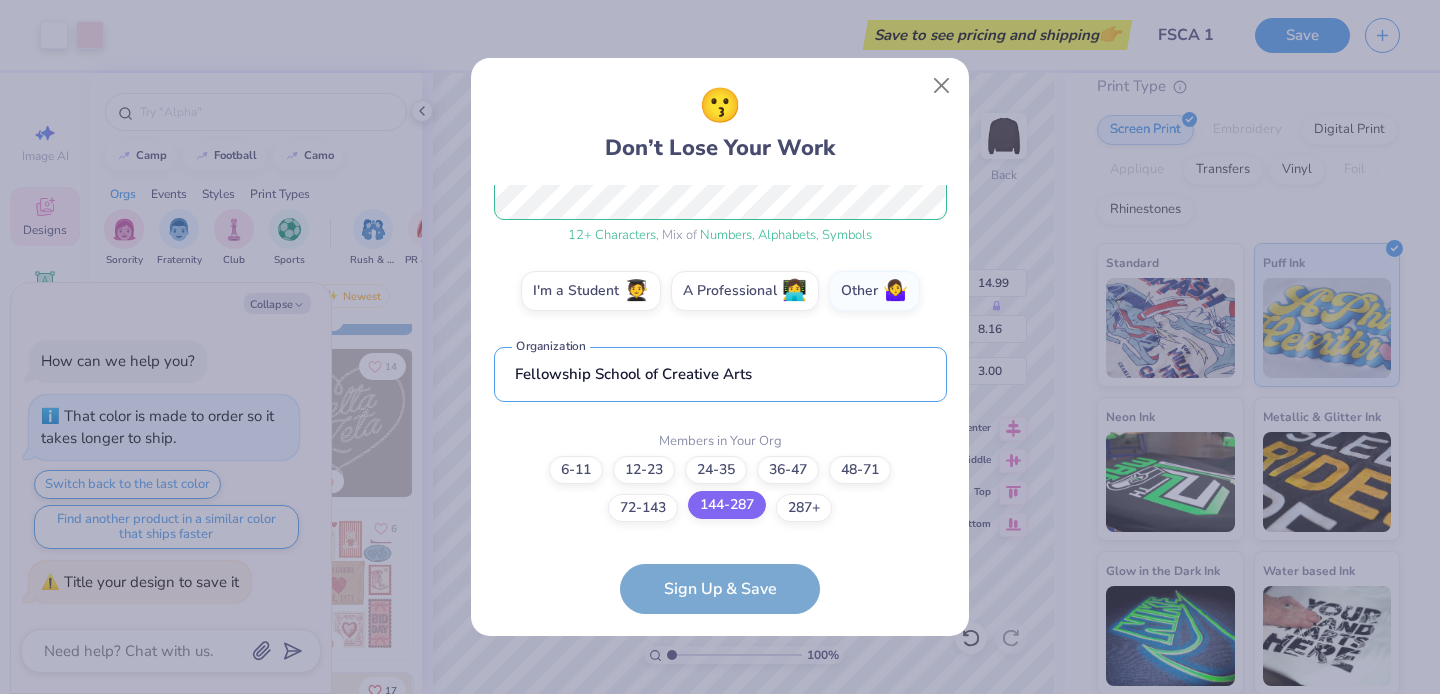 type on "Fellowship School of Creative Arts" 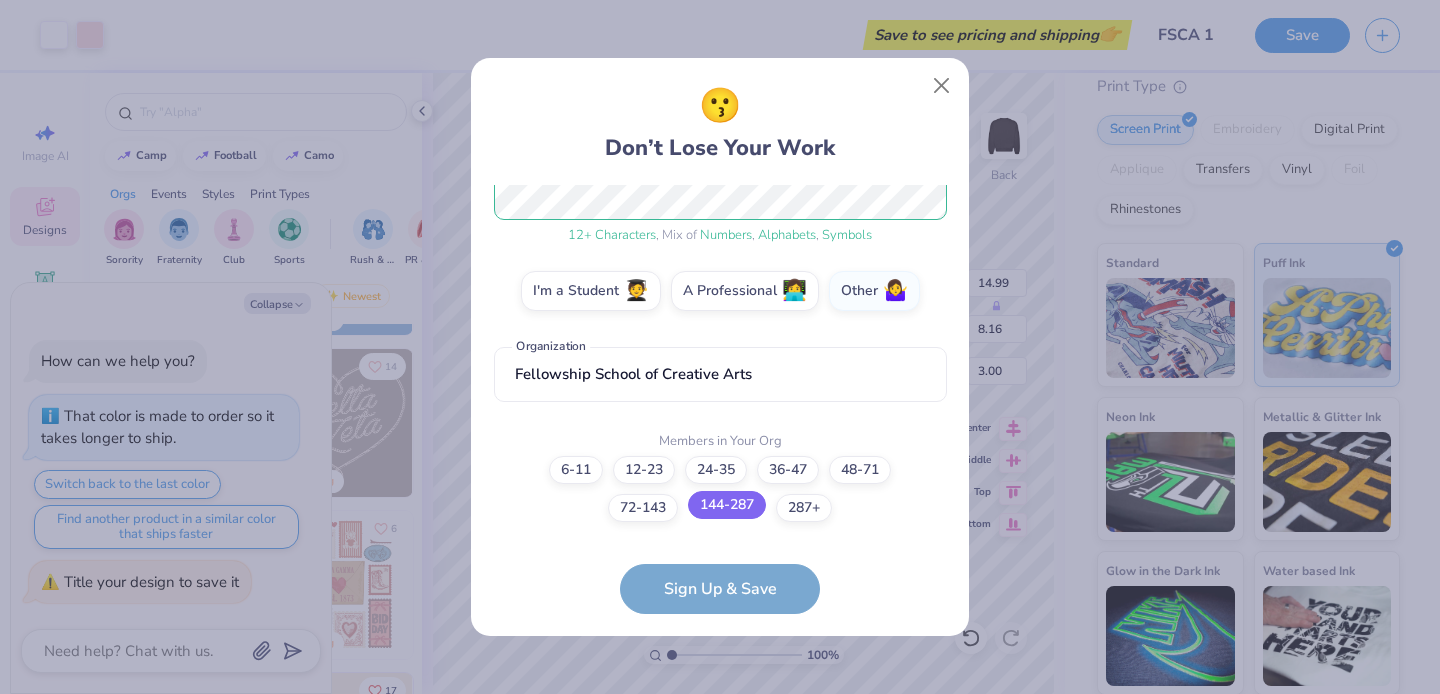 click on "144-287" at bounding box center [727, 505] 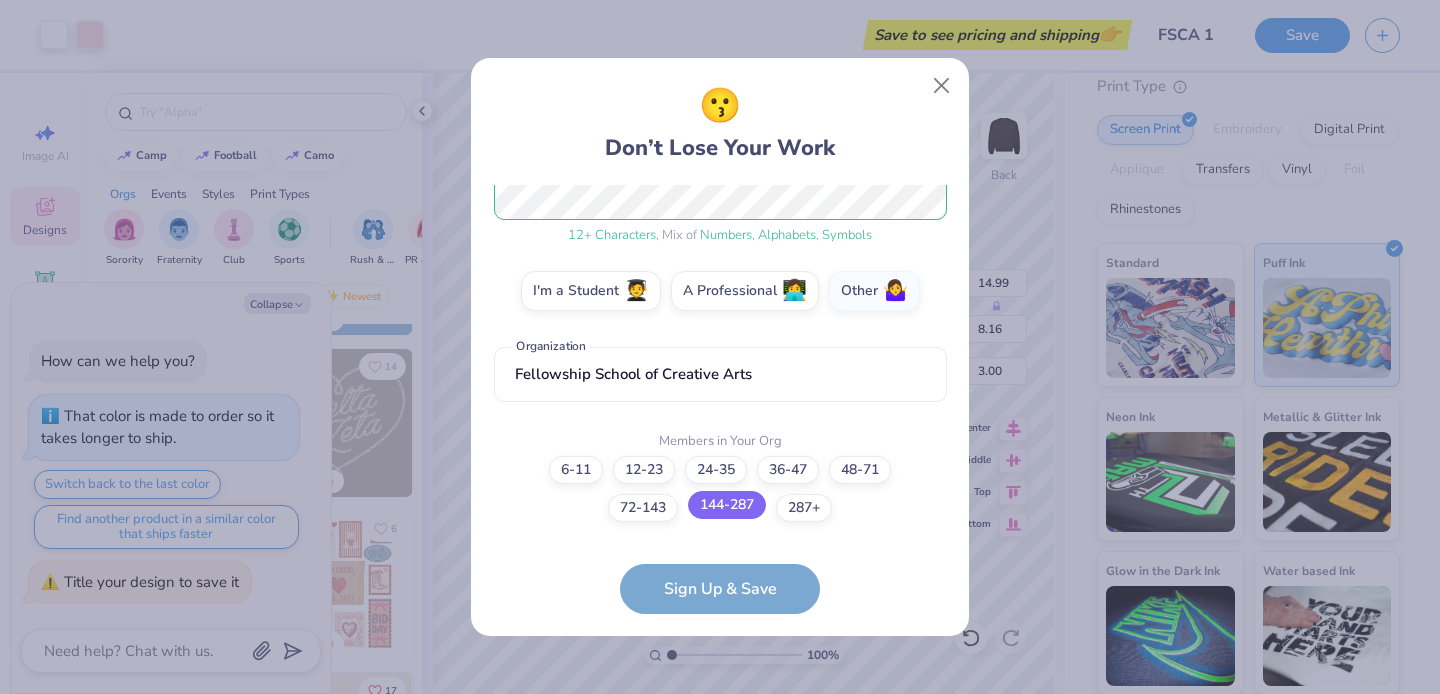 click on "144-287" at bounding box center (720, 760) 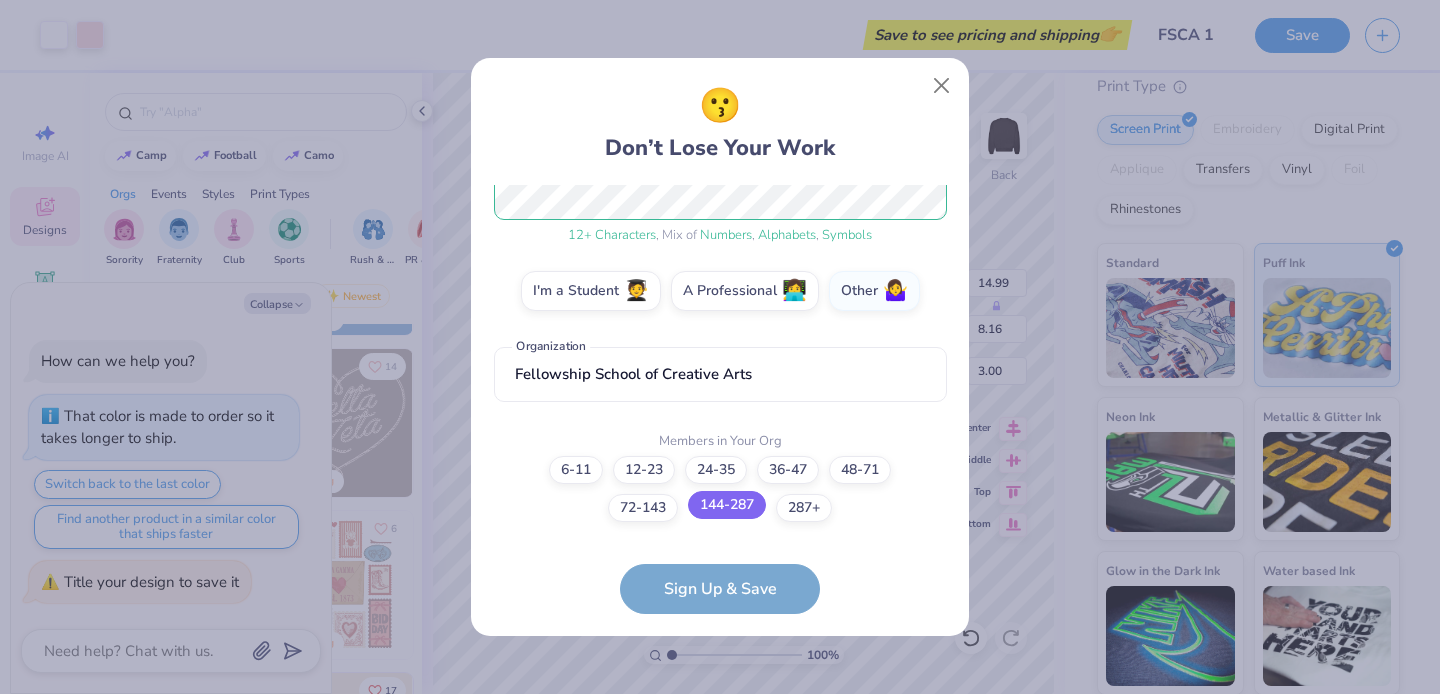 scroll, scrollTop: 351, scrollLeft: 0, axis: vertical 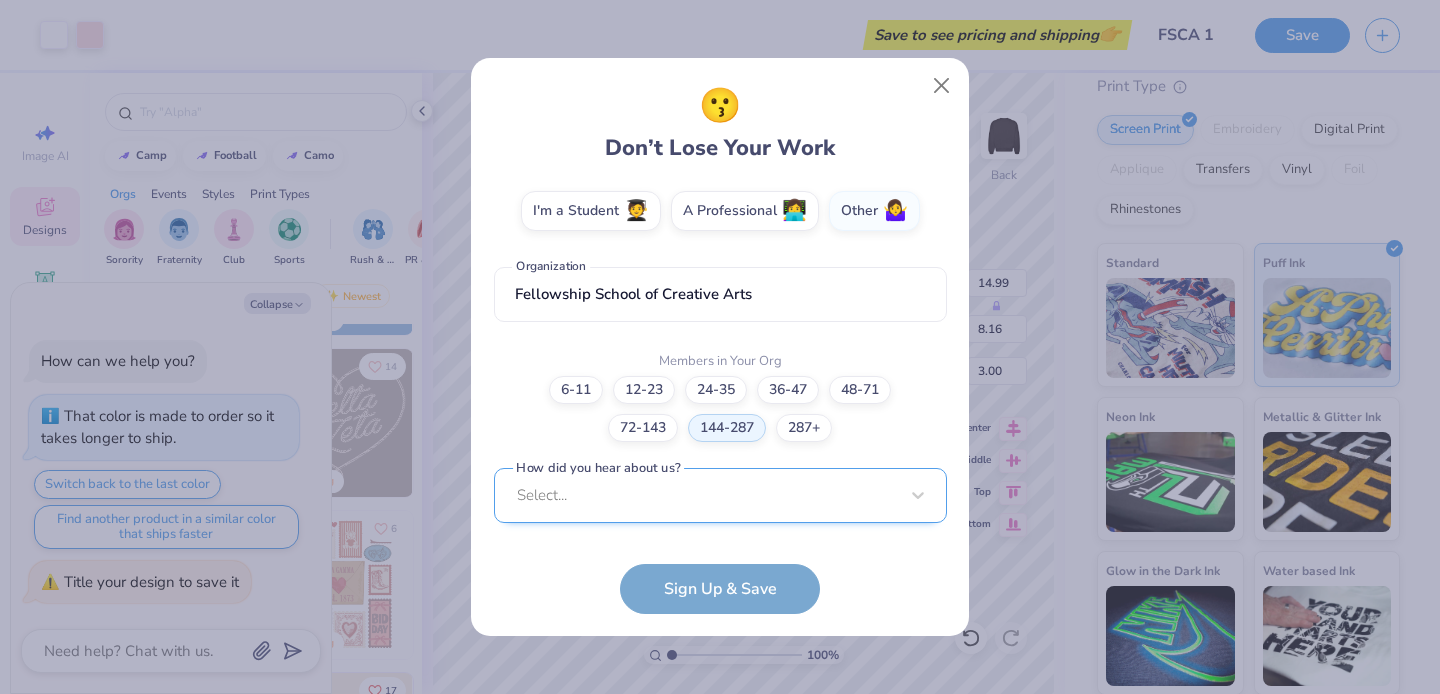 click on "Select..." at bounding box center [720, 495] 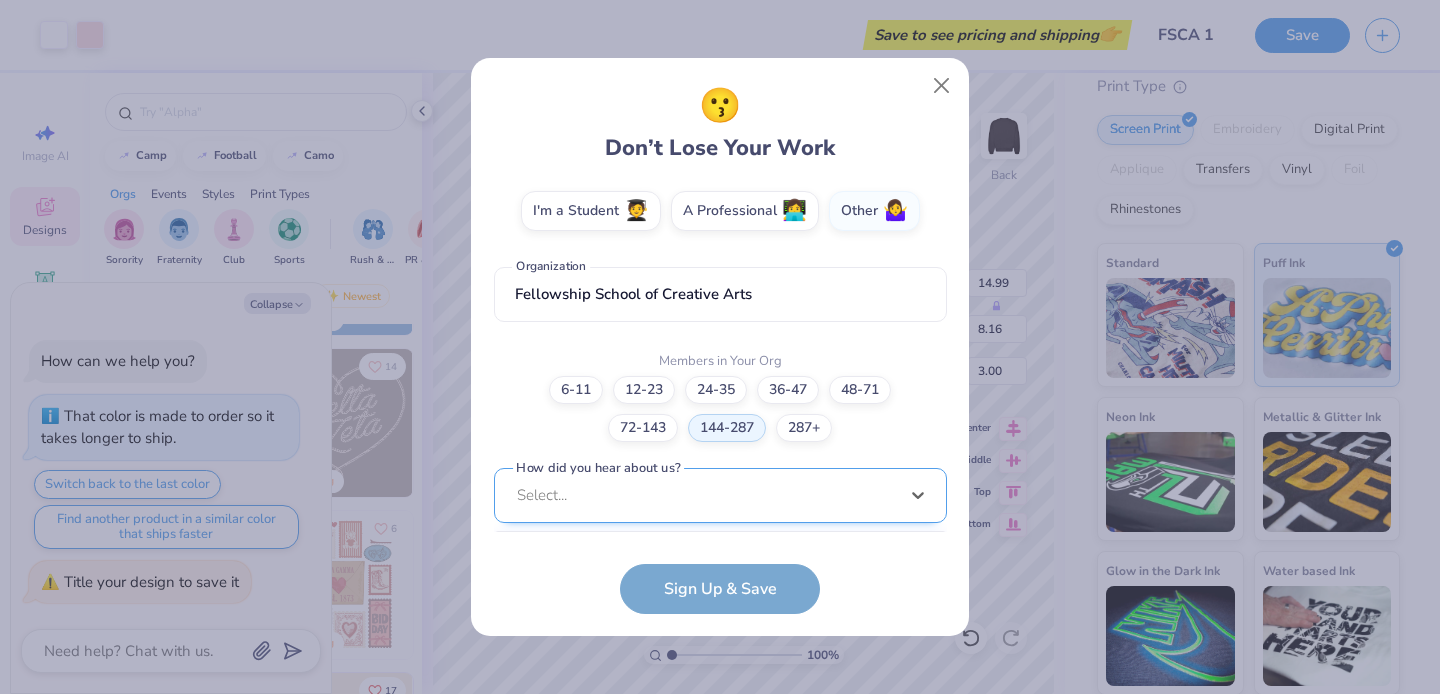 scroll, scrollTop: 651, scrollLeft: 0, axis: vertical 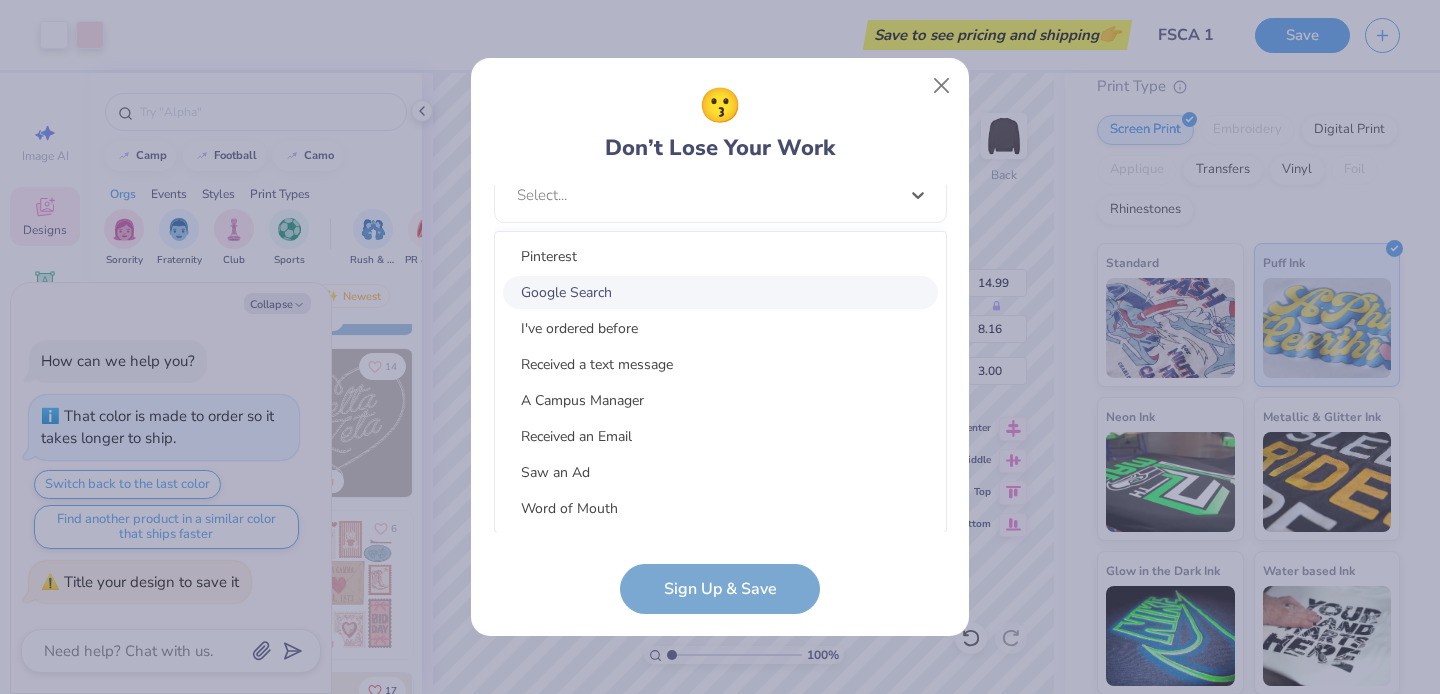 click on "Google Search" at bounding box center (720, 292) 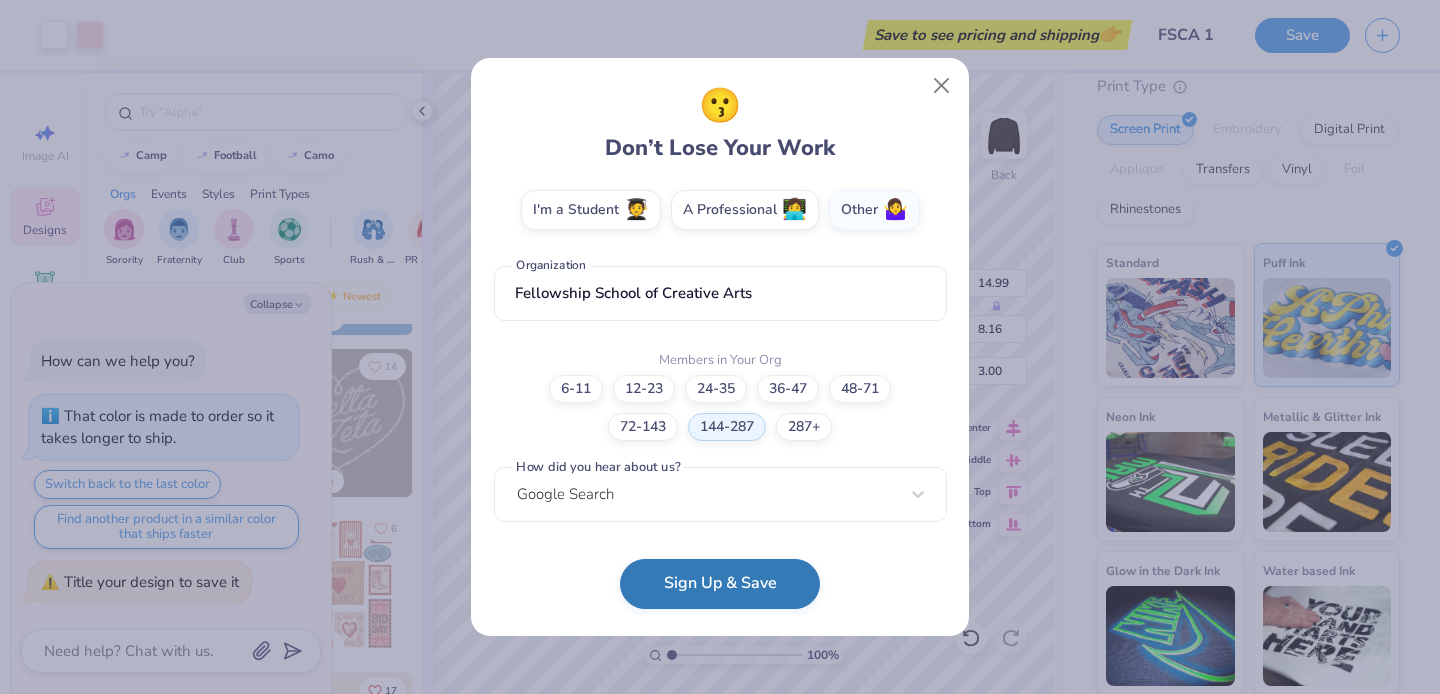 click on "Sign Up & Save" at bounding box center (720, 584) 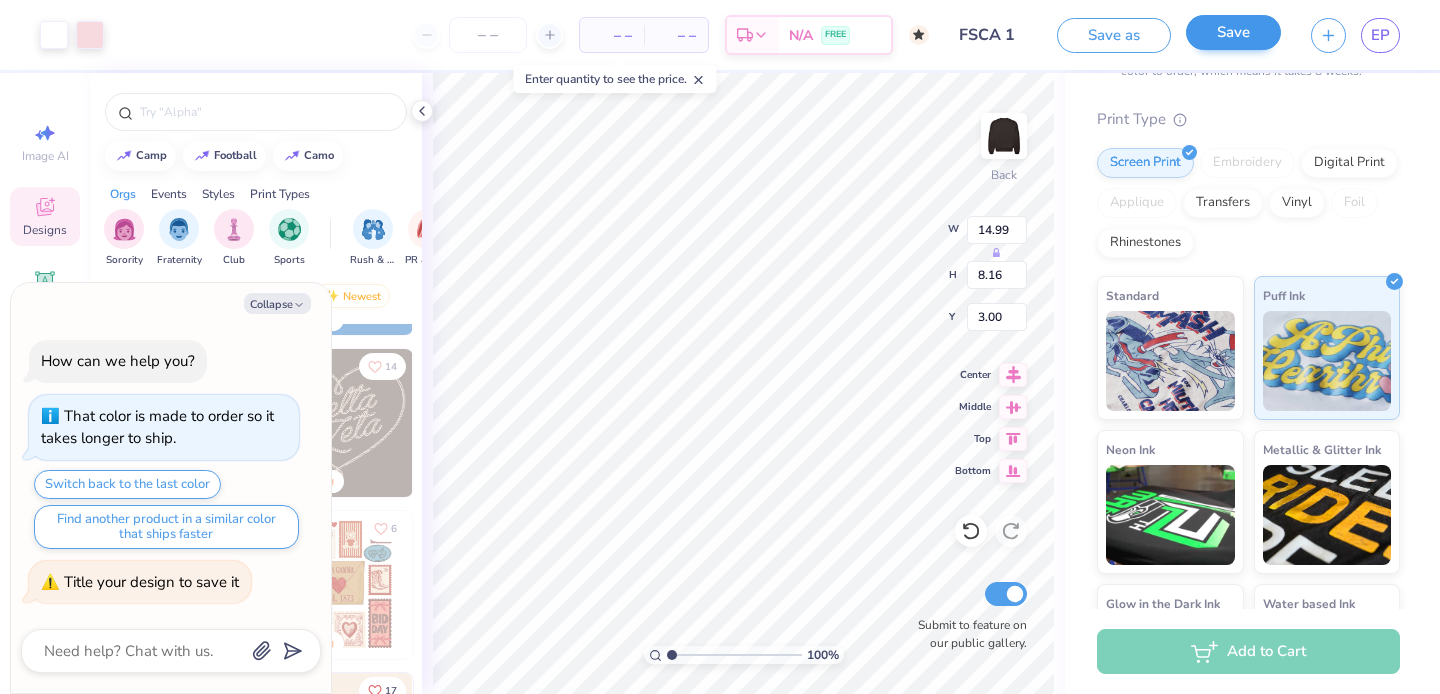 click on "Save" at bounding box center (1233, 32) 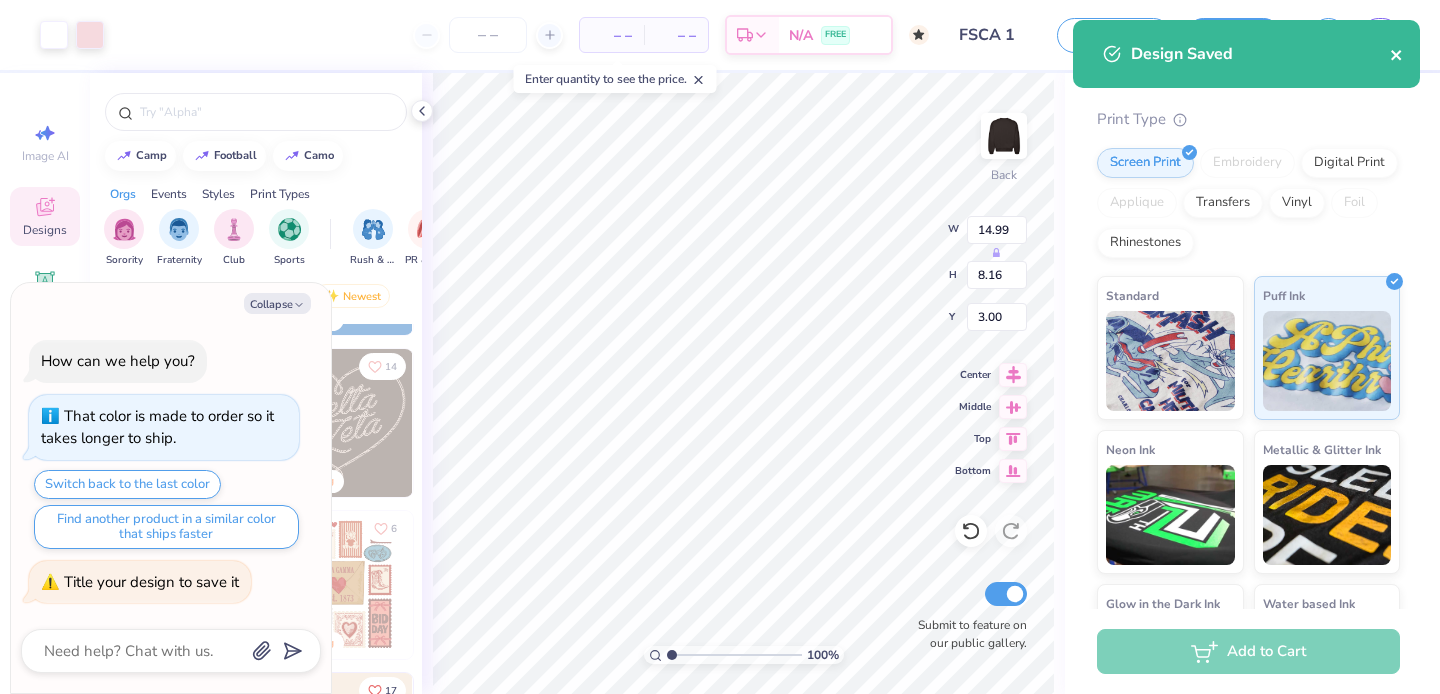 click 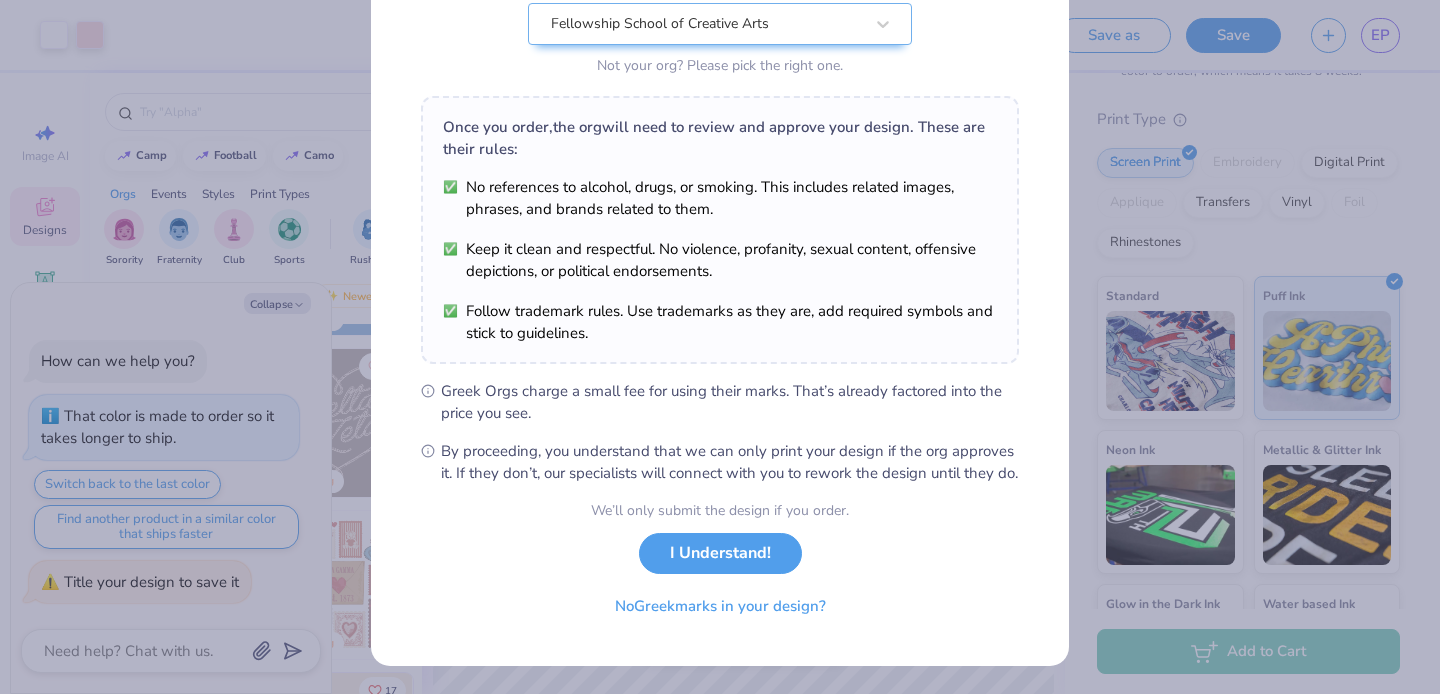 scroll, scrollTop: 242, scrollLeft: 0, axis: vertical 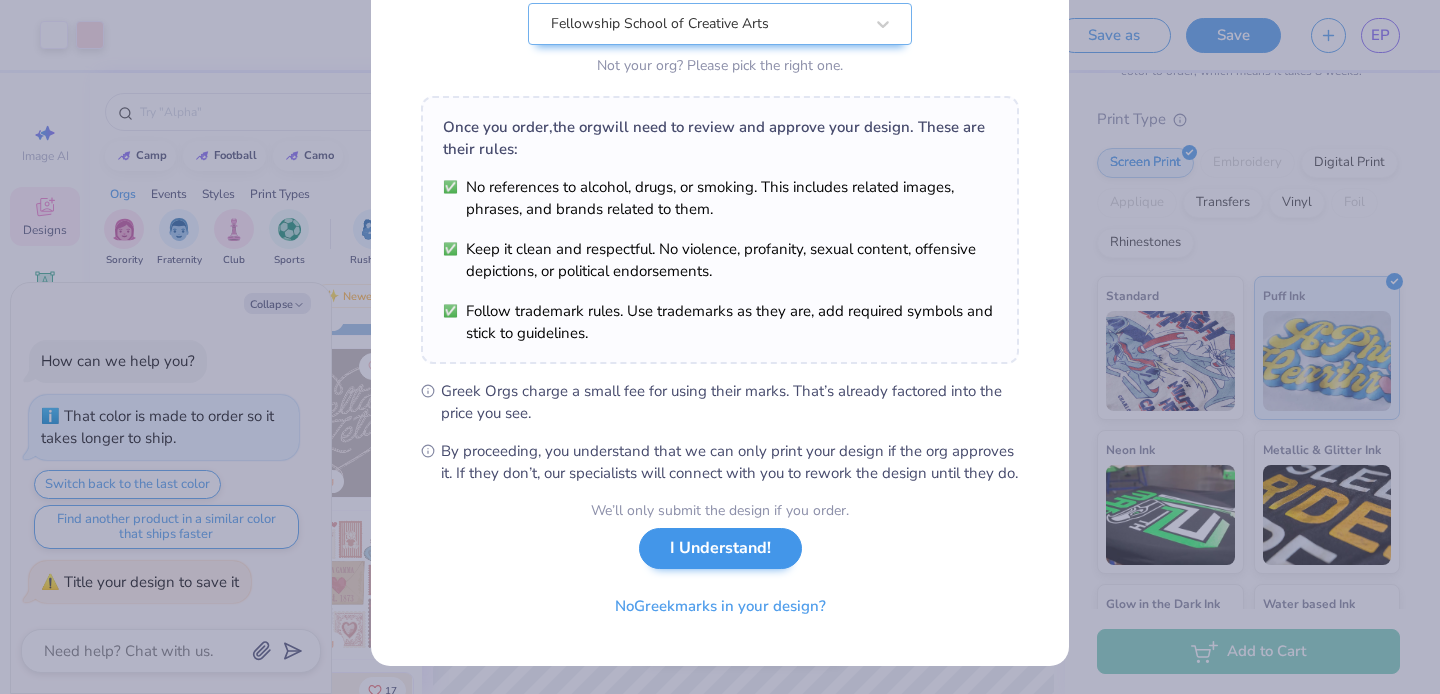 click on "I Understand!" at bounding box center [720, 548] 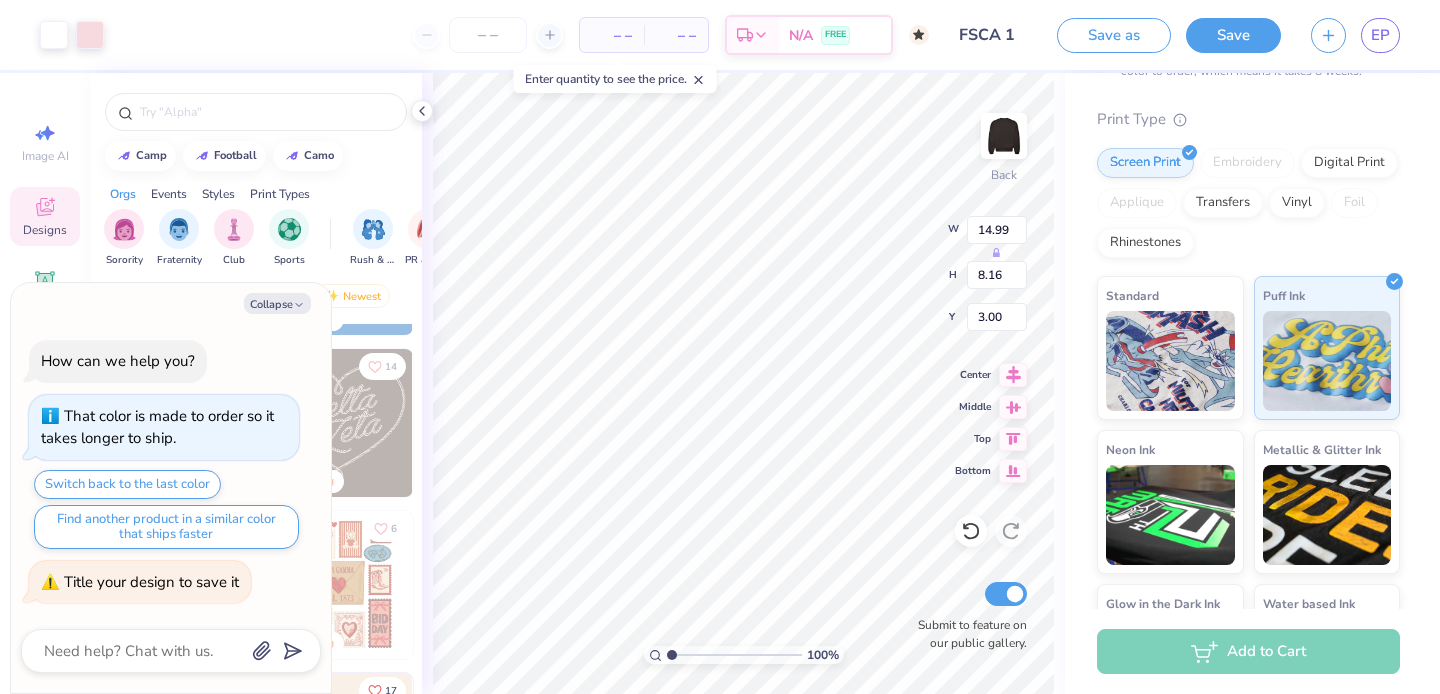 scroll, scrollTop: 0, scrollLeft: 0, axis: both 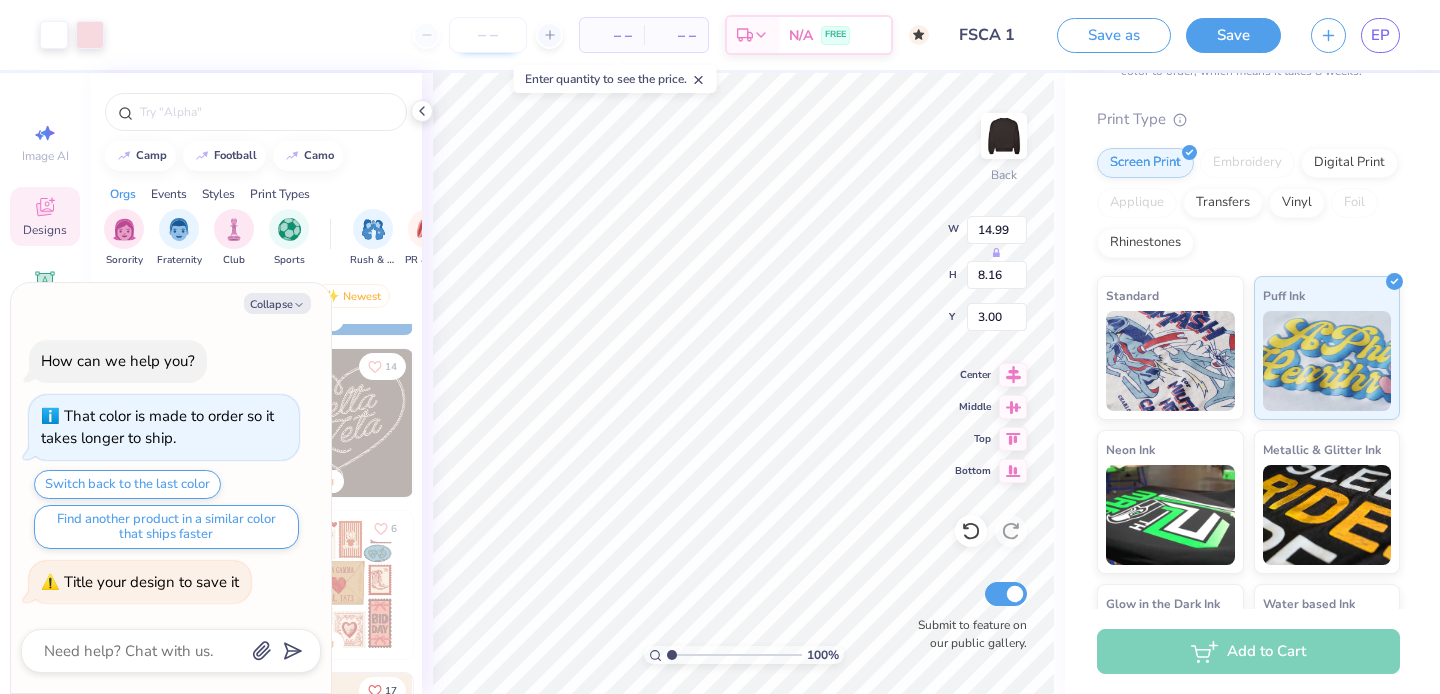 click at bounding box center (488, 35) 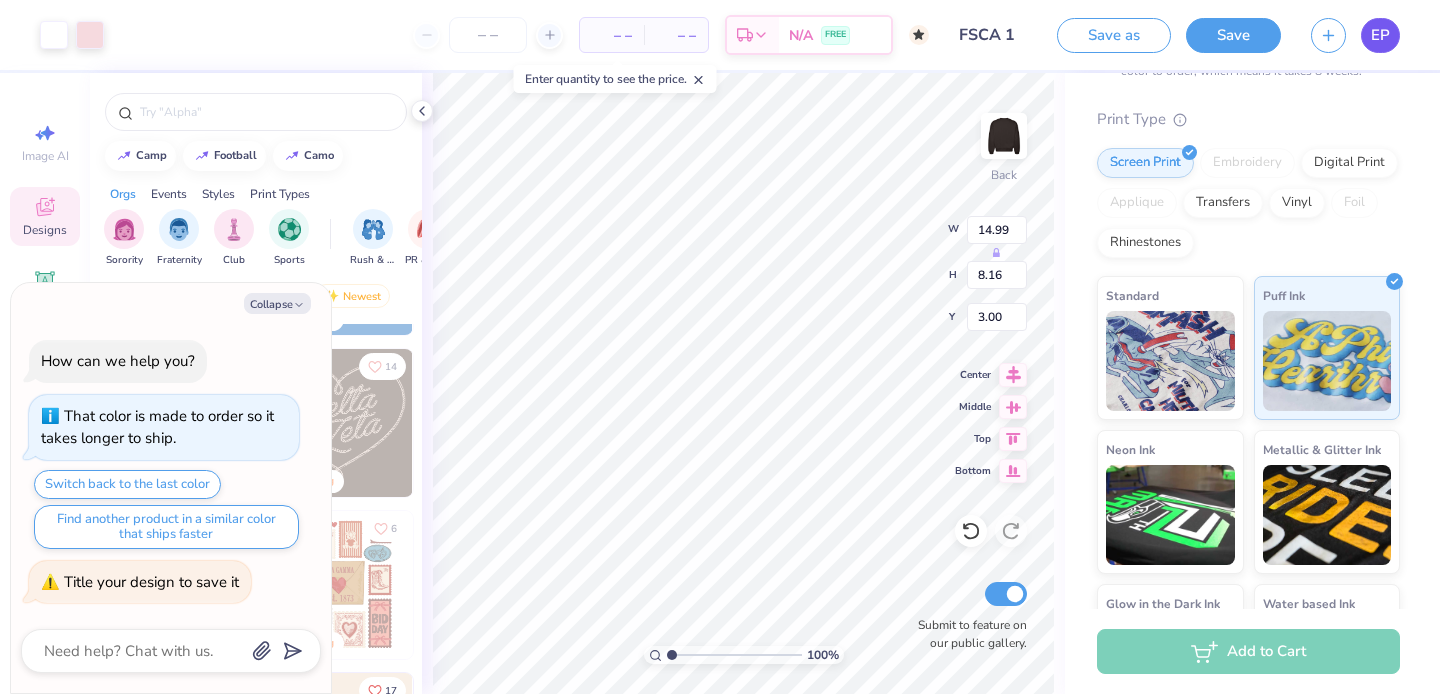 click on "EP" at bounding box center (1380, 35) 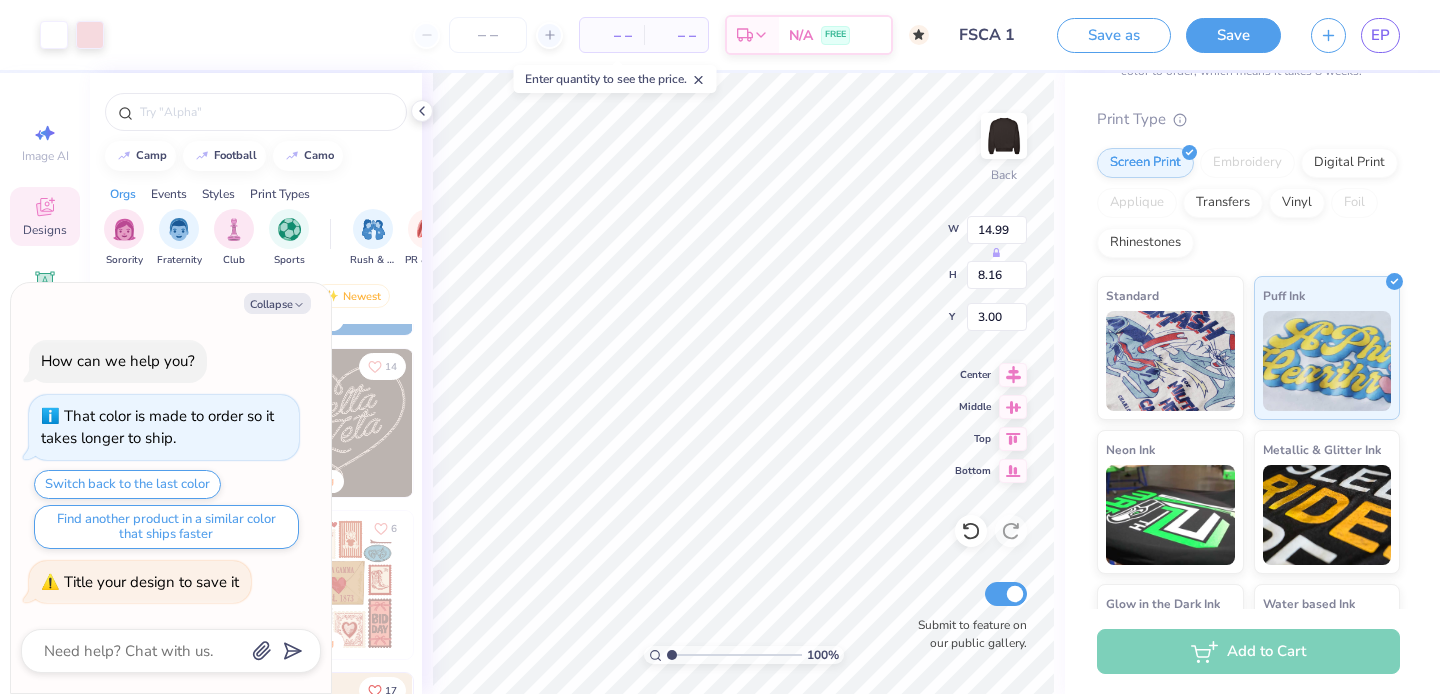 click on "100  % Back W 14.99 H 8.16 Y 3.00 Center Middle Top Bottom Submit to feature on our public gallery." at bounding box center [743, 383] 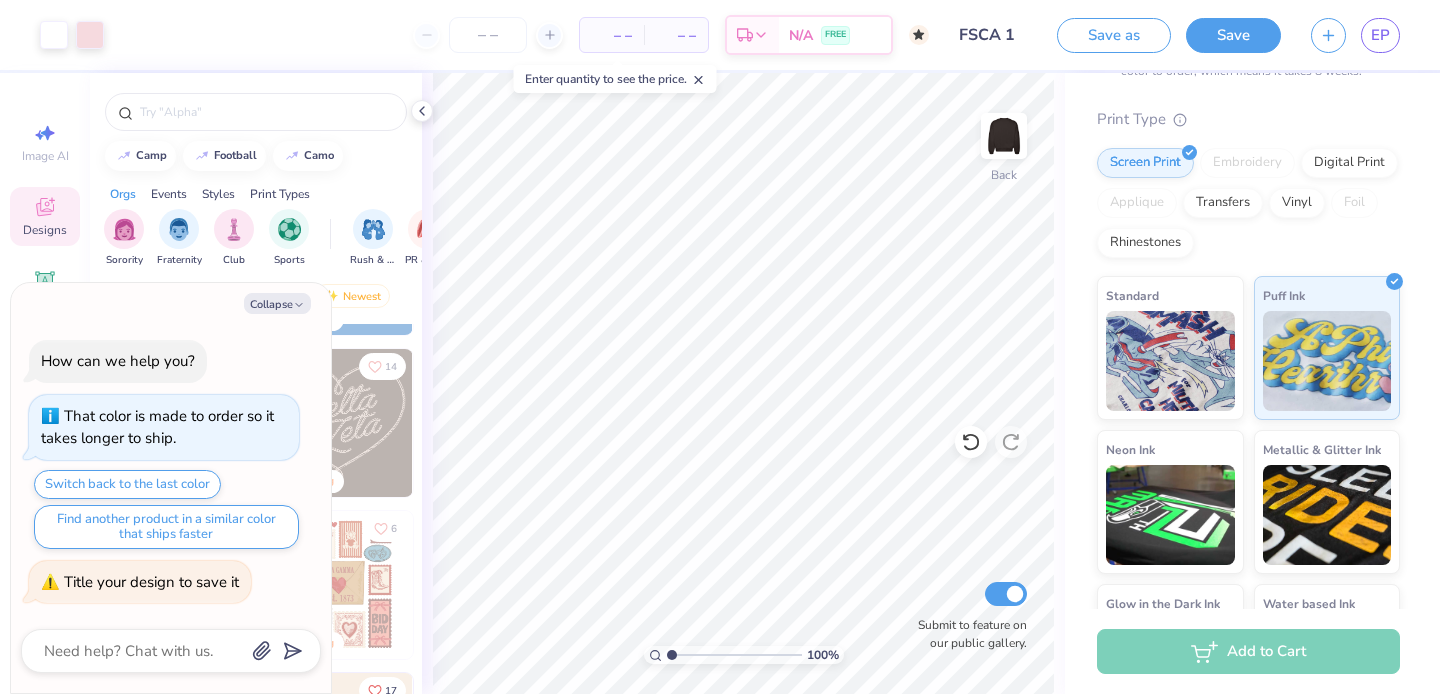 type on "x" 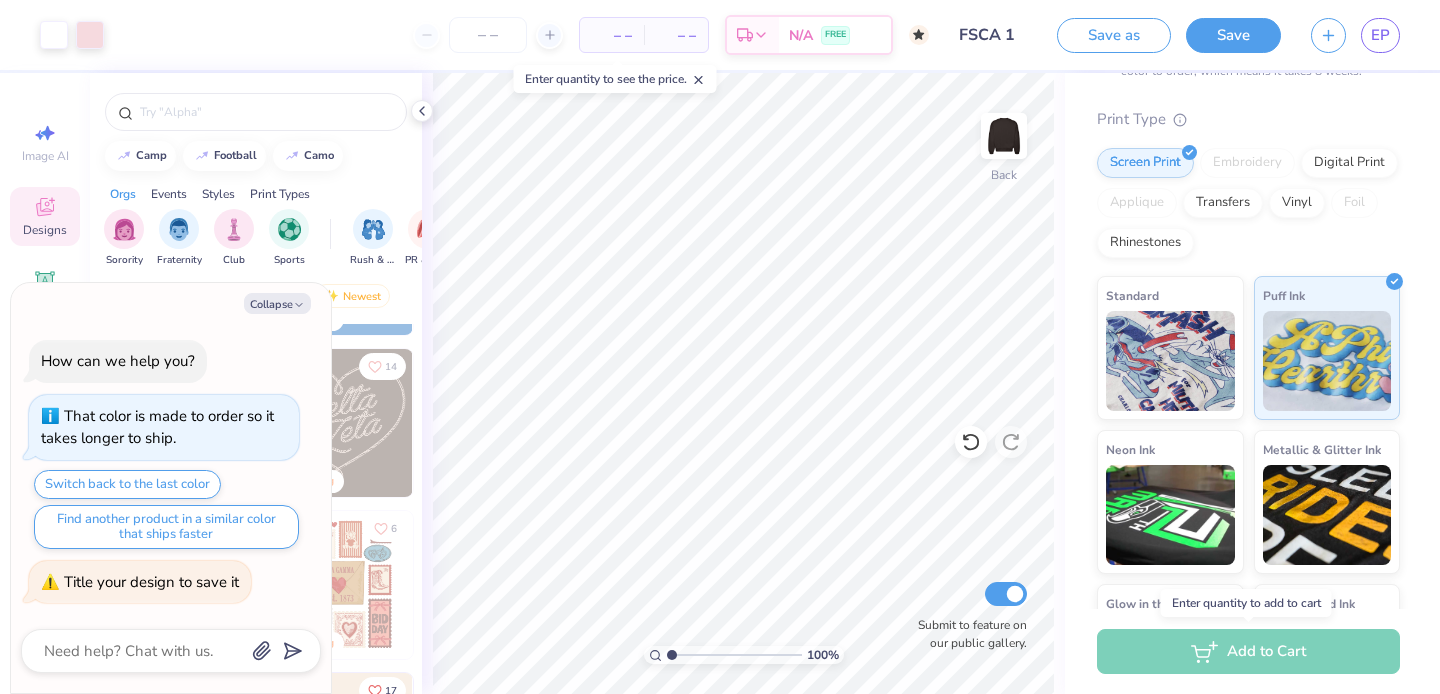 click on "Add to Cart" at bounding box center (1248, 651) 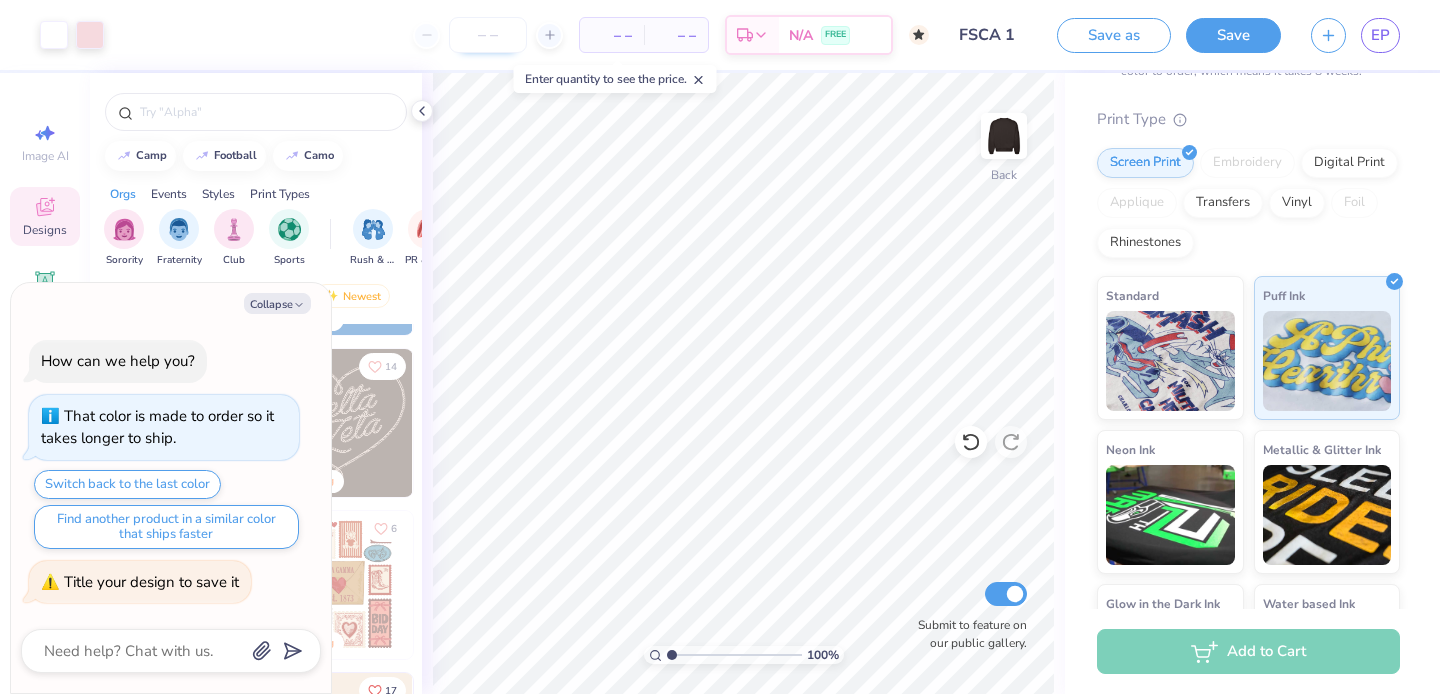 click at bounding box center (488, 35) 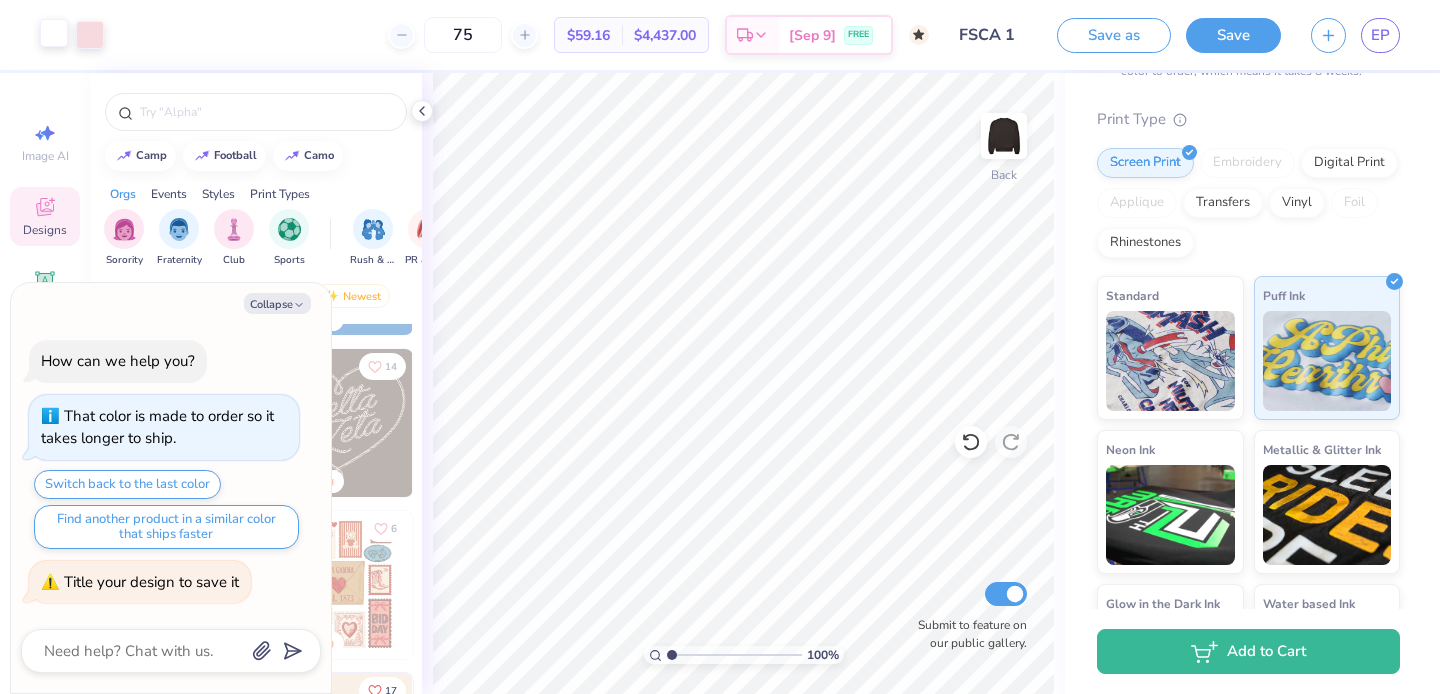 type on "75" 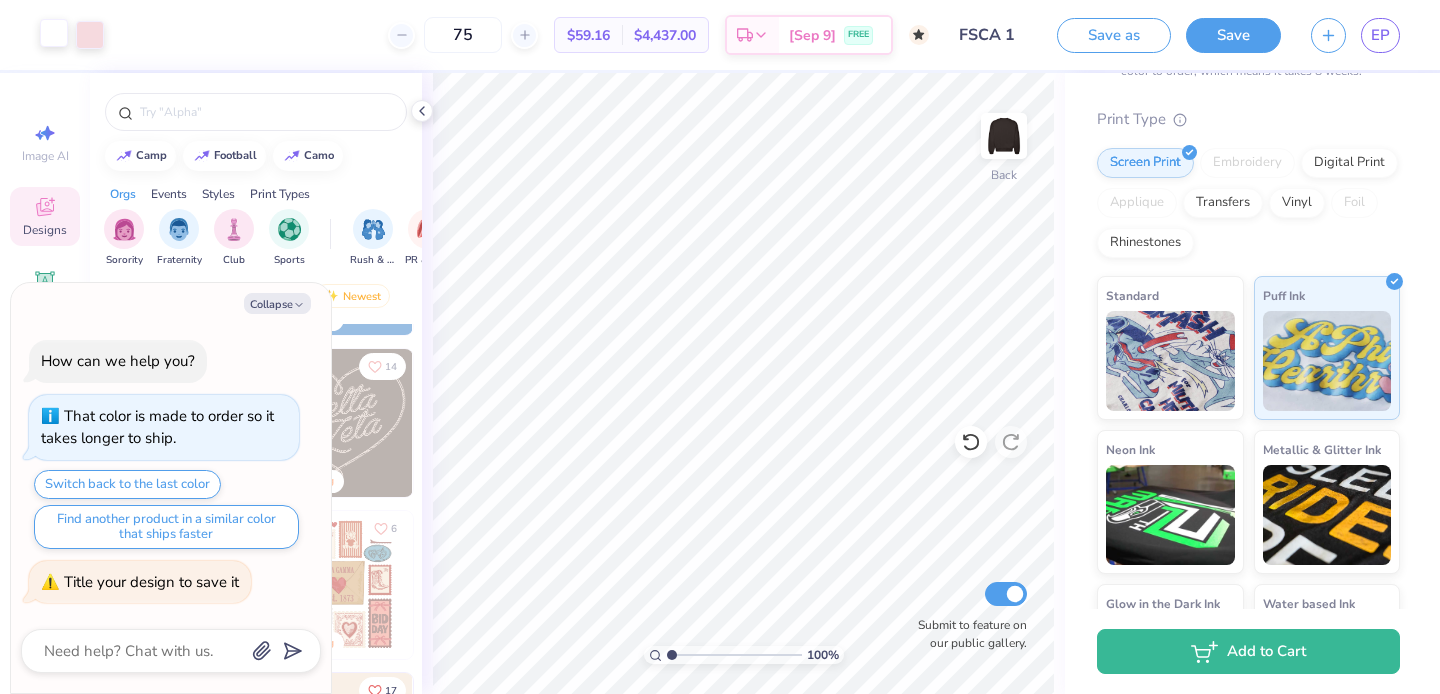 click at bounding box center (54, 33) 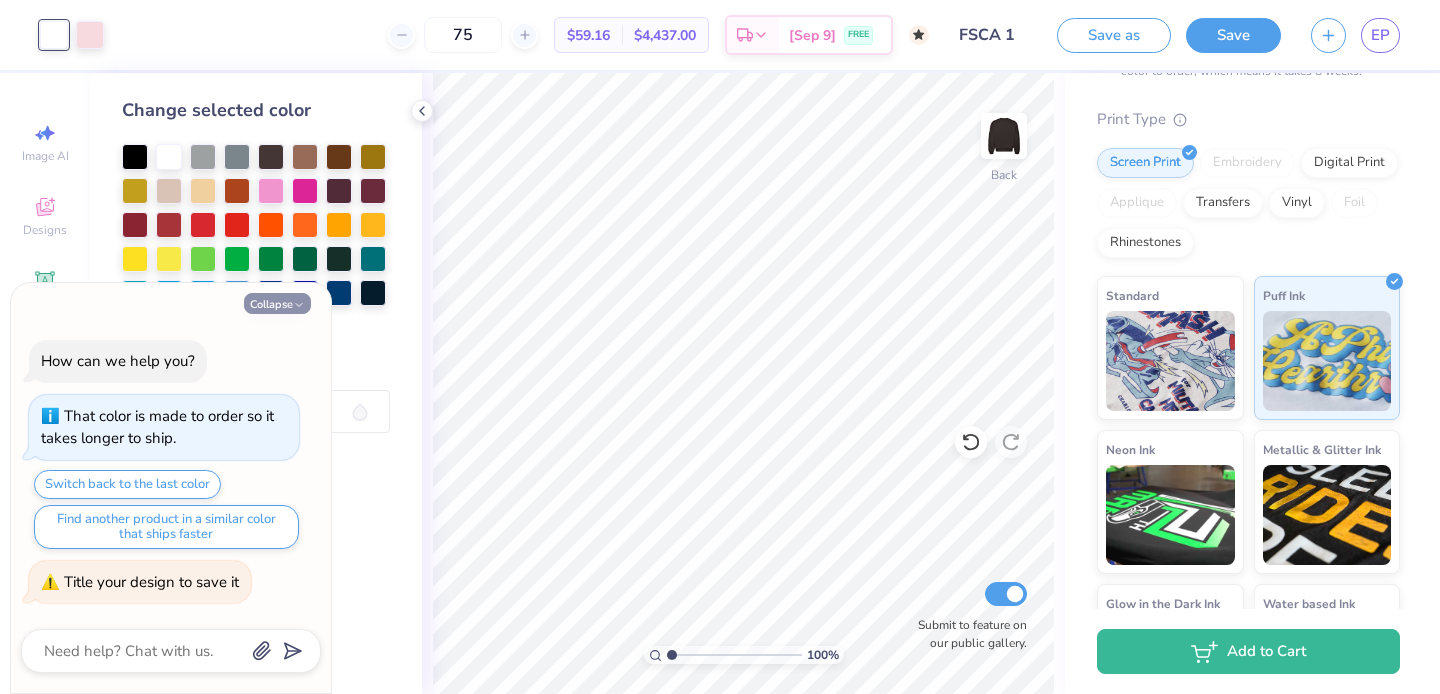 click on "Collapse" at bounding box center (277, 303) 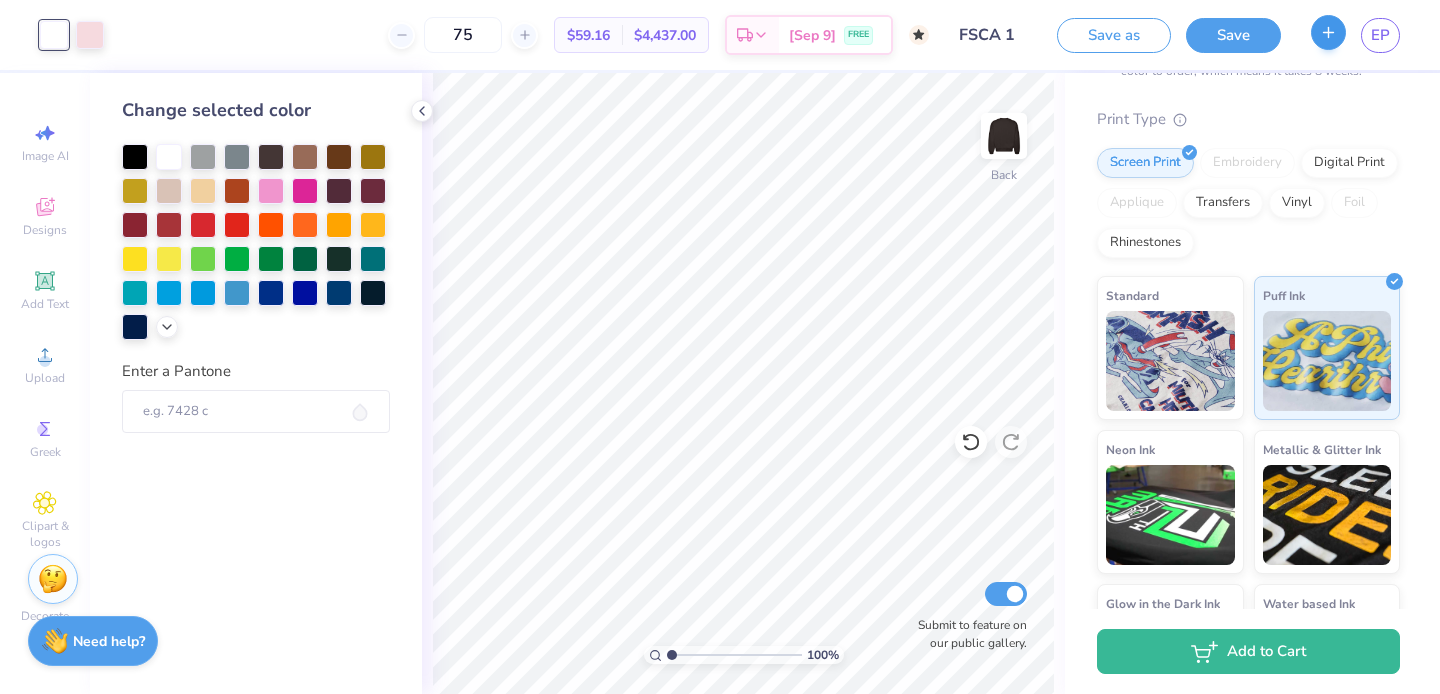 click 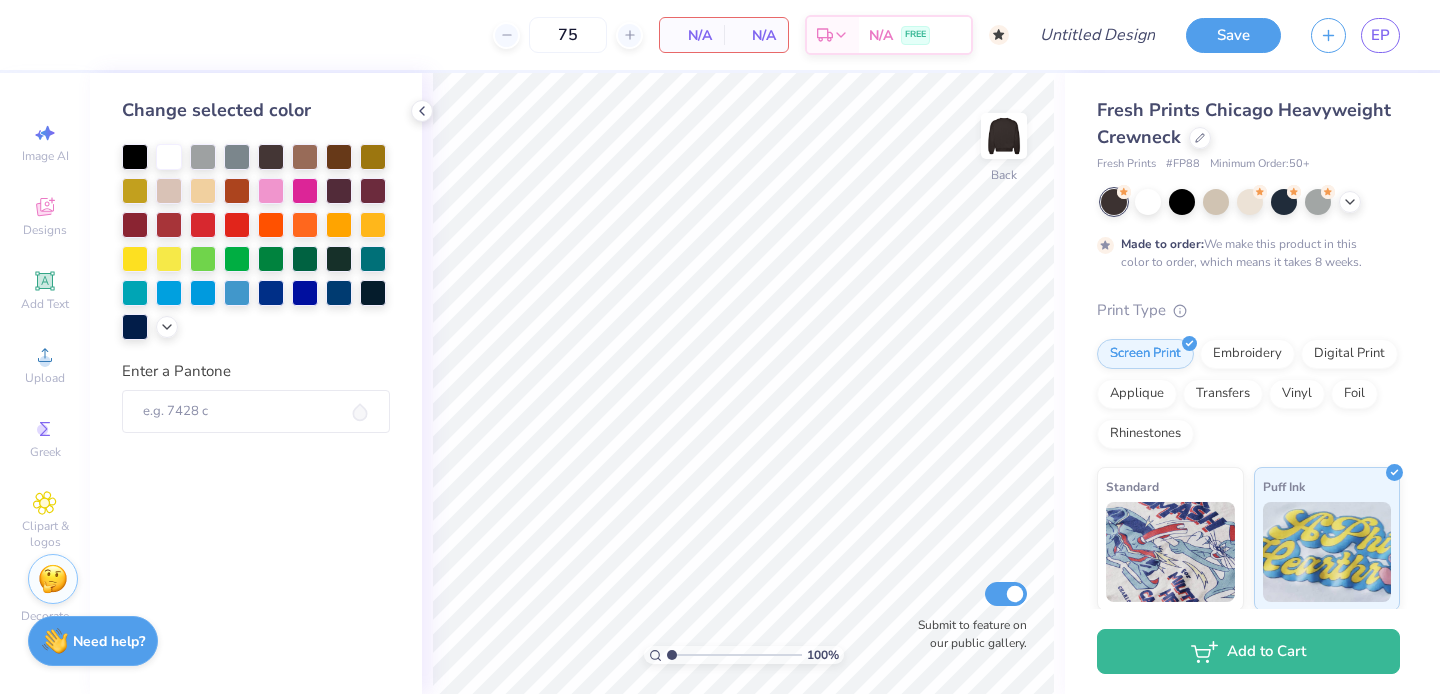 scroll, scrollTop: 0, scrollLeft: 0, axis: both 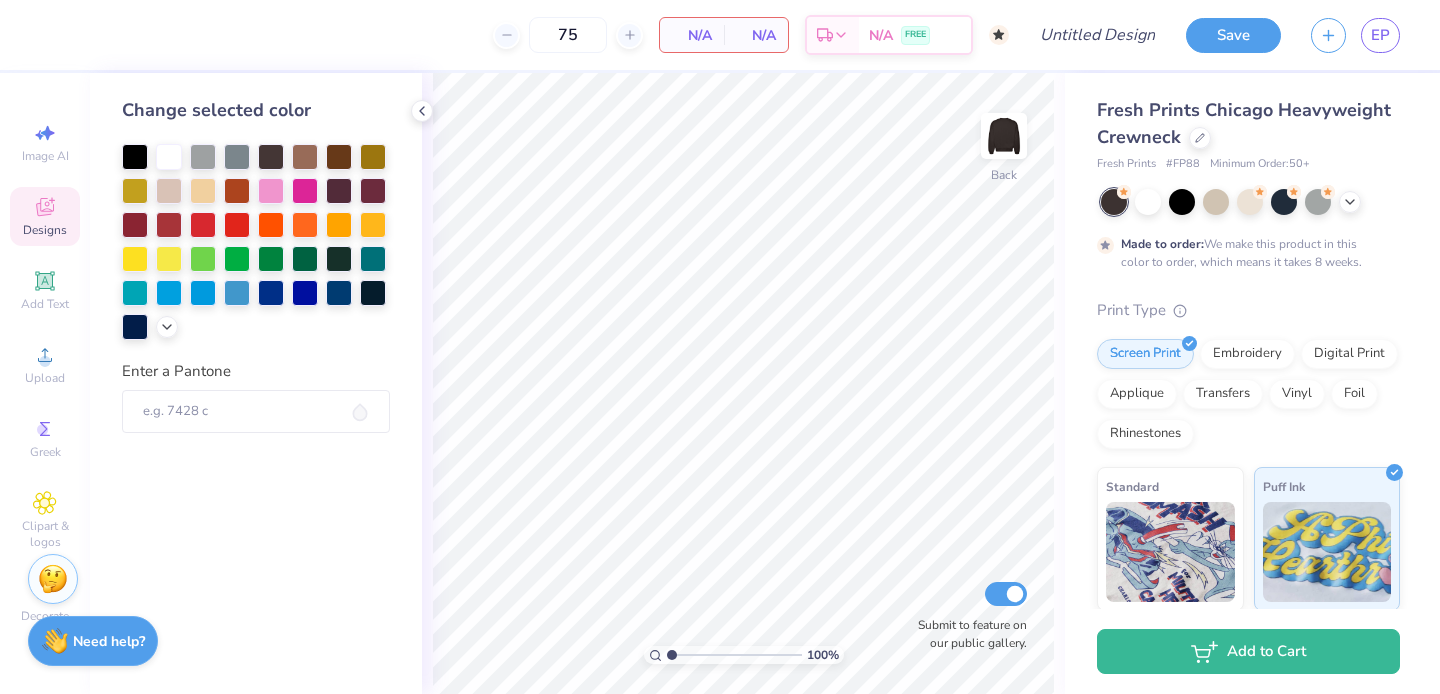 click on "Designs" at bounding box center [45, 230] 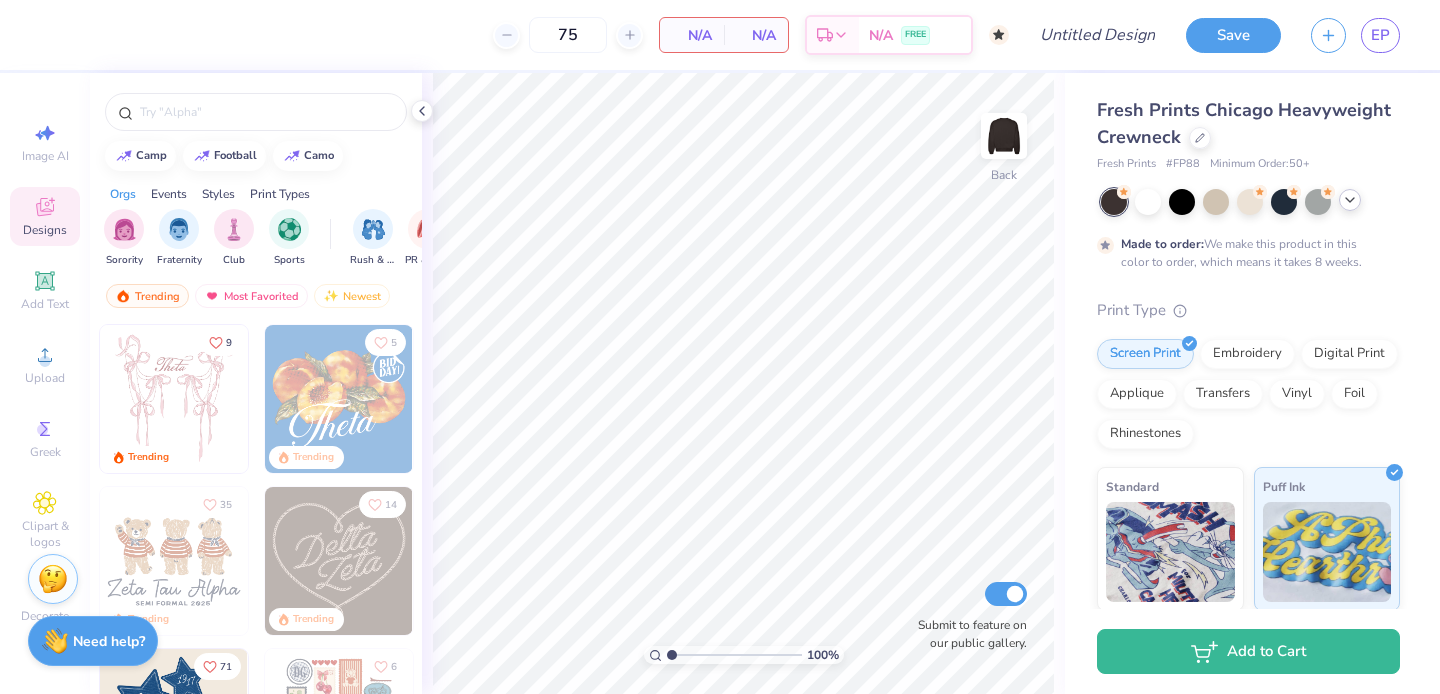 click at bounding box center [1350, 200] 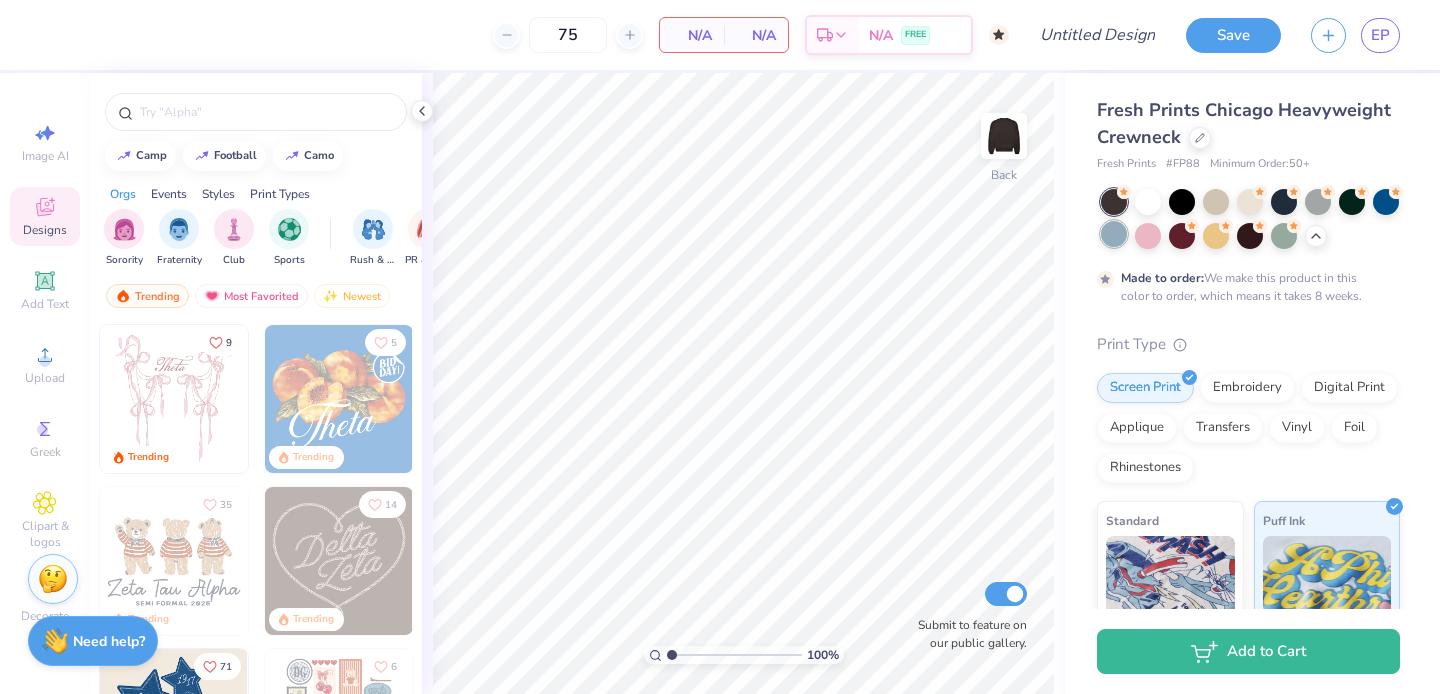 click at bounding box center [1114, 234] 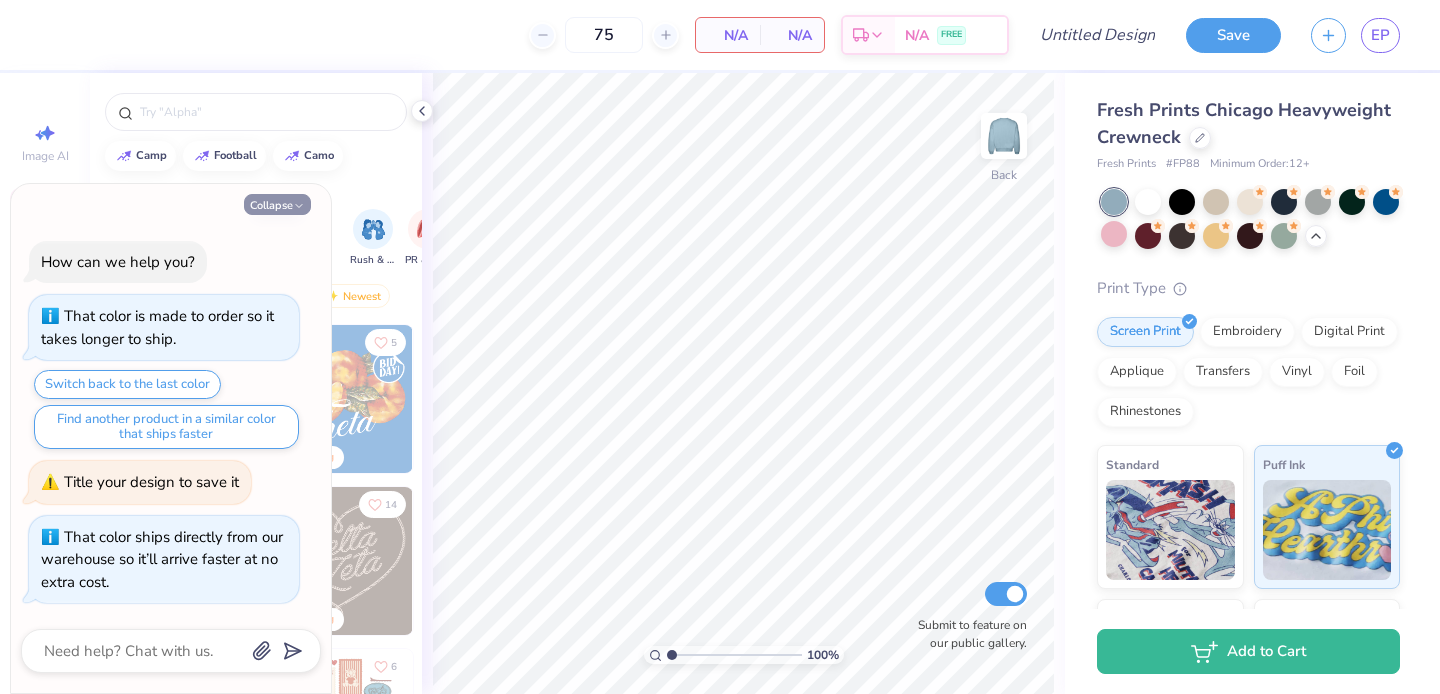 click on "Collapse" at bounding box center [277, 204] 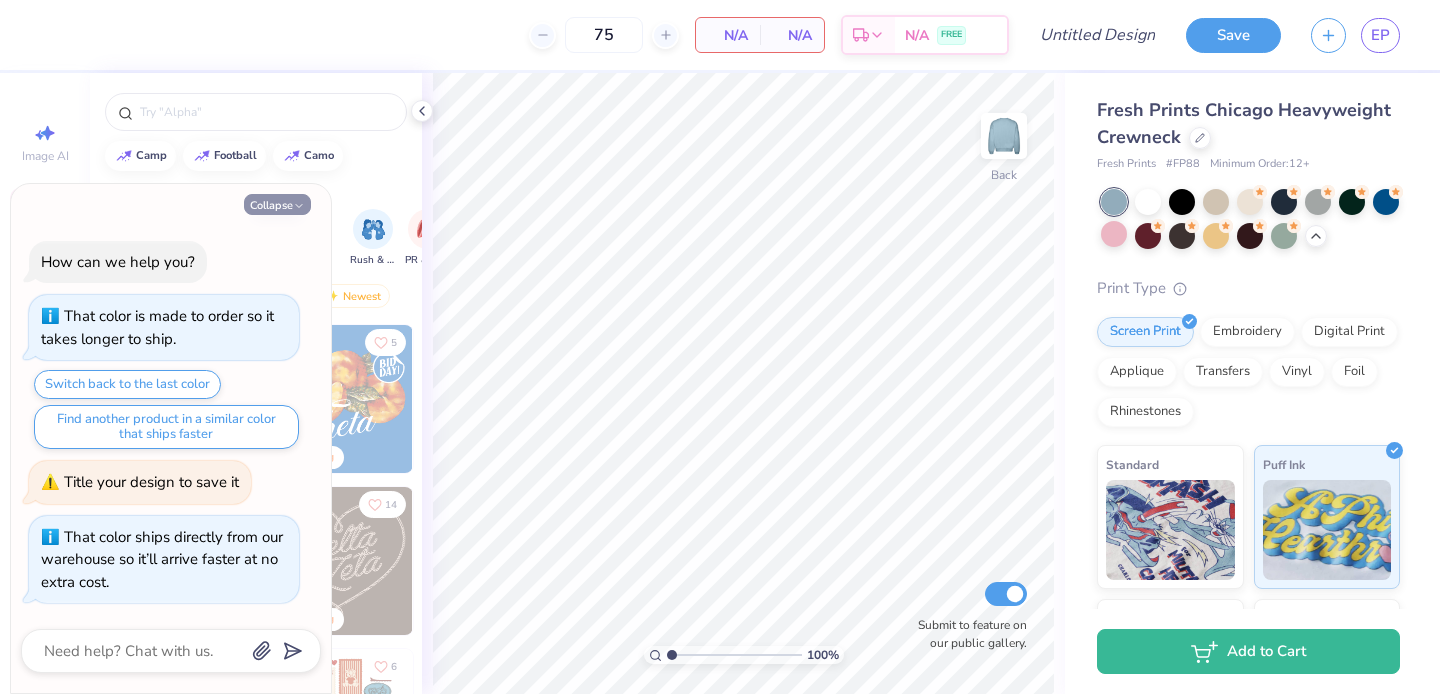 type on "x" 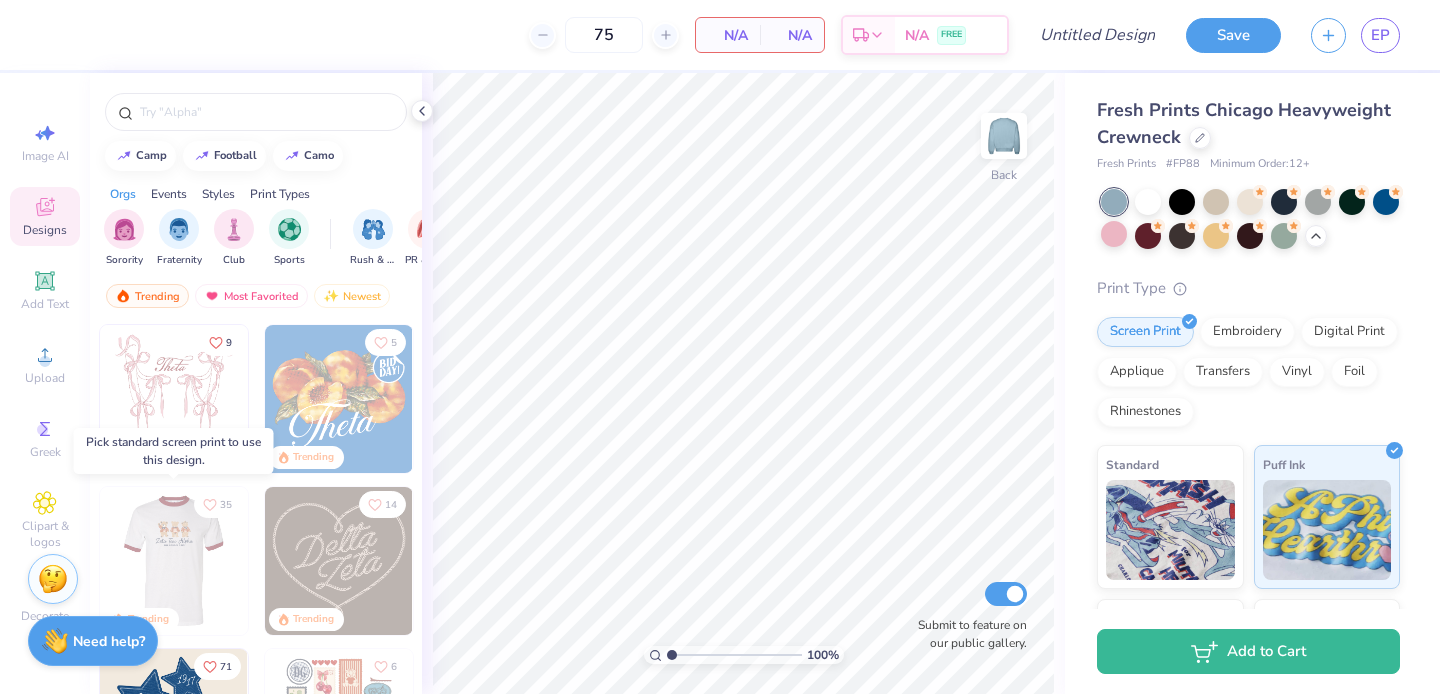 scroll, scrollTop: 4, scrollLeft: 0, axis: vertical 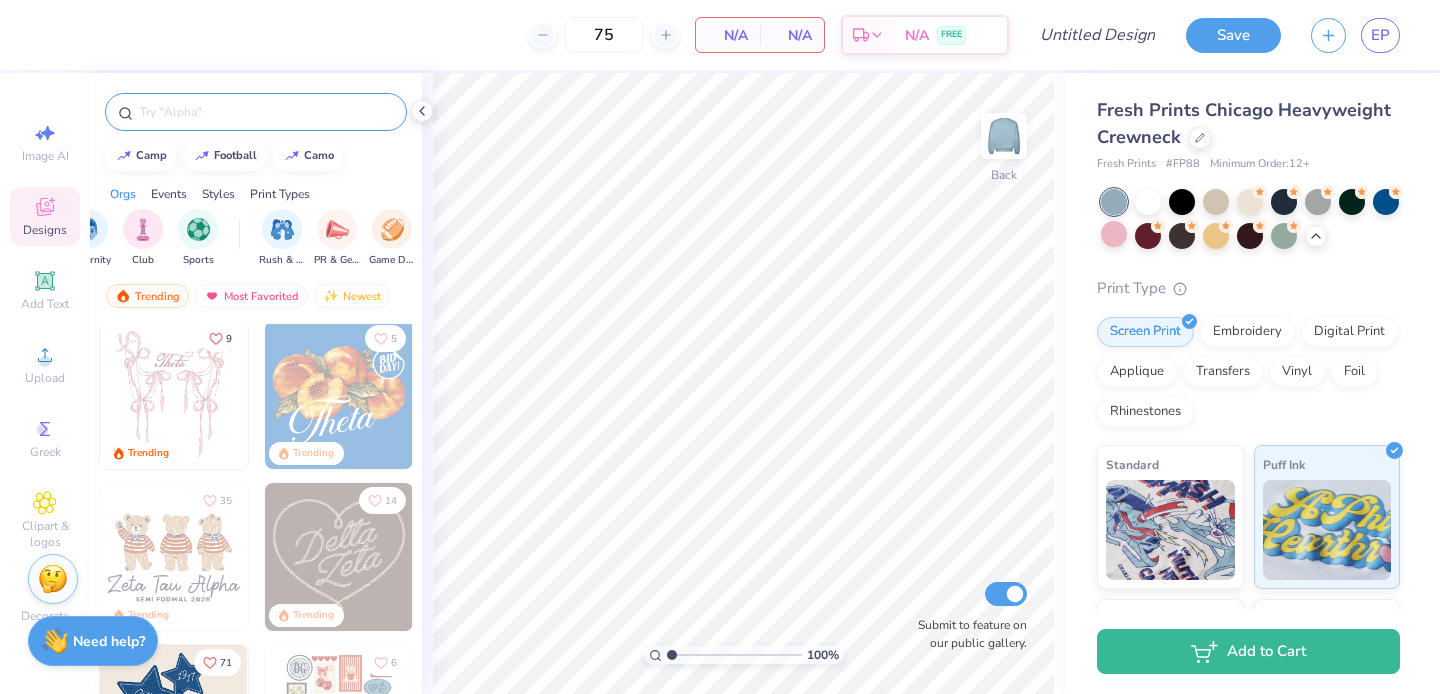 click at bounding box center (266, 112) 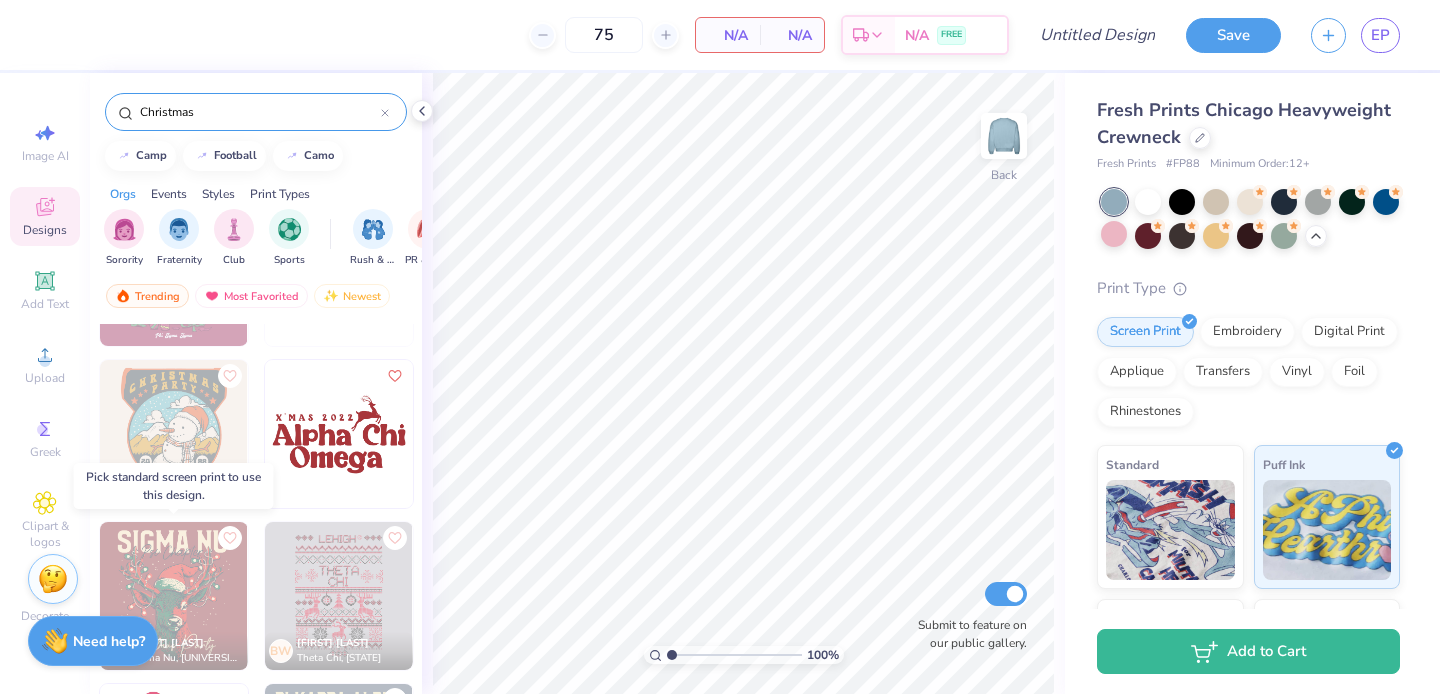 scroll, scrollTop: 601, scrollLeft: 0, axis: vertical 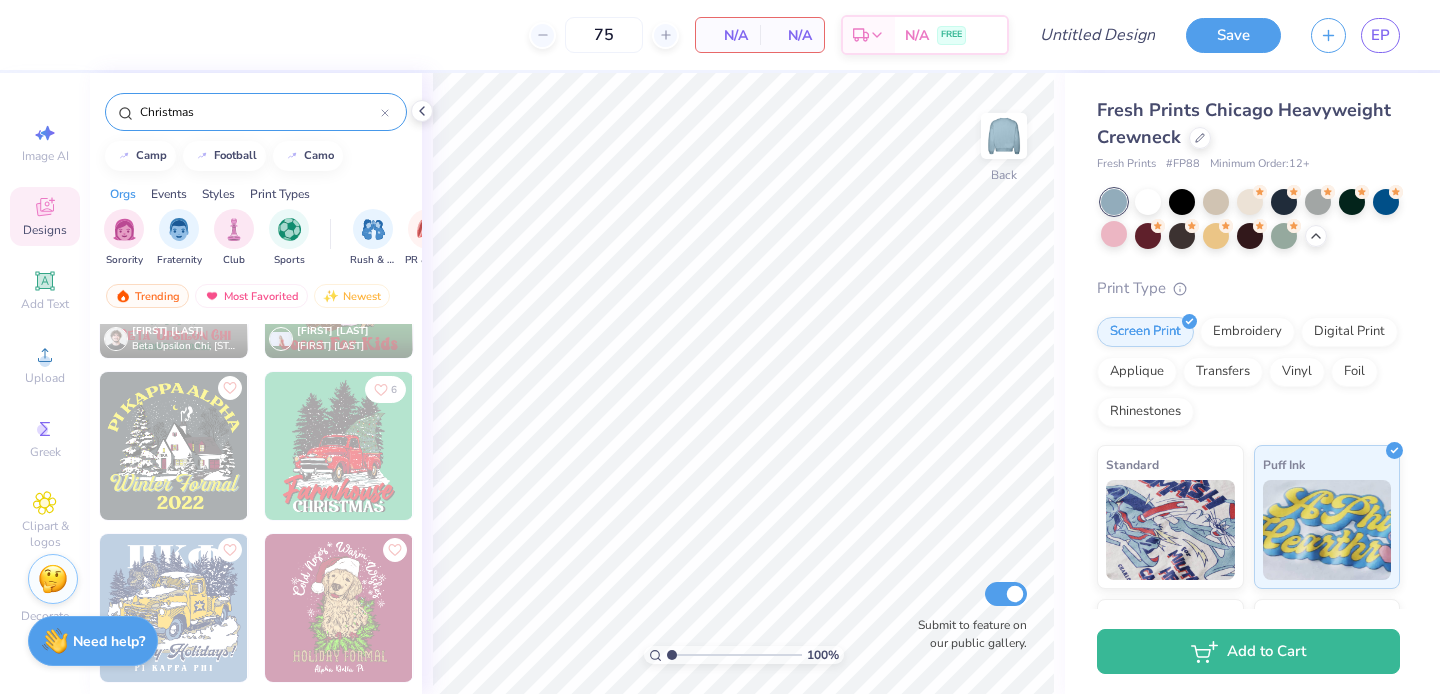 drag, startPoint x: 204, startPoint y: 111, endPoint x: 104, endPoint y: 108, distance: 100.04499 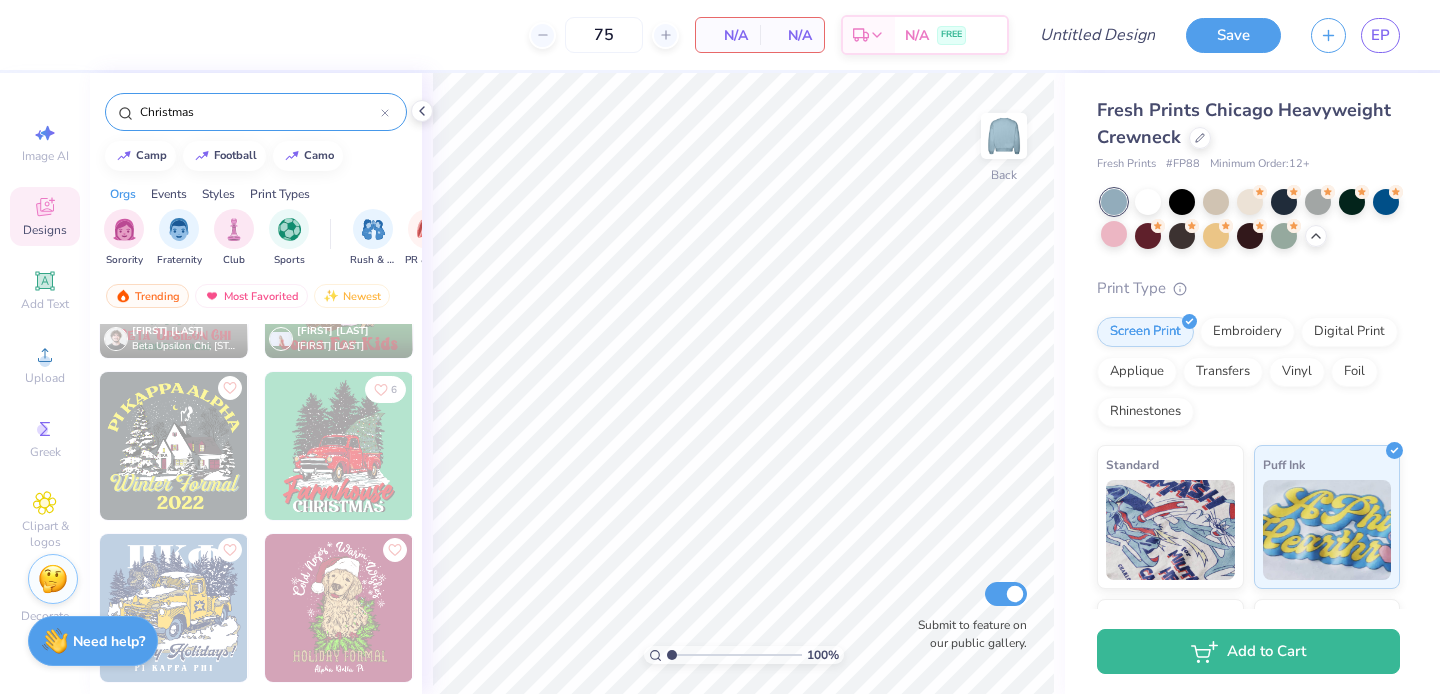 click on "Christmas" at bounding box center [256, 107] 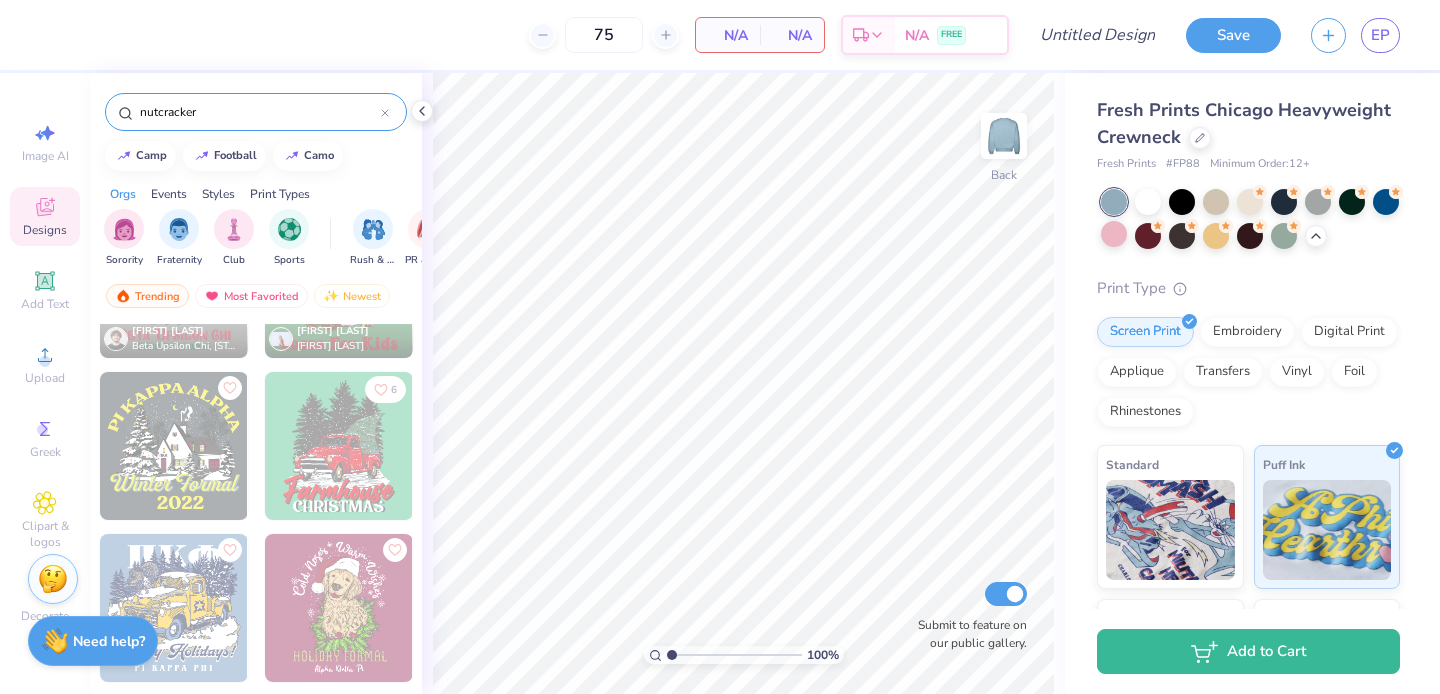 type on "nutcracker" 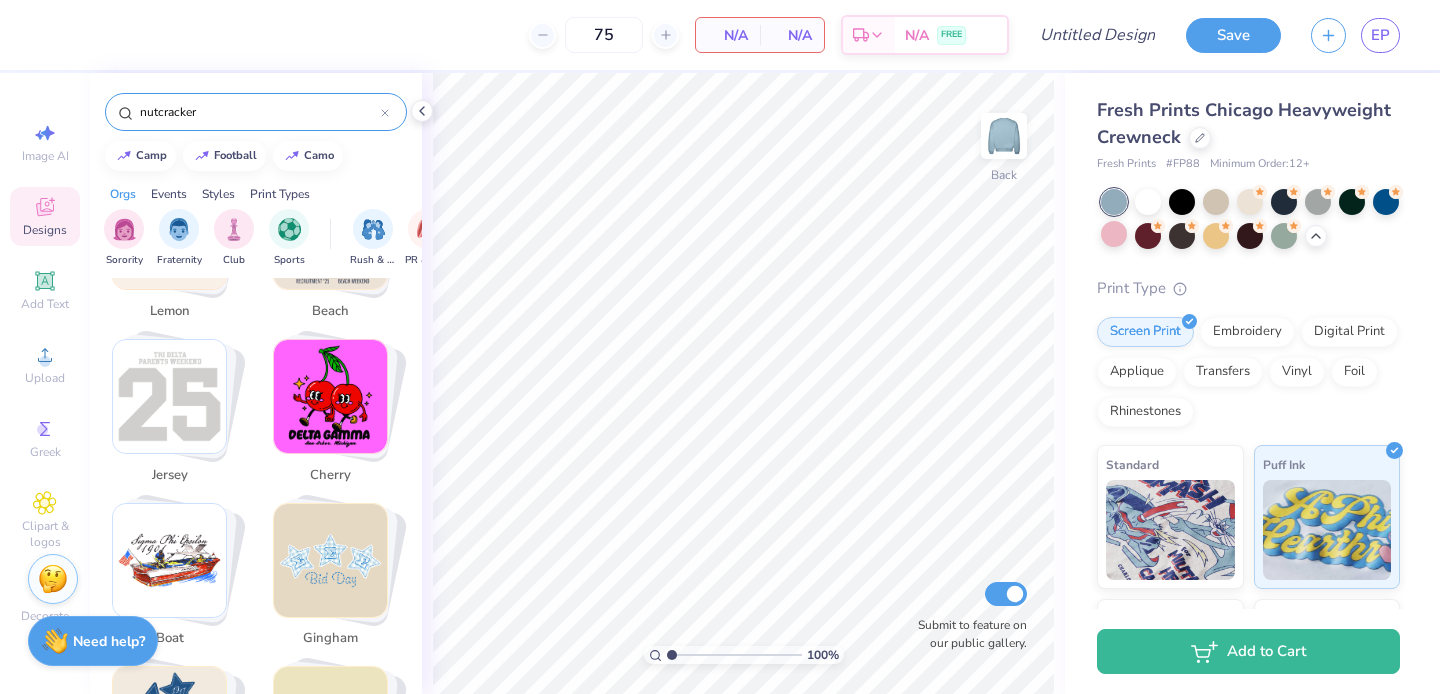 scroll, scrollTop: 557, scrollLeft: 0, axis: vertical 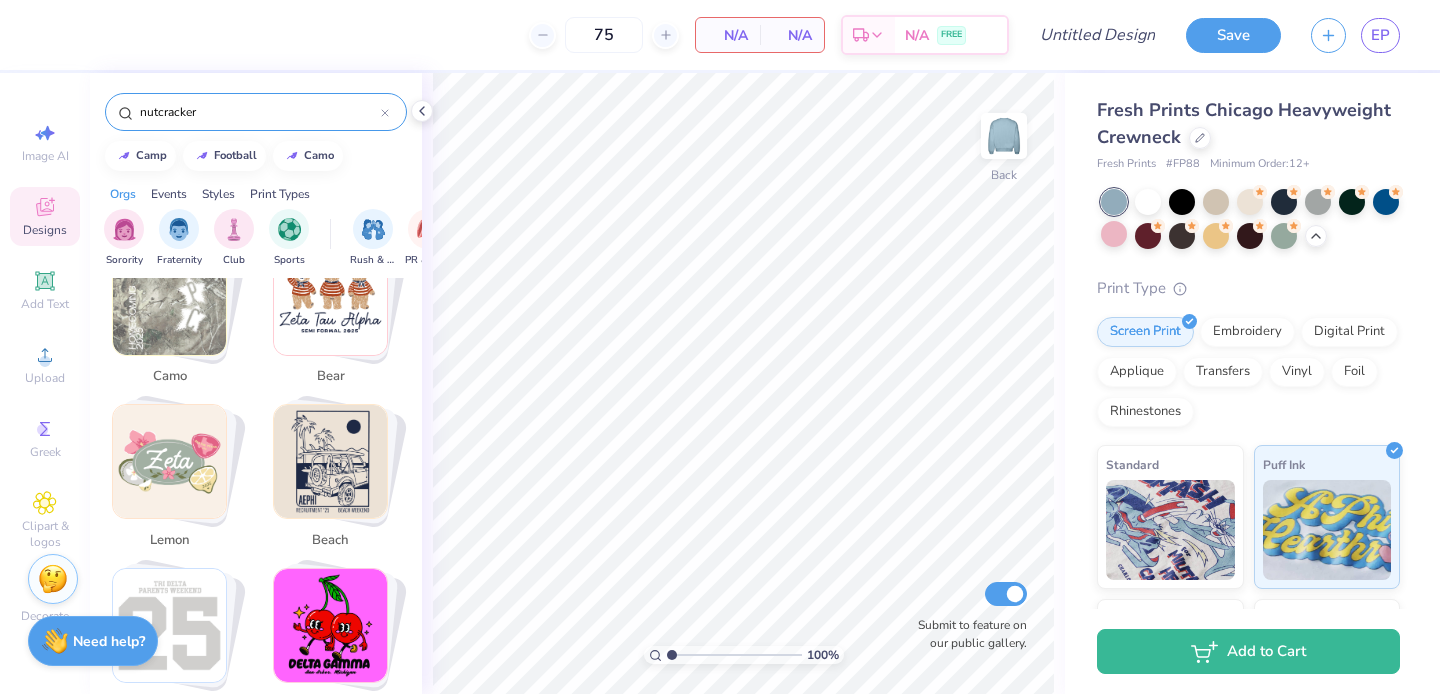 click 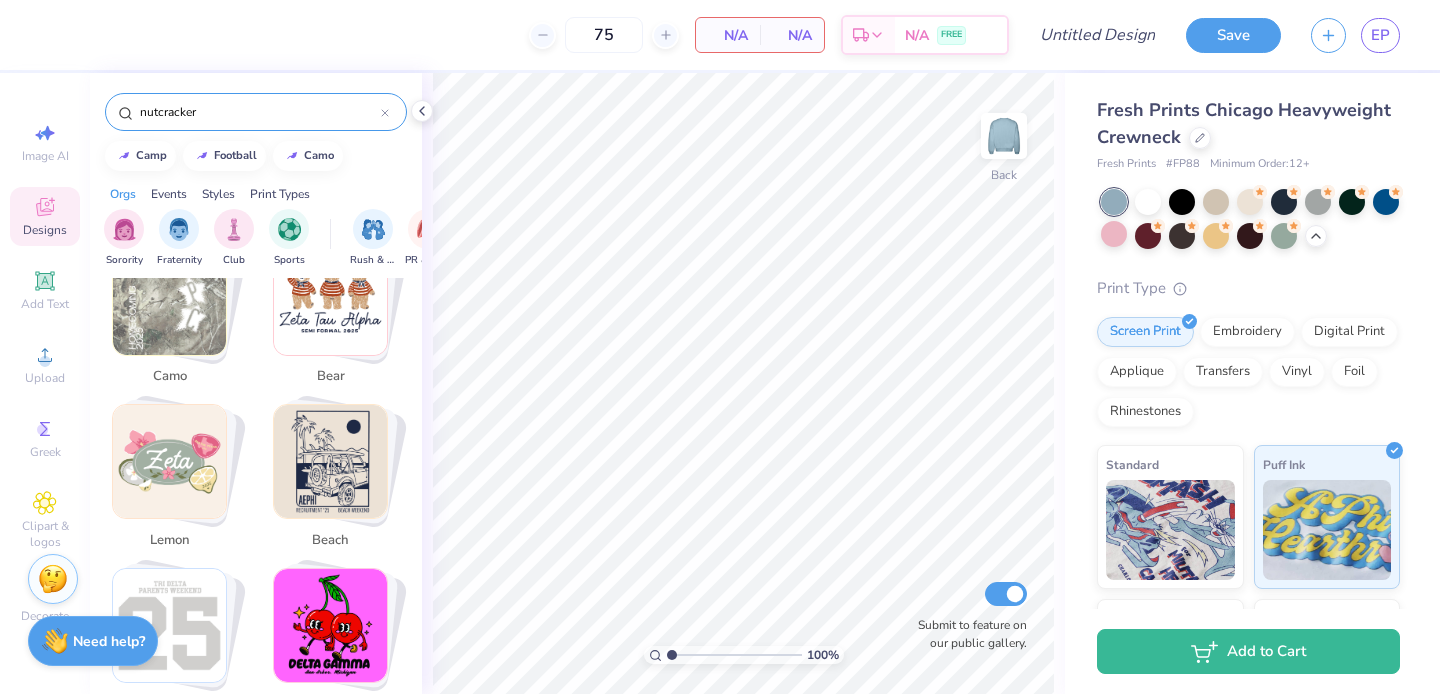 type 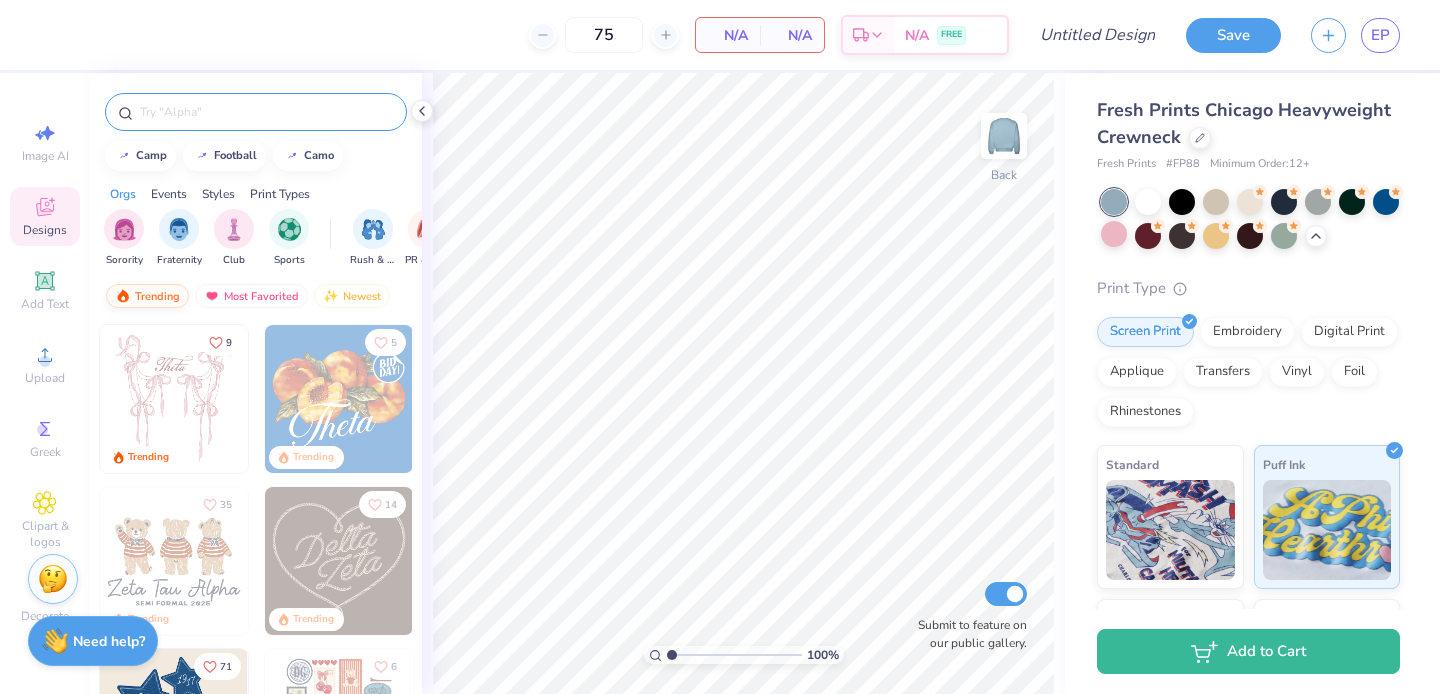click on "Trending" at bounding box center (147, 296) 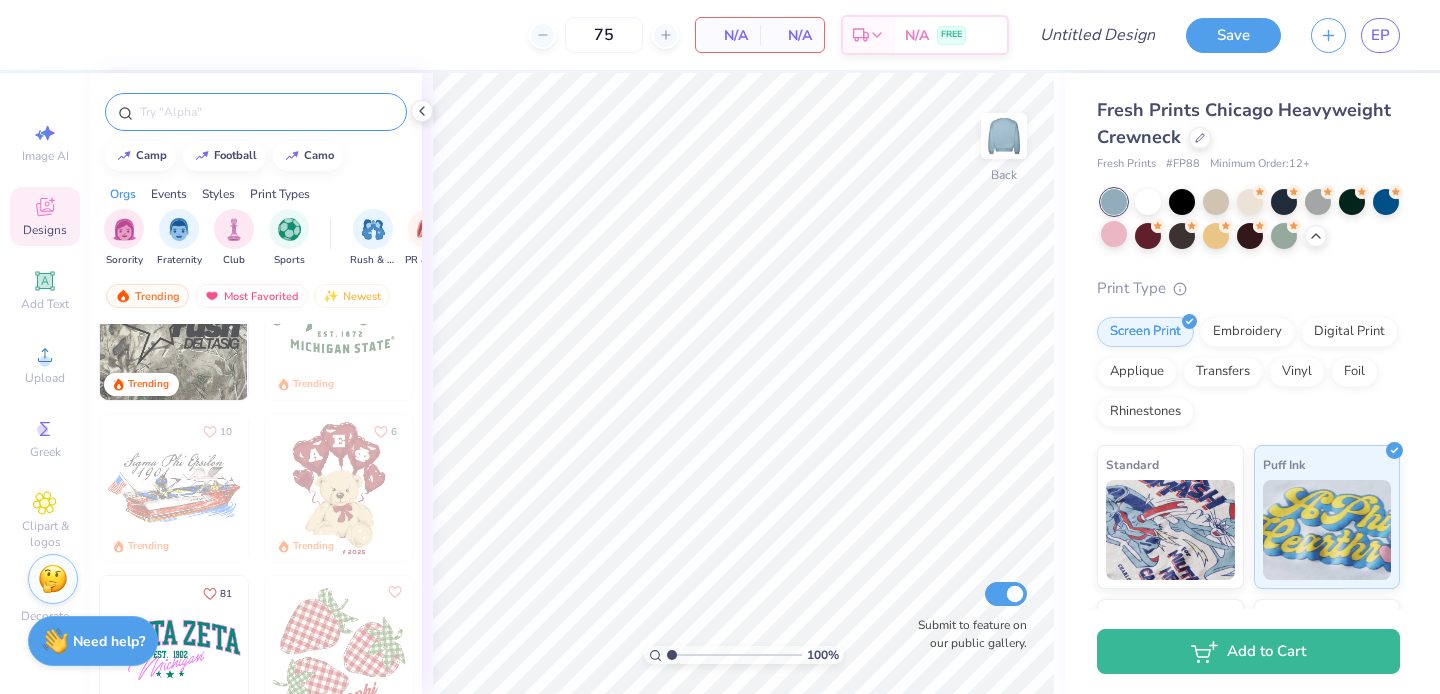 scroll, scrollTop: 723, scrollLeft: 0, axis: vertical 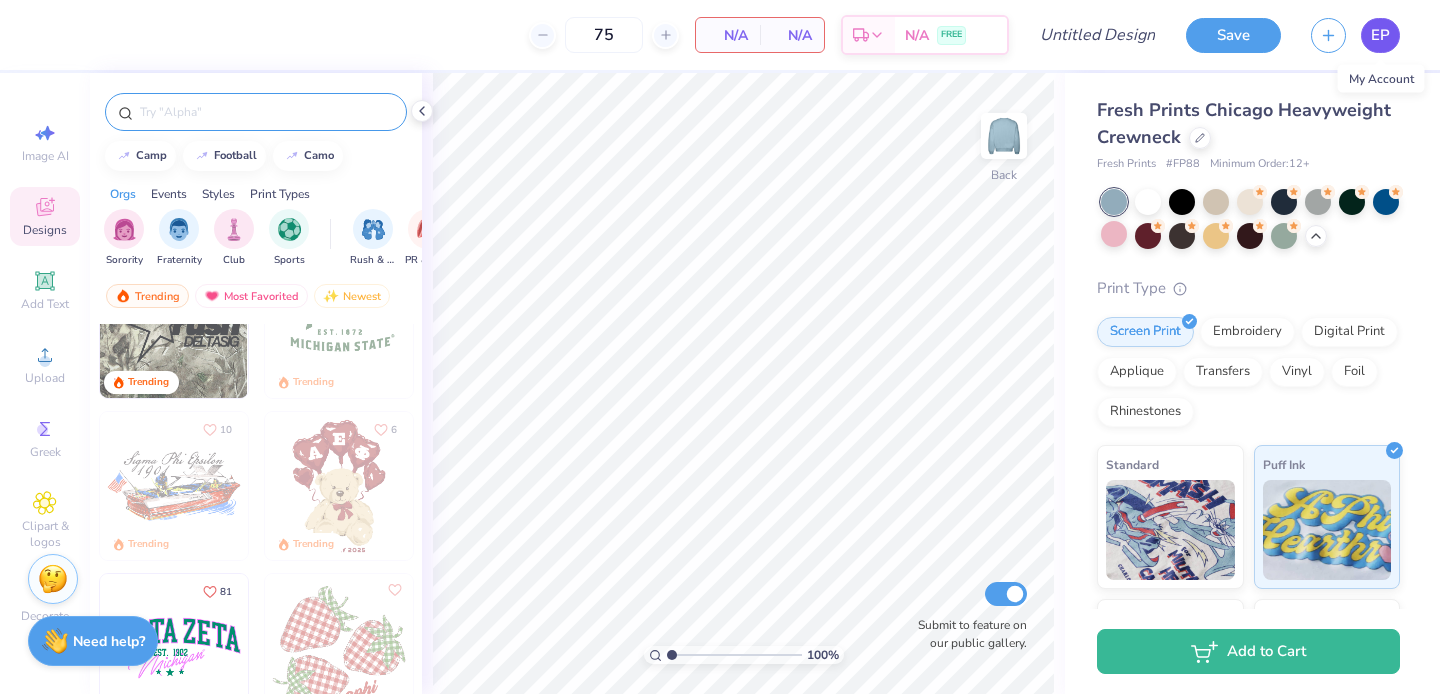 click on "EP" at bounding box center (1380, 35) 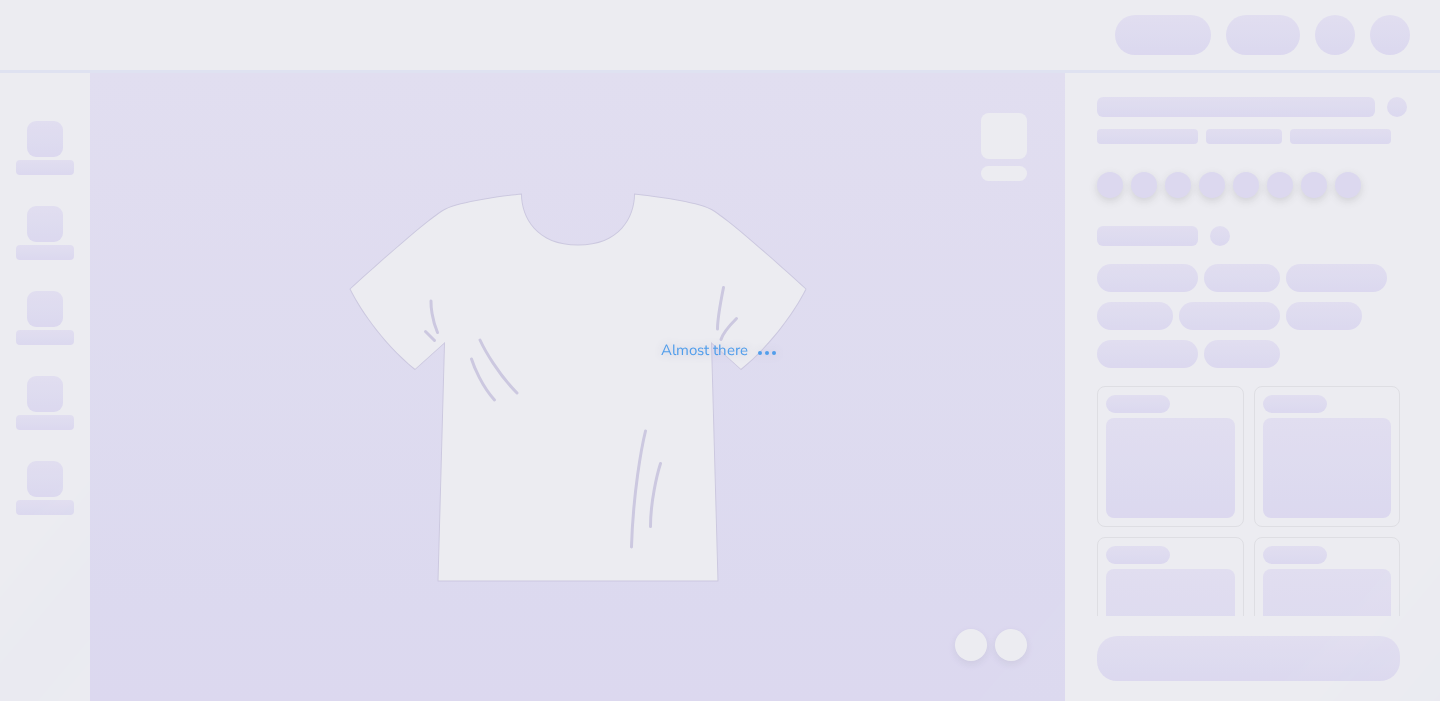 scroll, scrollTop: 0, scrollLeft: 0, axis: both 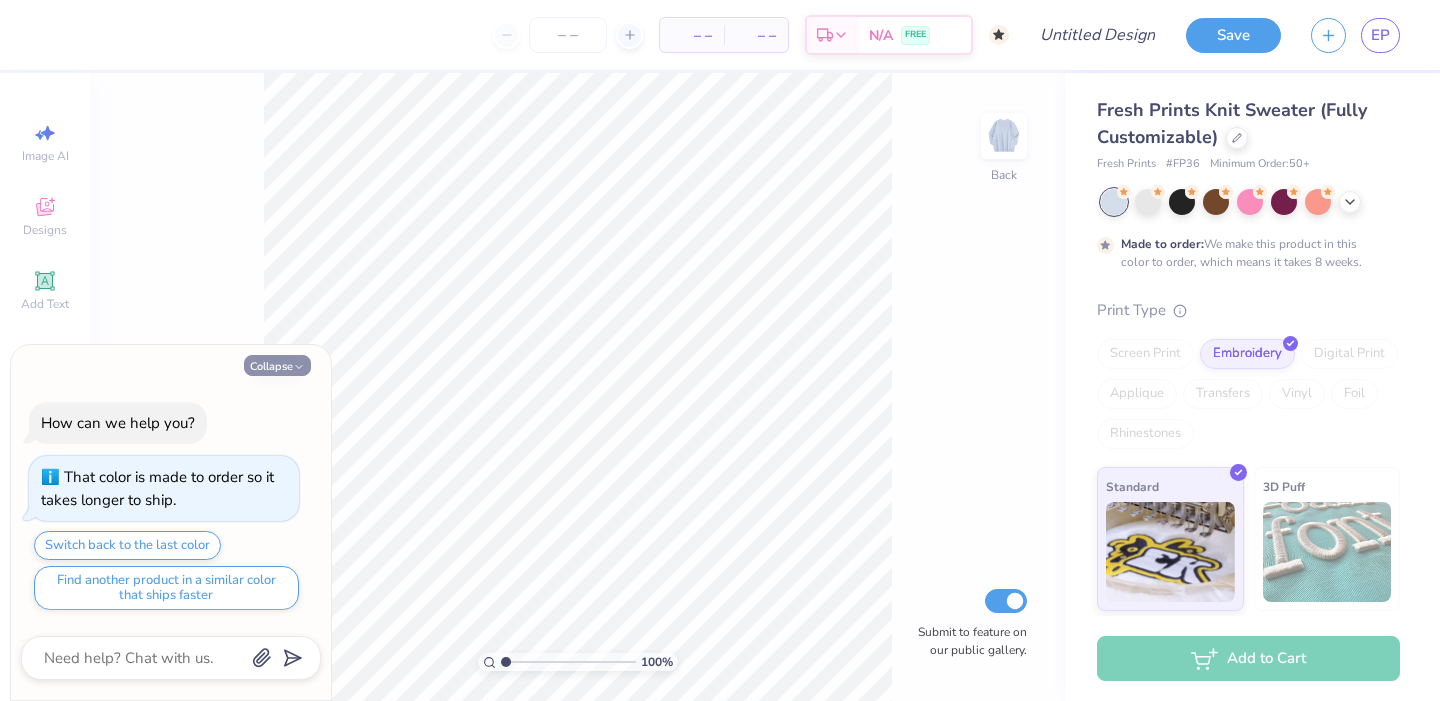 click on "Collapse" at bounding box center (277, 365) 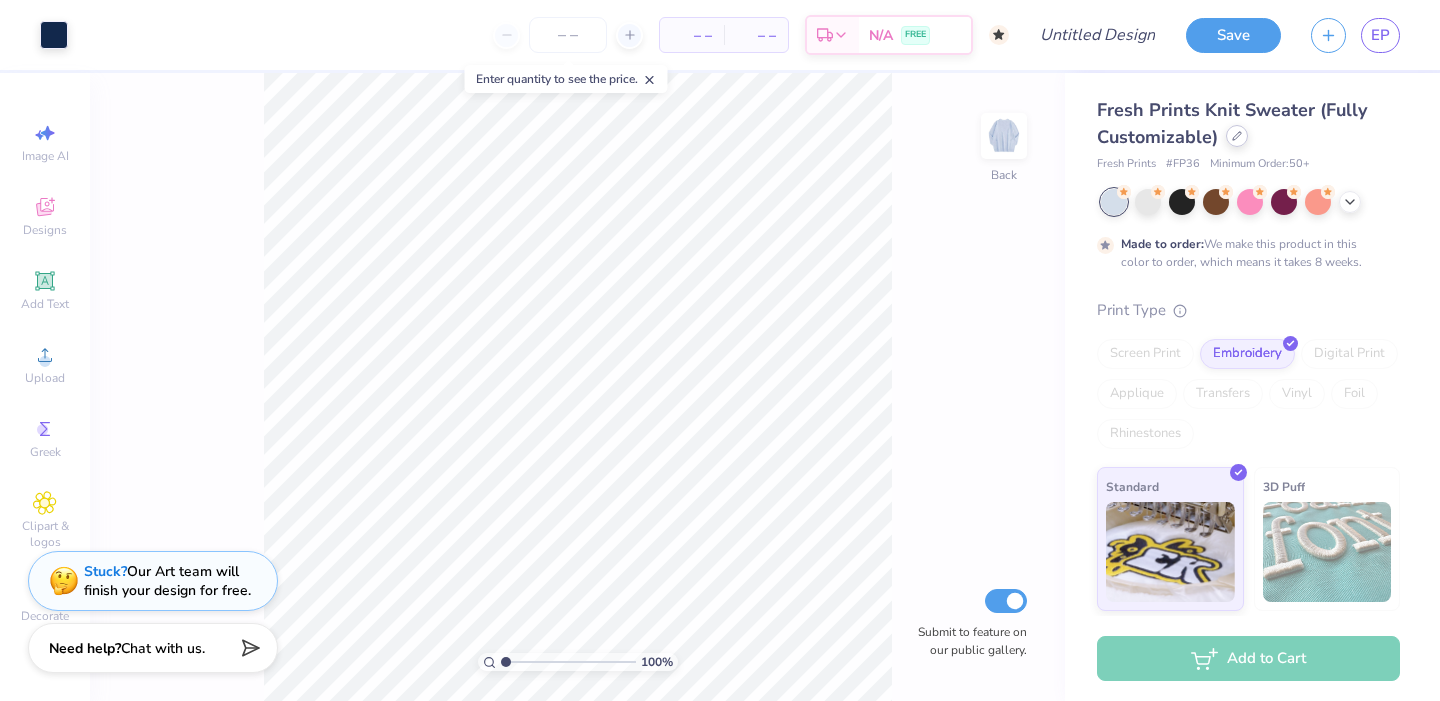 click 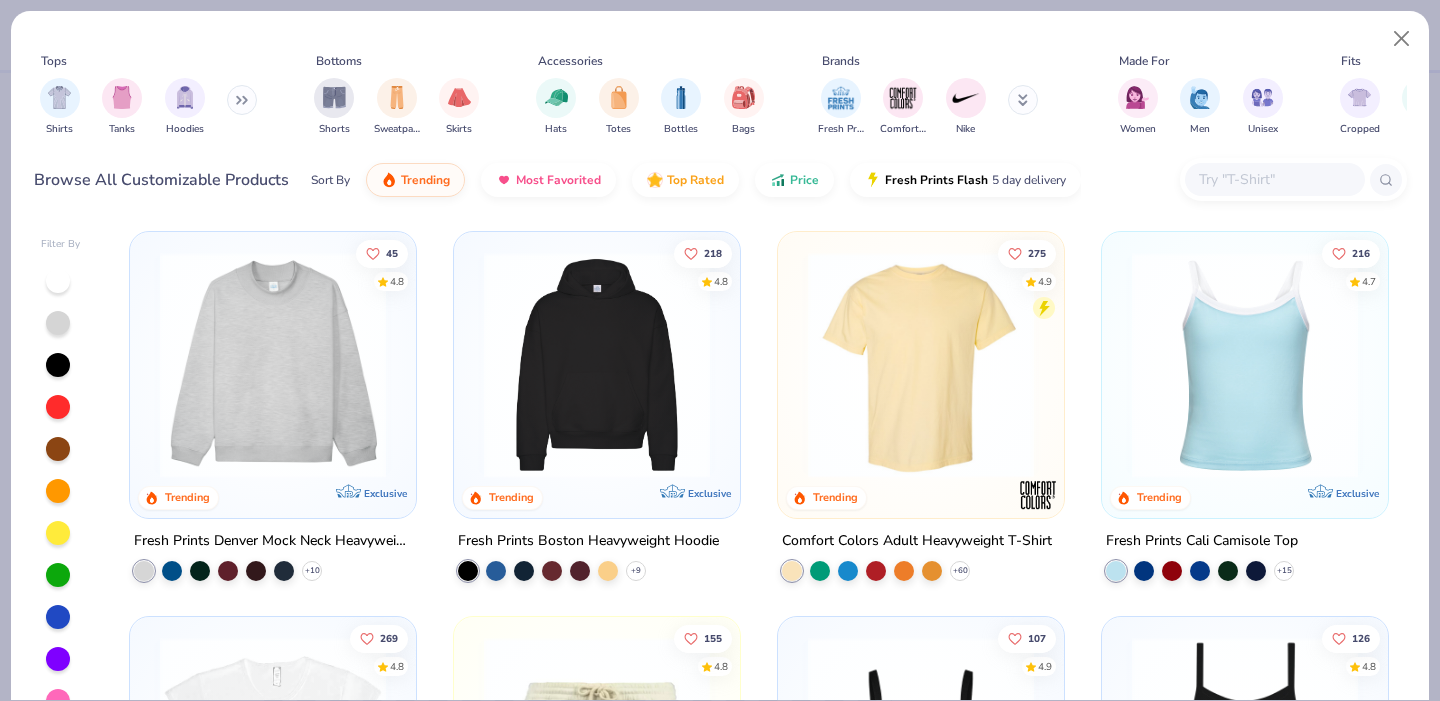 click at bounding box center (273, 365) 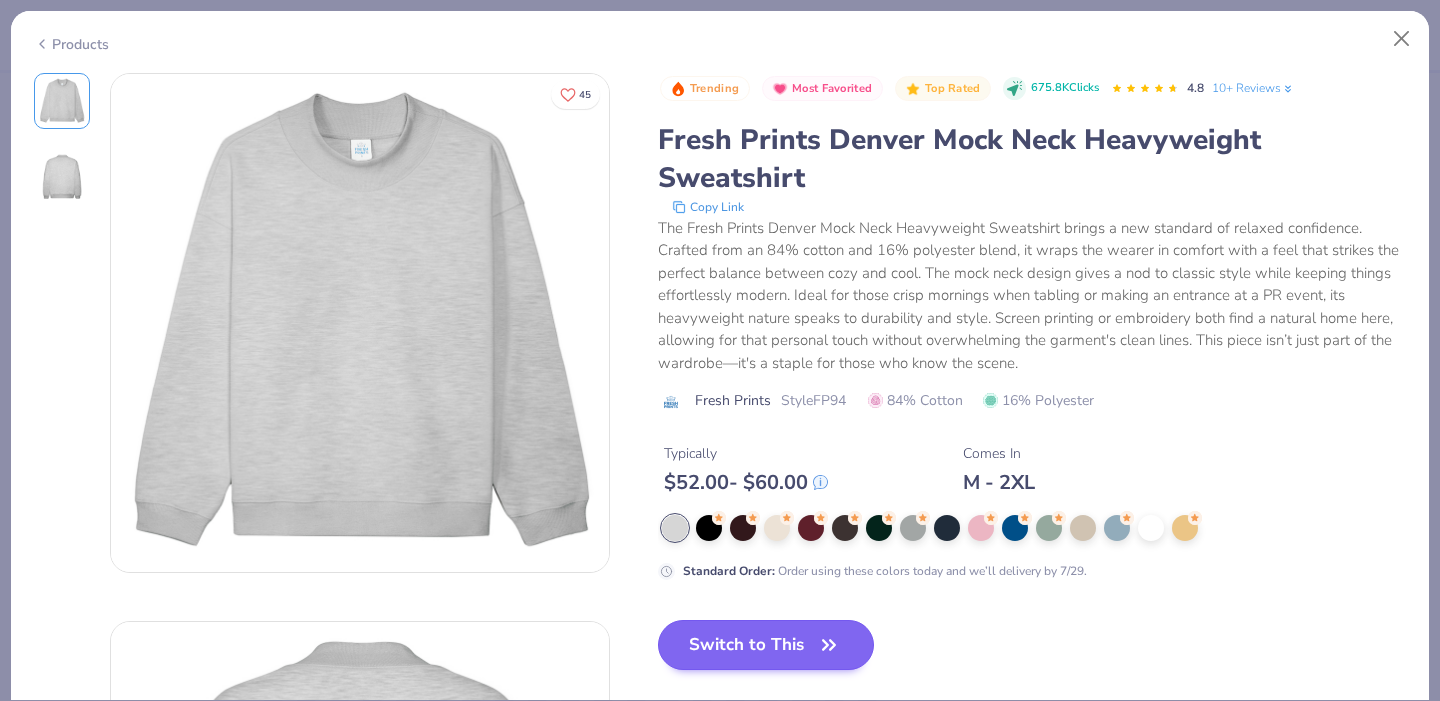 click on "Switch to This" at bounding box center [766, 645] 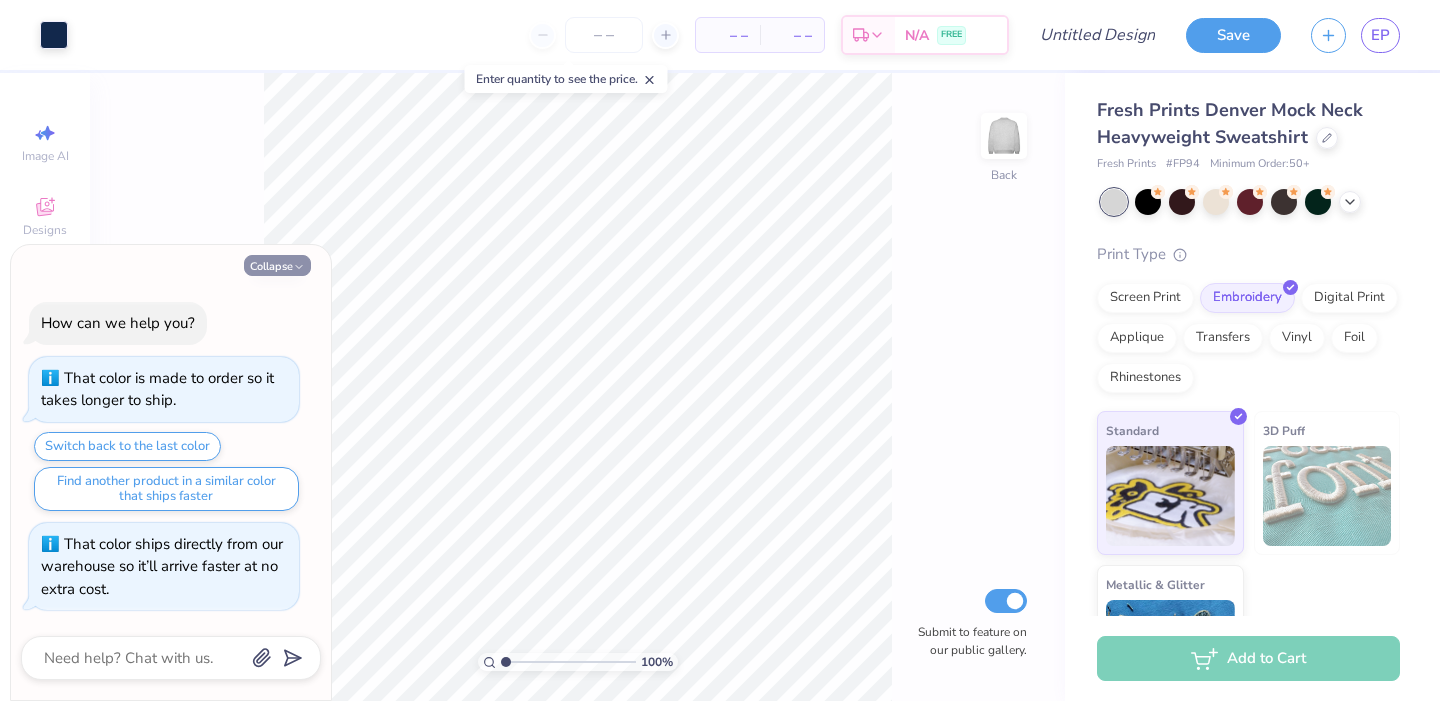 click on "Collapse" at bounding box center (277, 265) 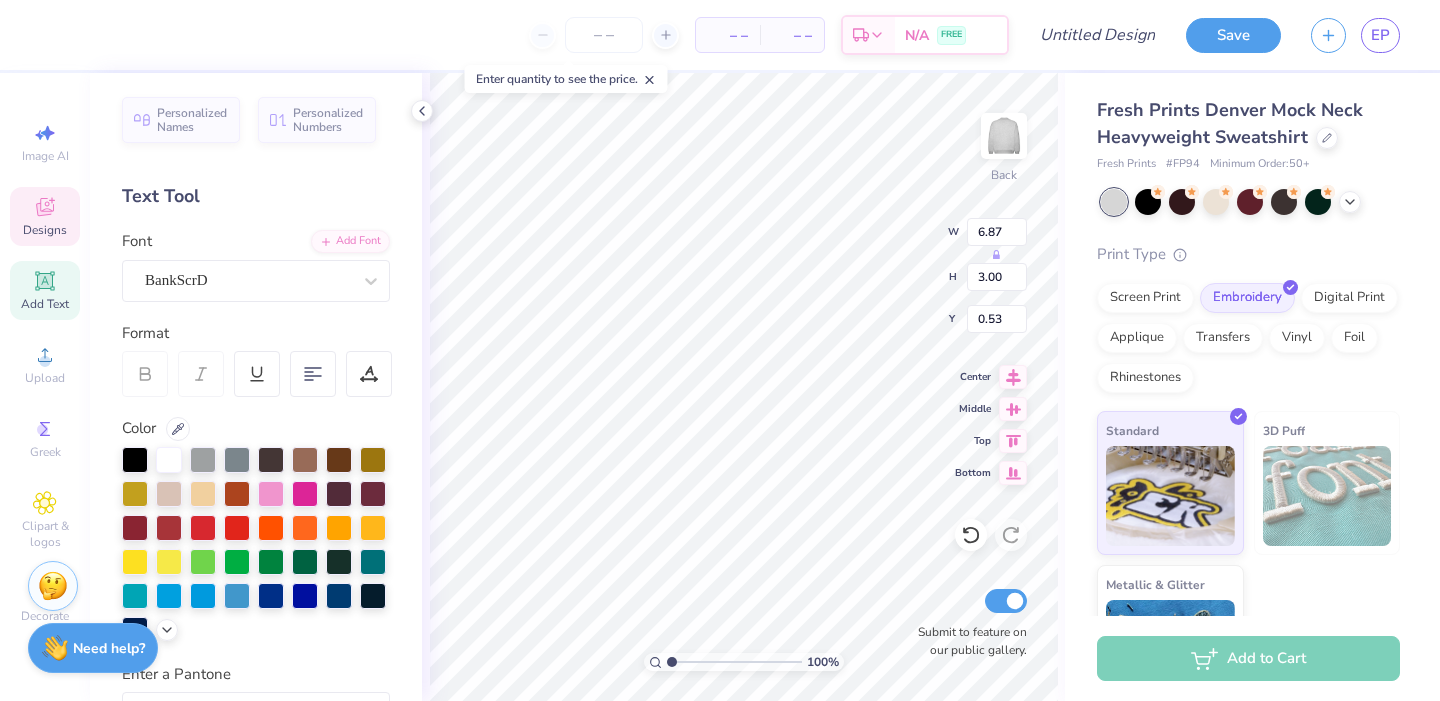 type on "The" 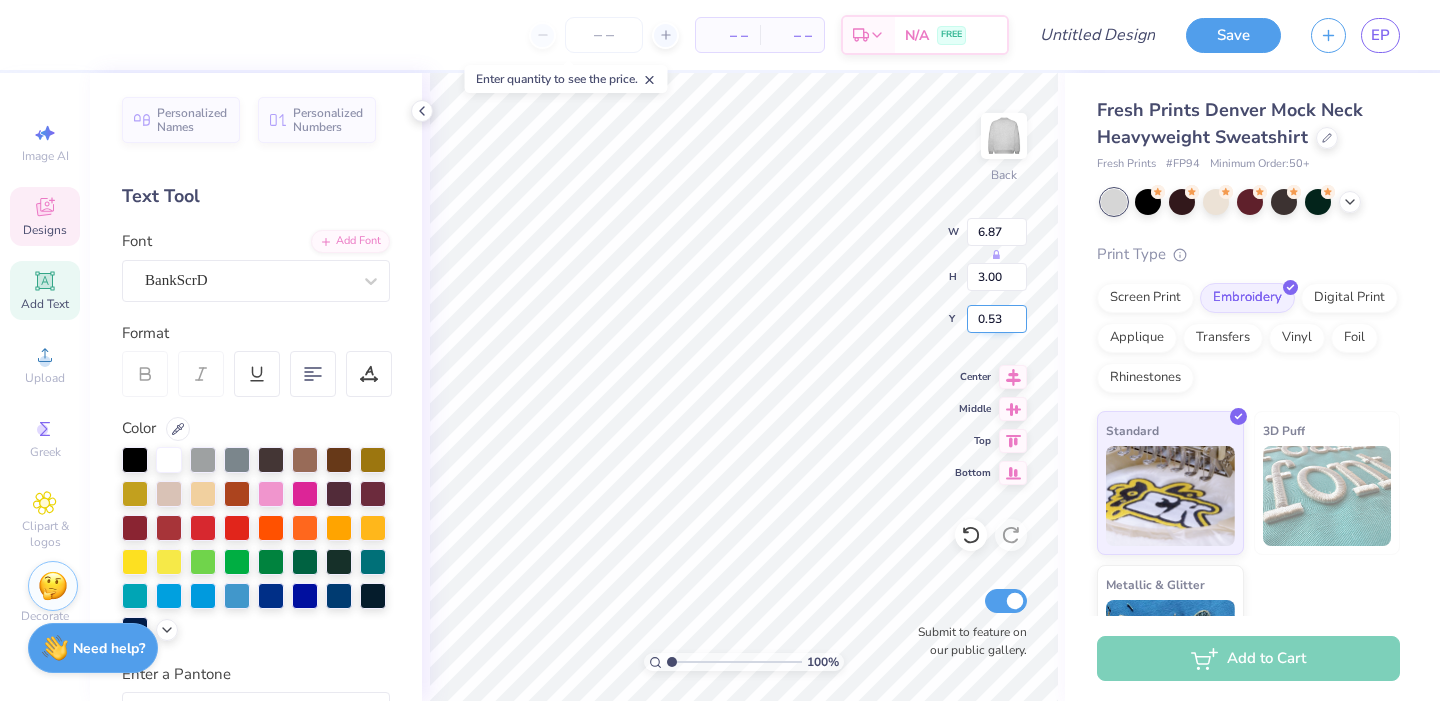 type on "11.12" 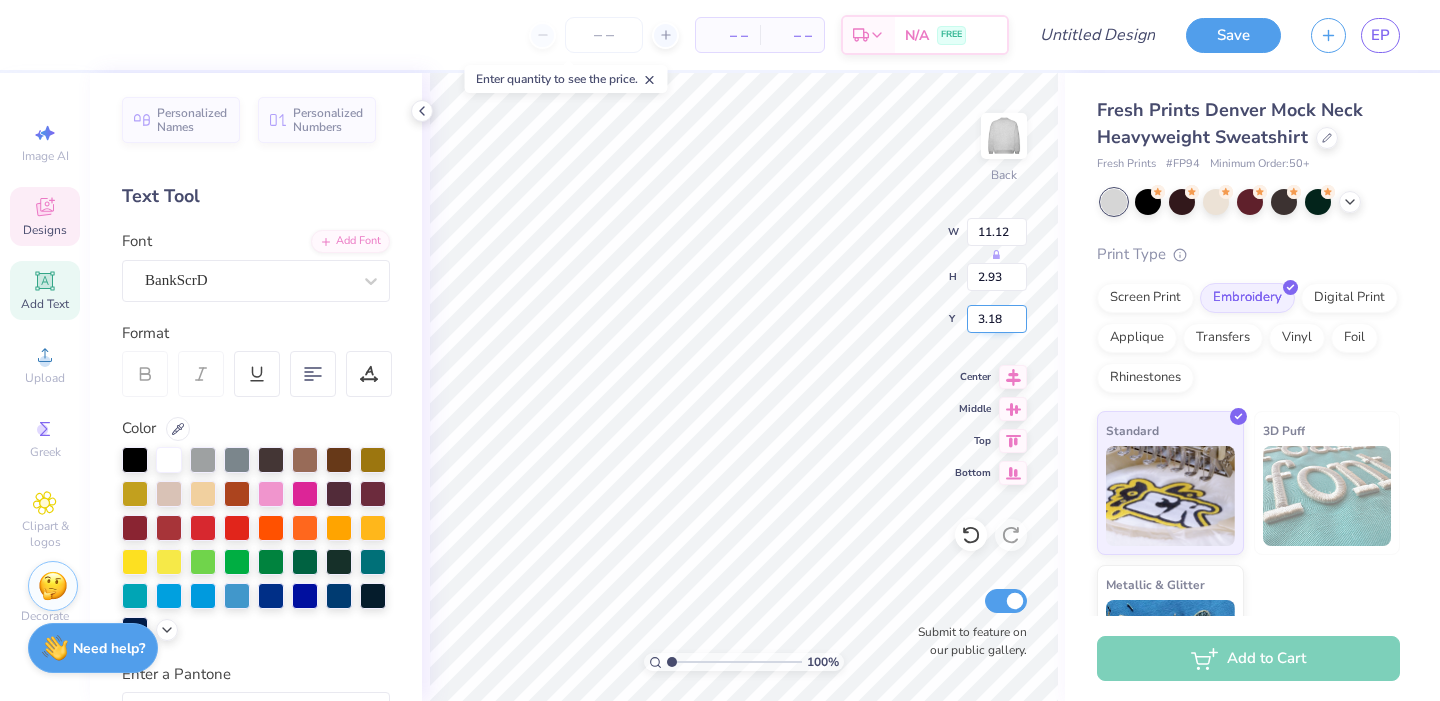 scroll, scrollTop: 0, scrollLeft: 3, axis: horizontal 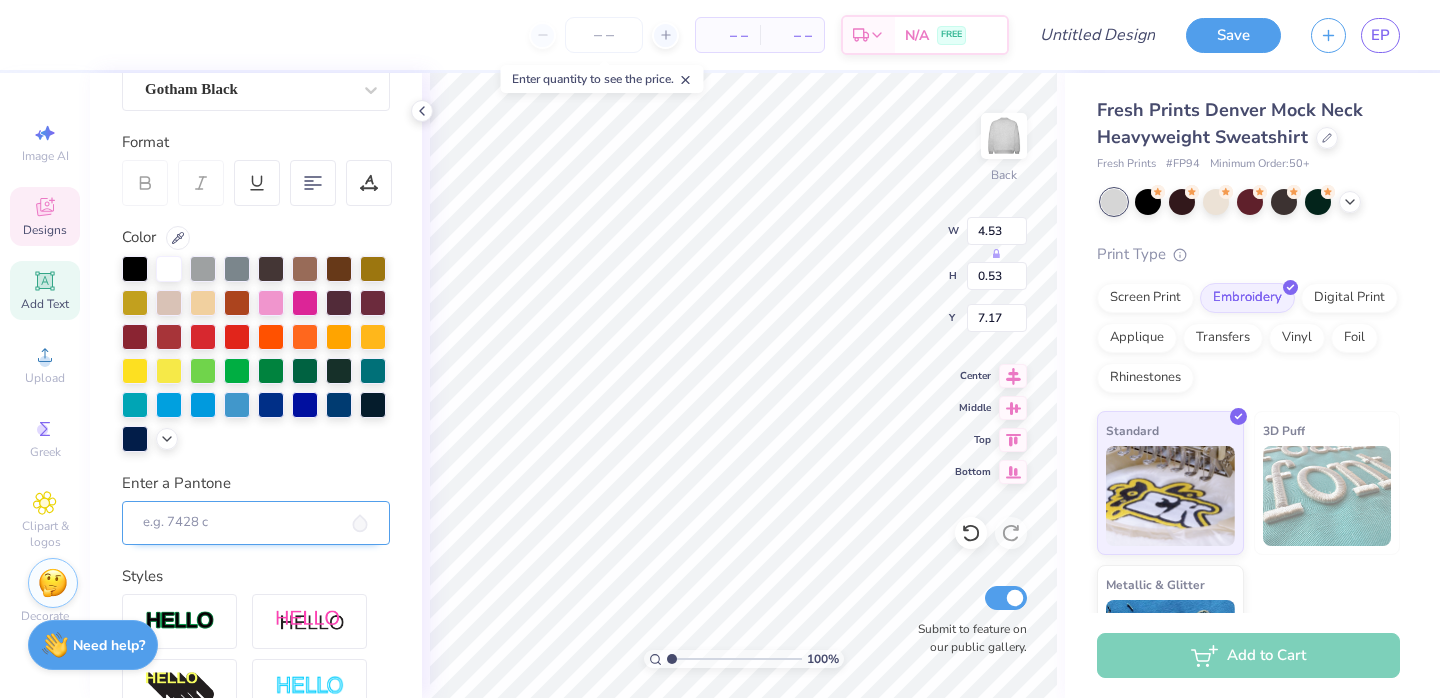 type on "FSCA 2025" 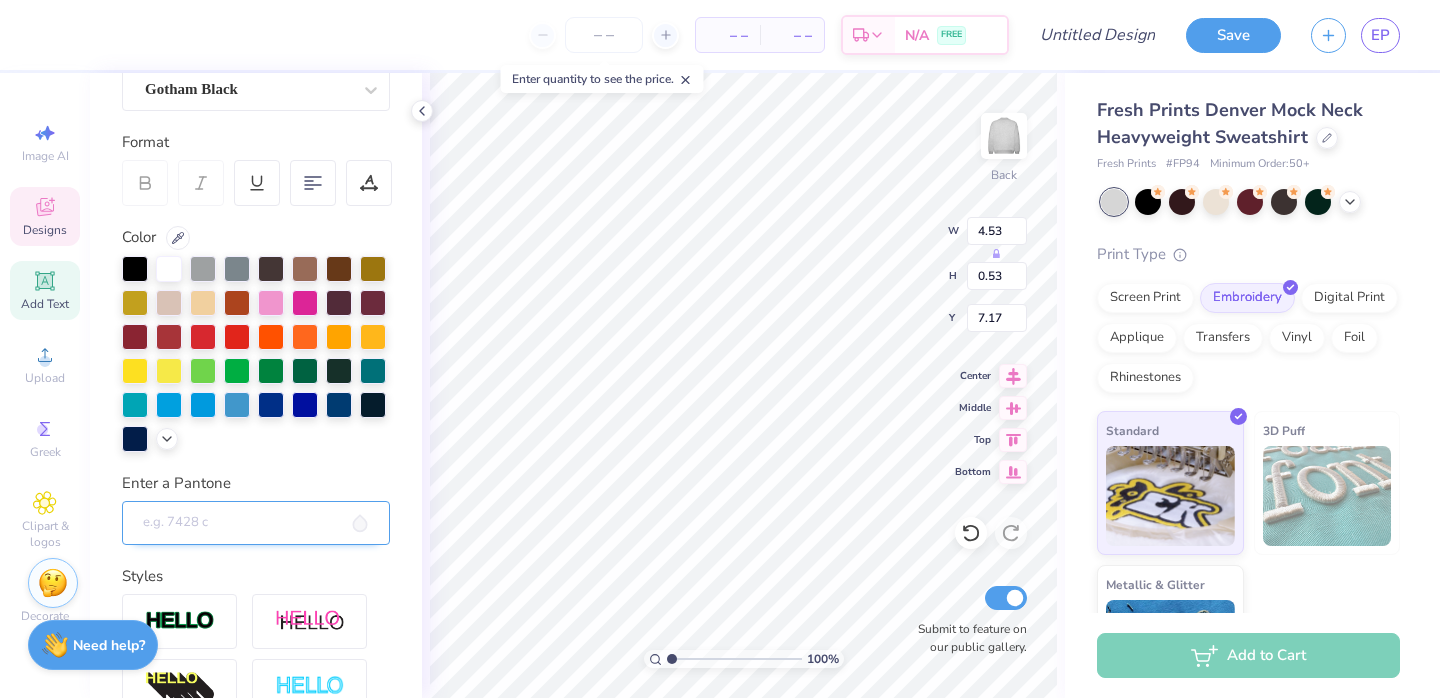 click on "Enter a Pantone" at bounding box center (256, 523) 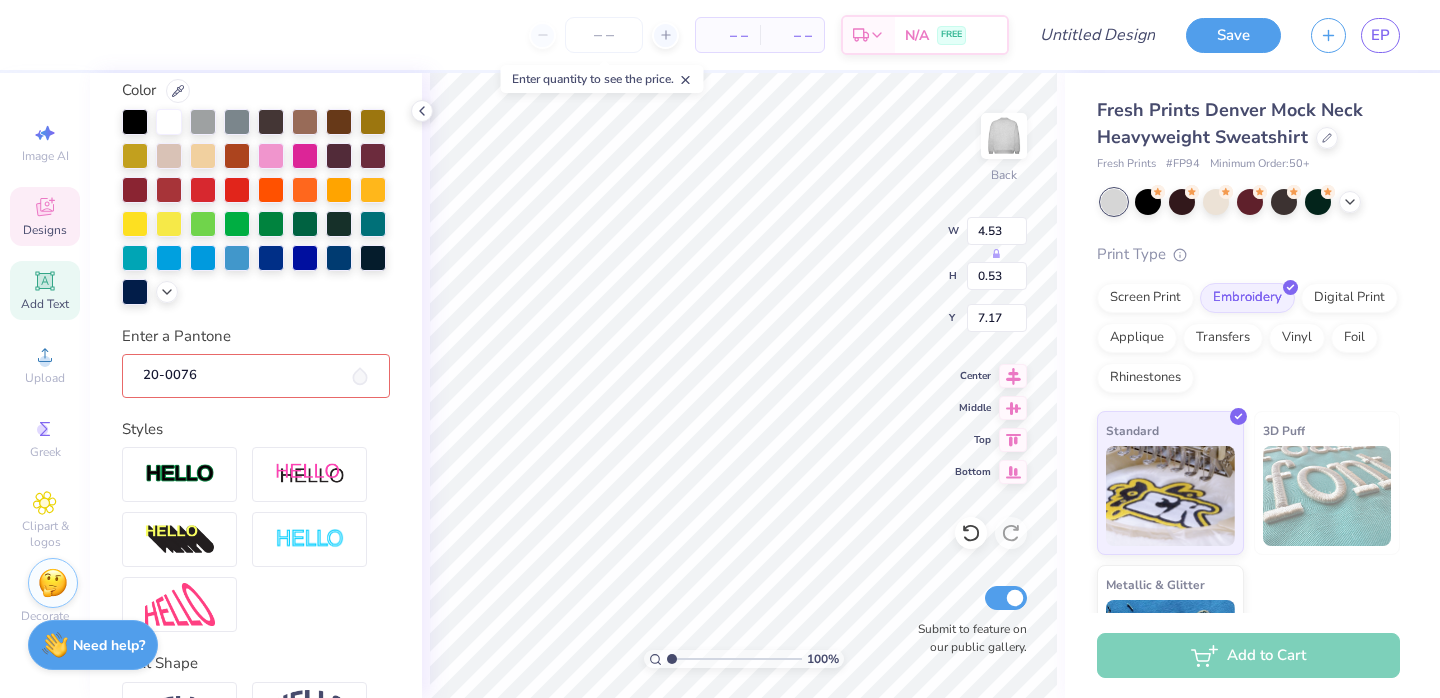 scroll, scrollTop: 339, scrollLeft: 0, axis: vertical 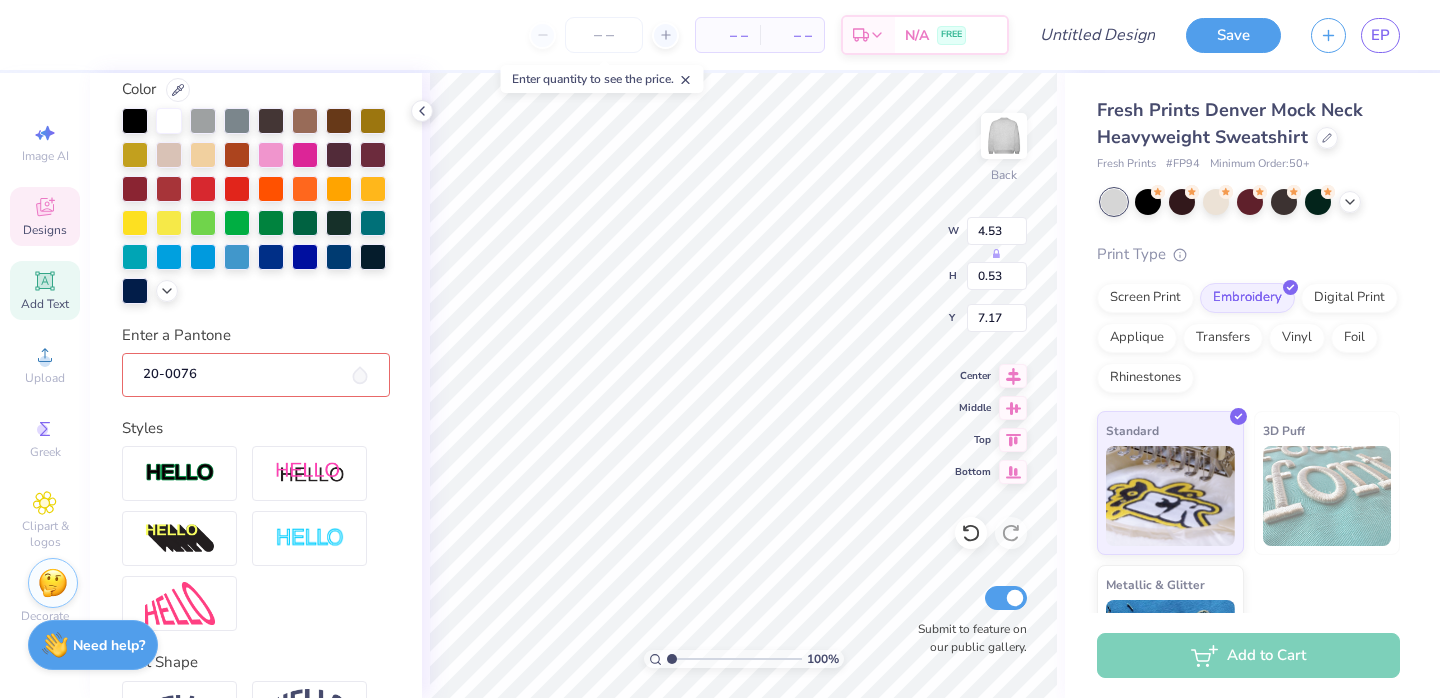 click 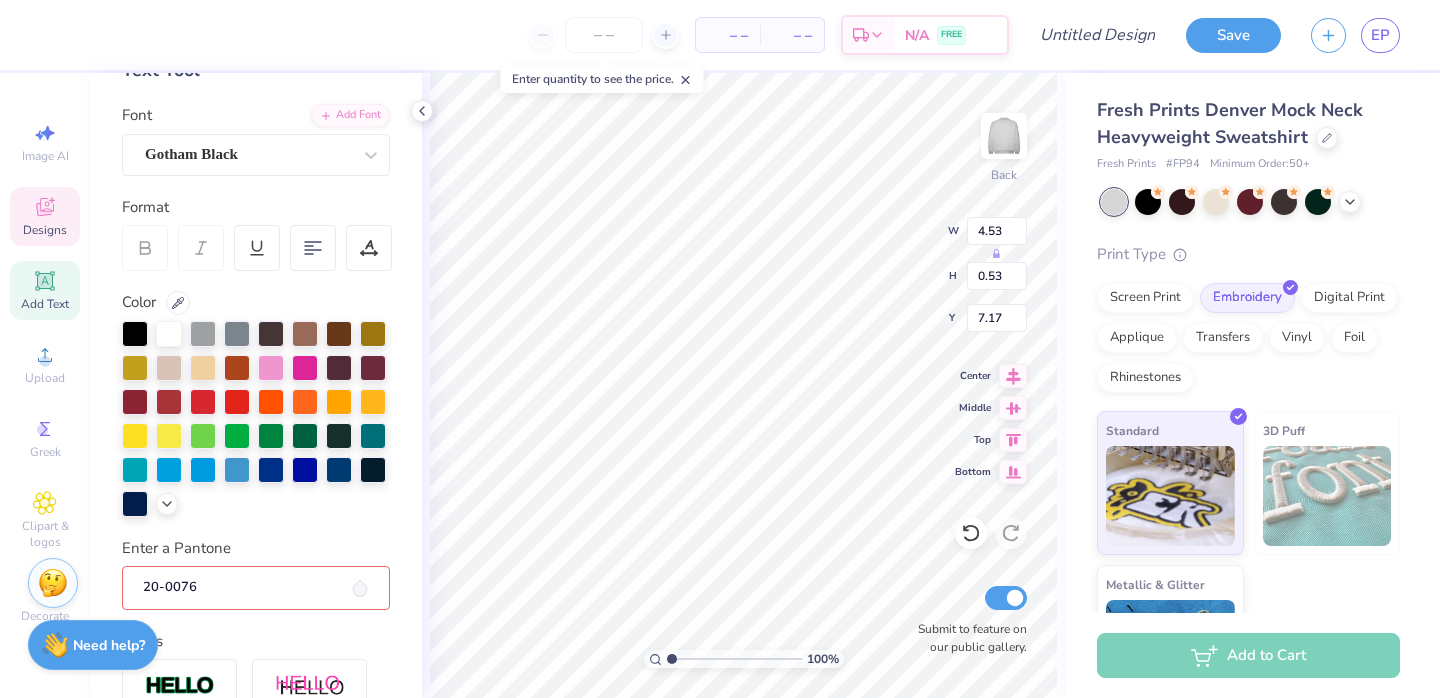 scroll, scrollTop: 123, scrollLeft: 0, axis: vertical 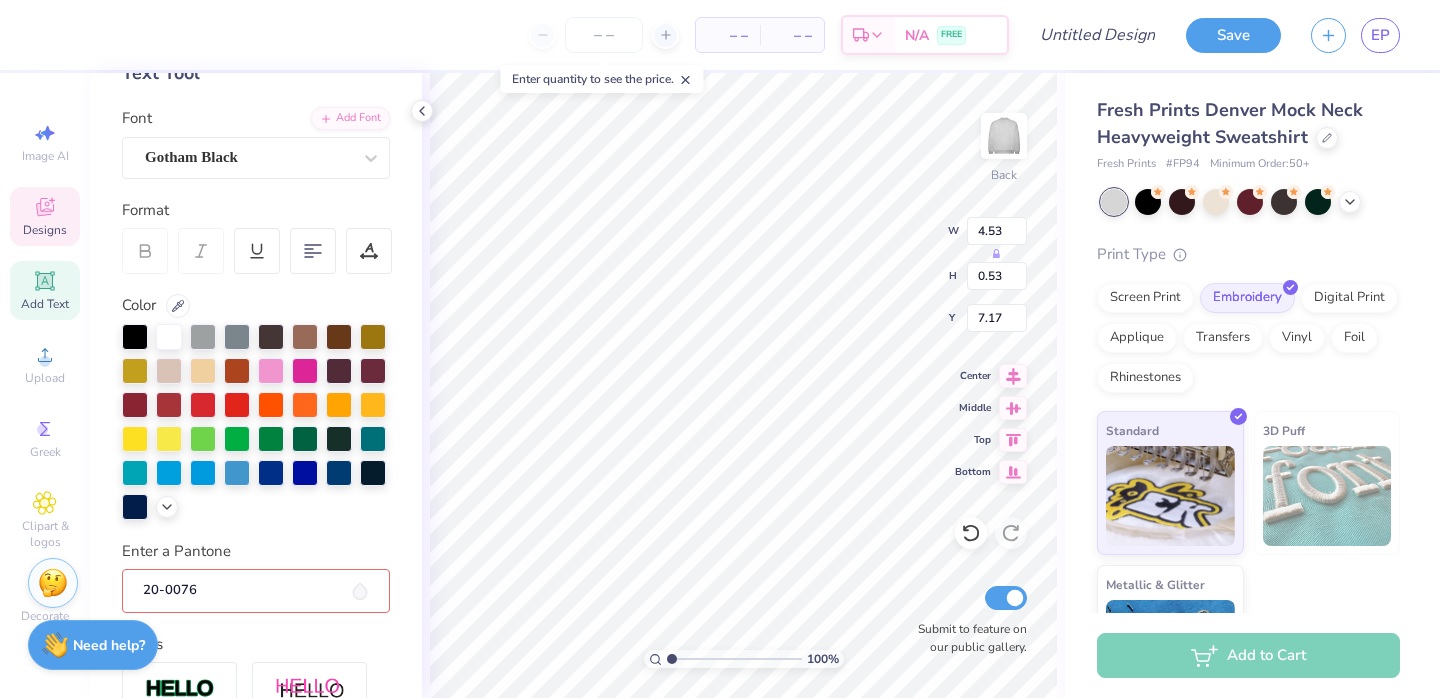 drag, startPoint x: 224, startPoint y: 590, endPoint x: 102, endPoint y: 583, distance: 122.20065 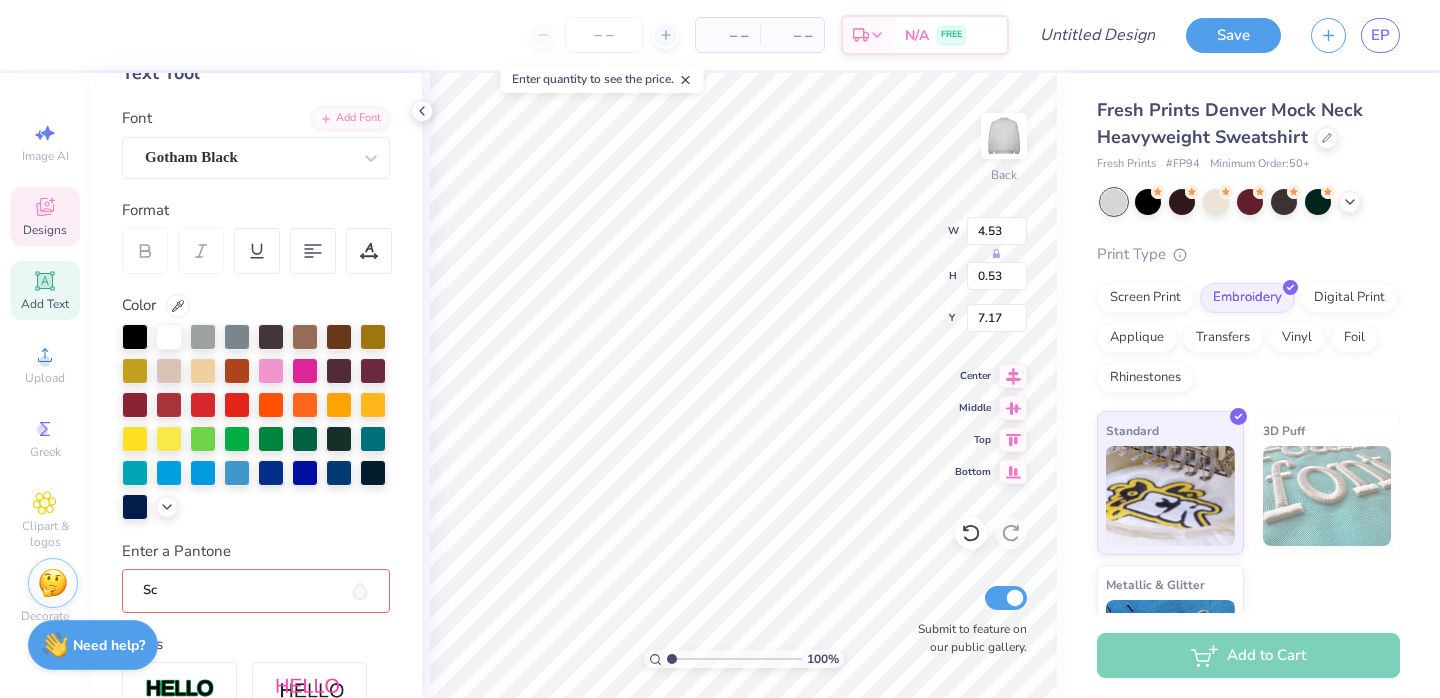 type on "S" 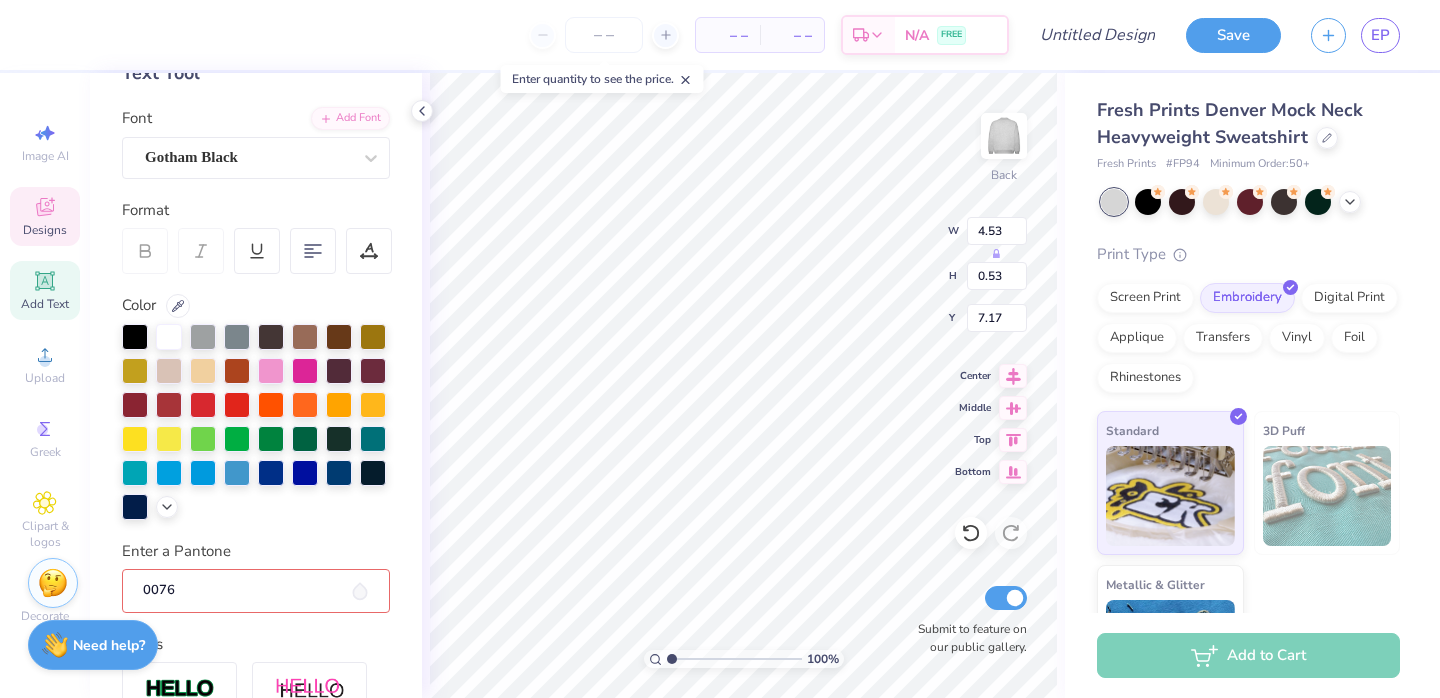 type on "0076" 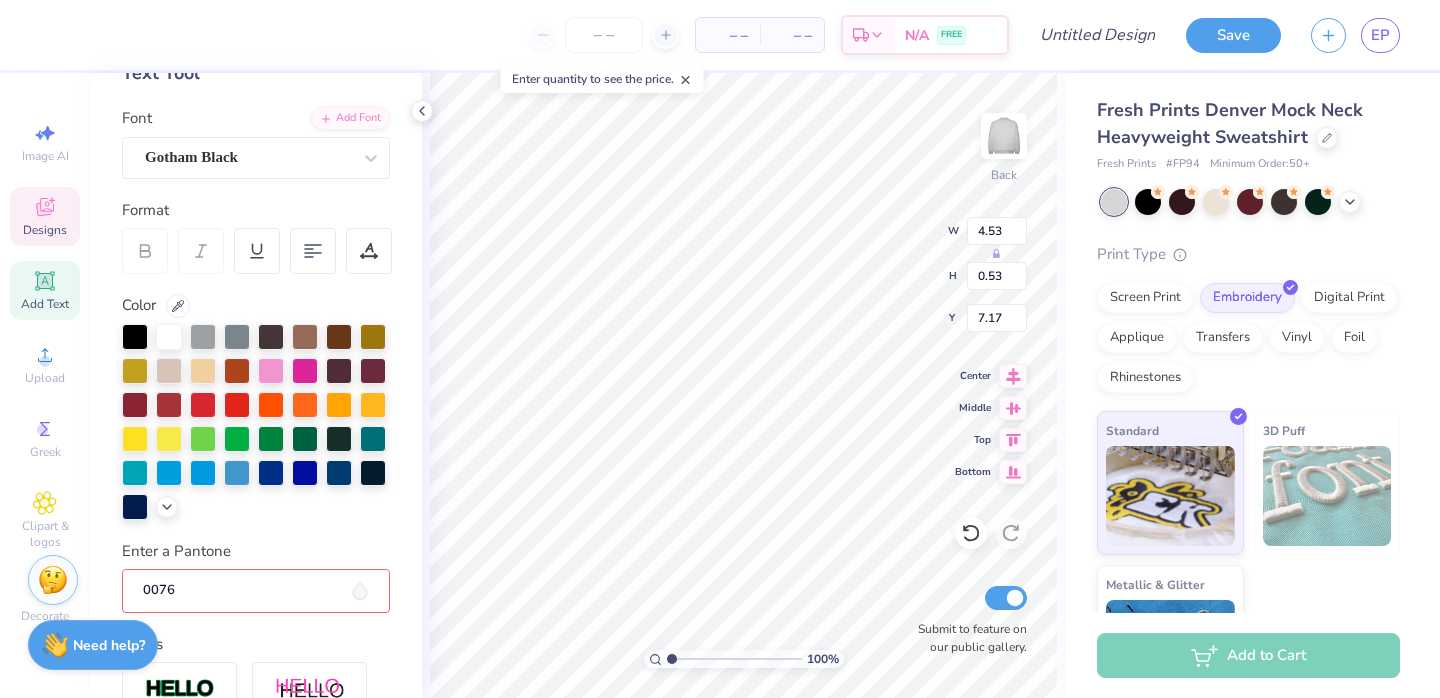 drag, startPoint x: 230, startPoint y: 601, endPoint x: 55, endPoint y: 591, distance: 175.28548 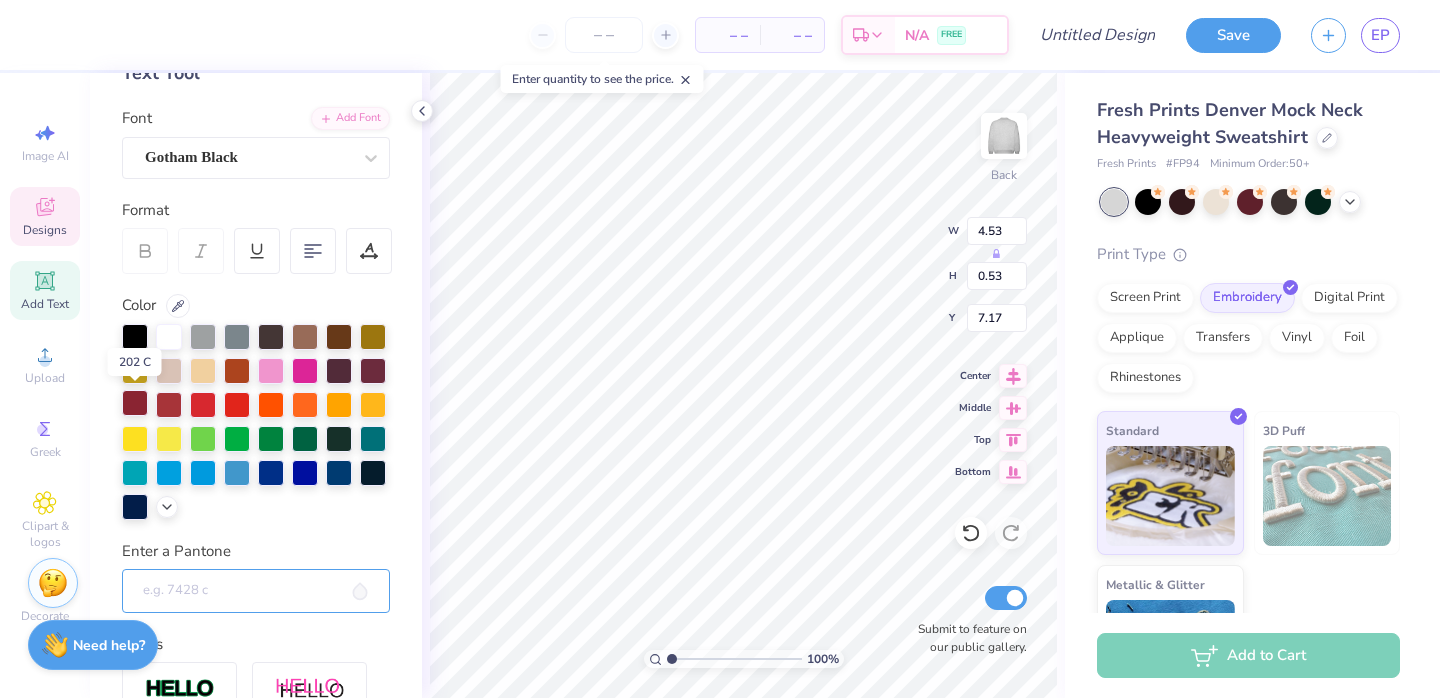 type 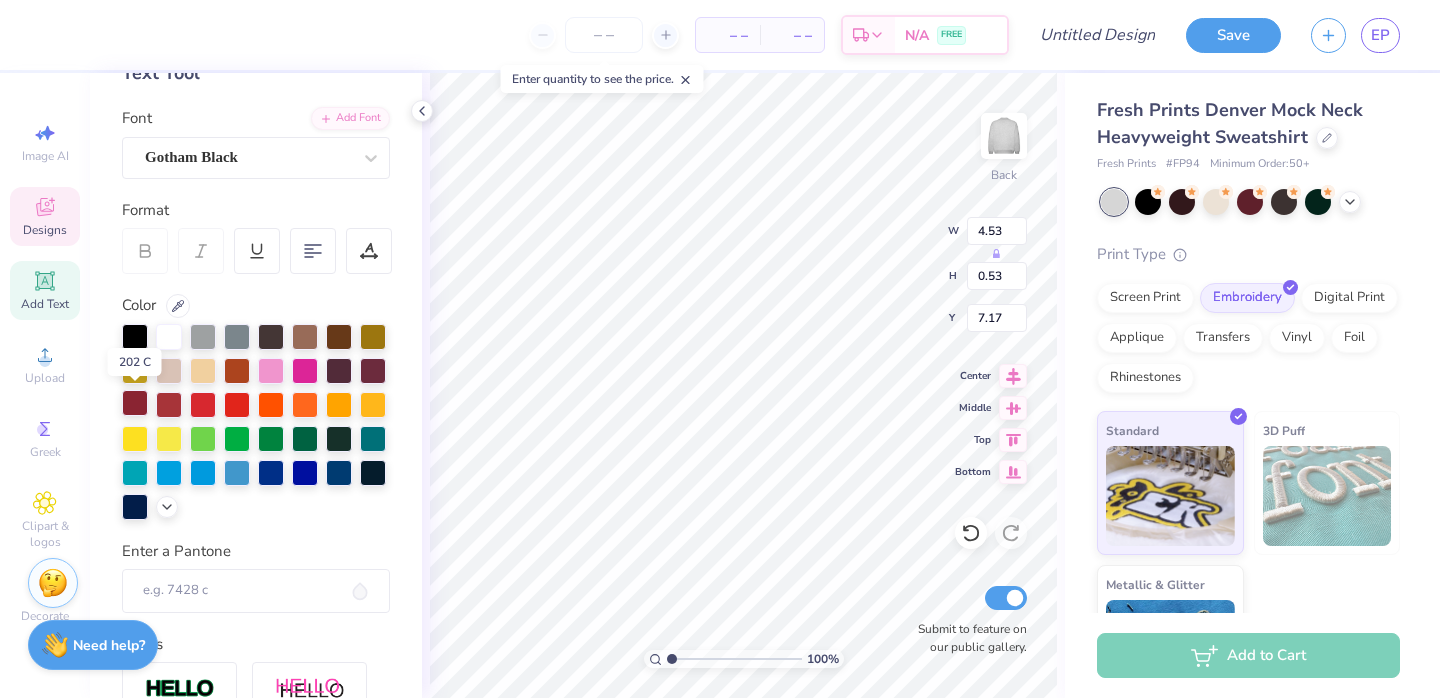 click at bounding box center (135, 403) 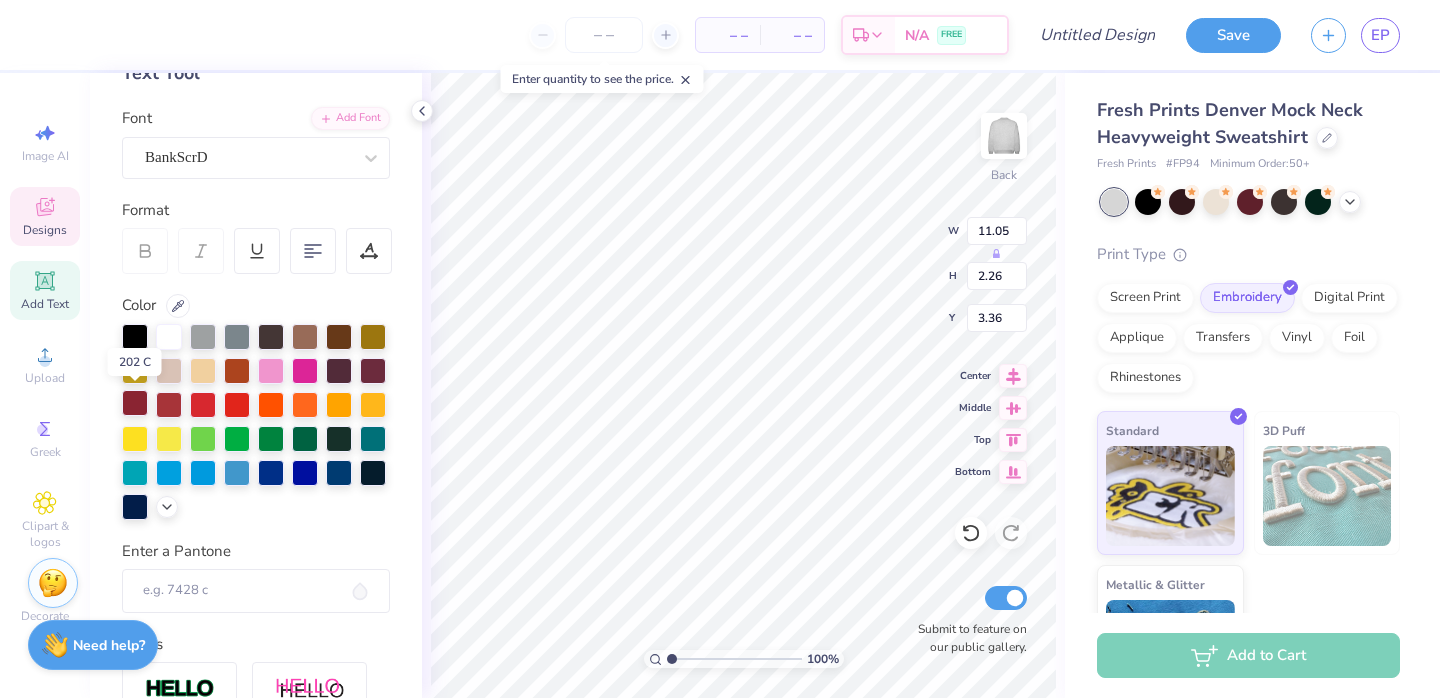 click at bounding box center [135, 403] 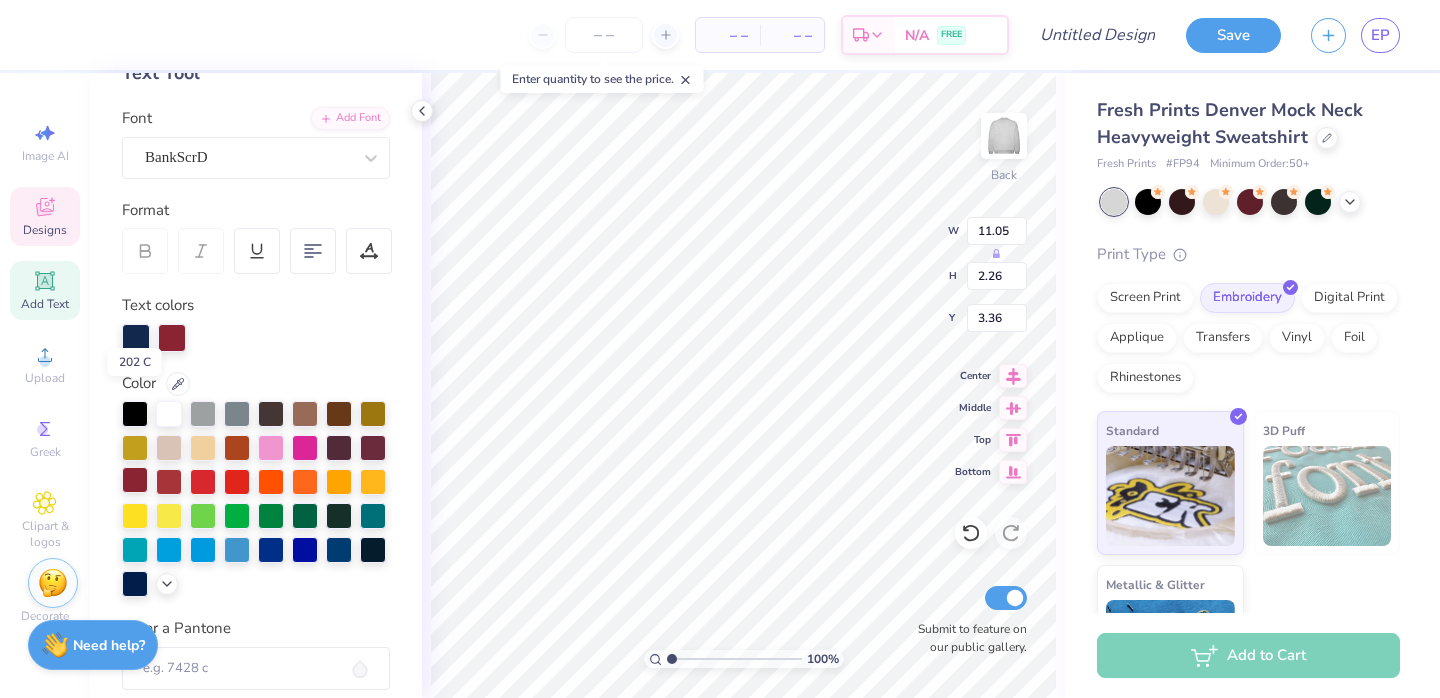 scroll, scrollTop: 0, scrollLeft: 3, axis: horizontal 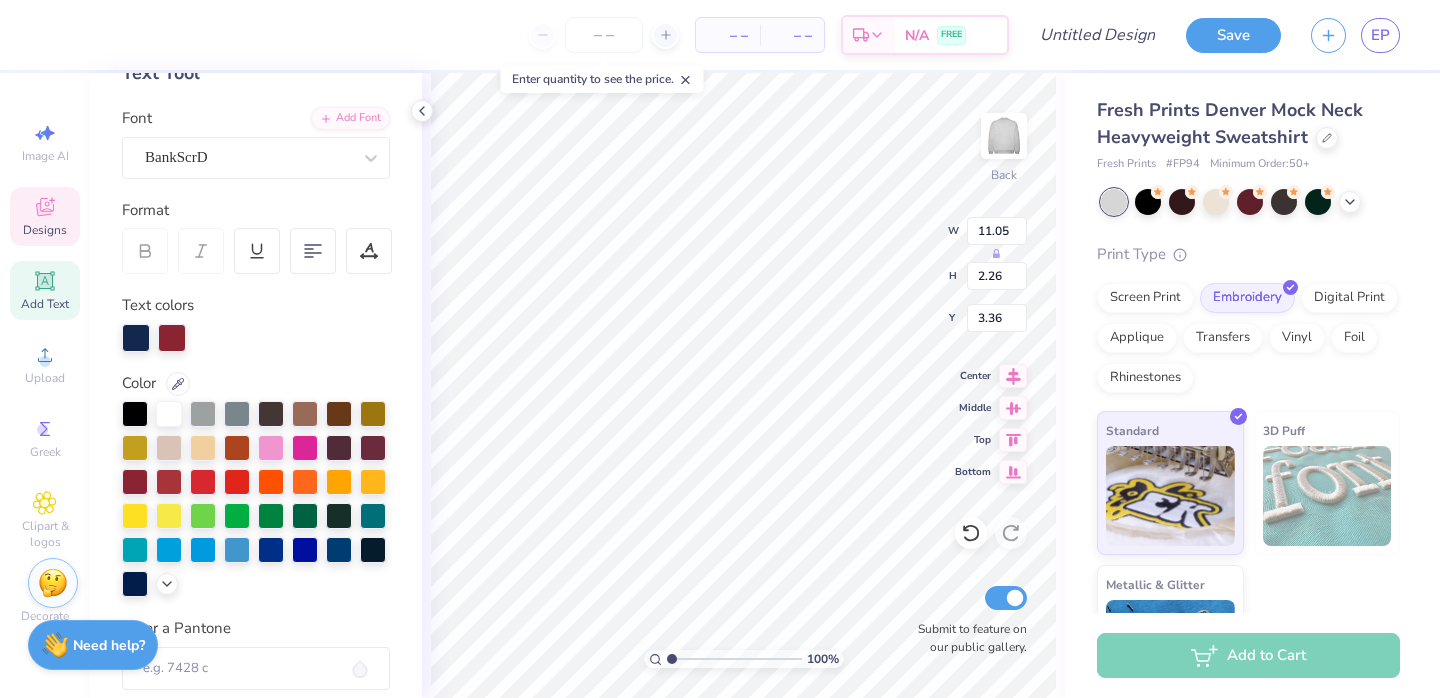 type on "4.10" 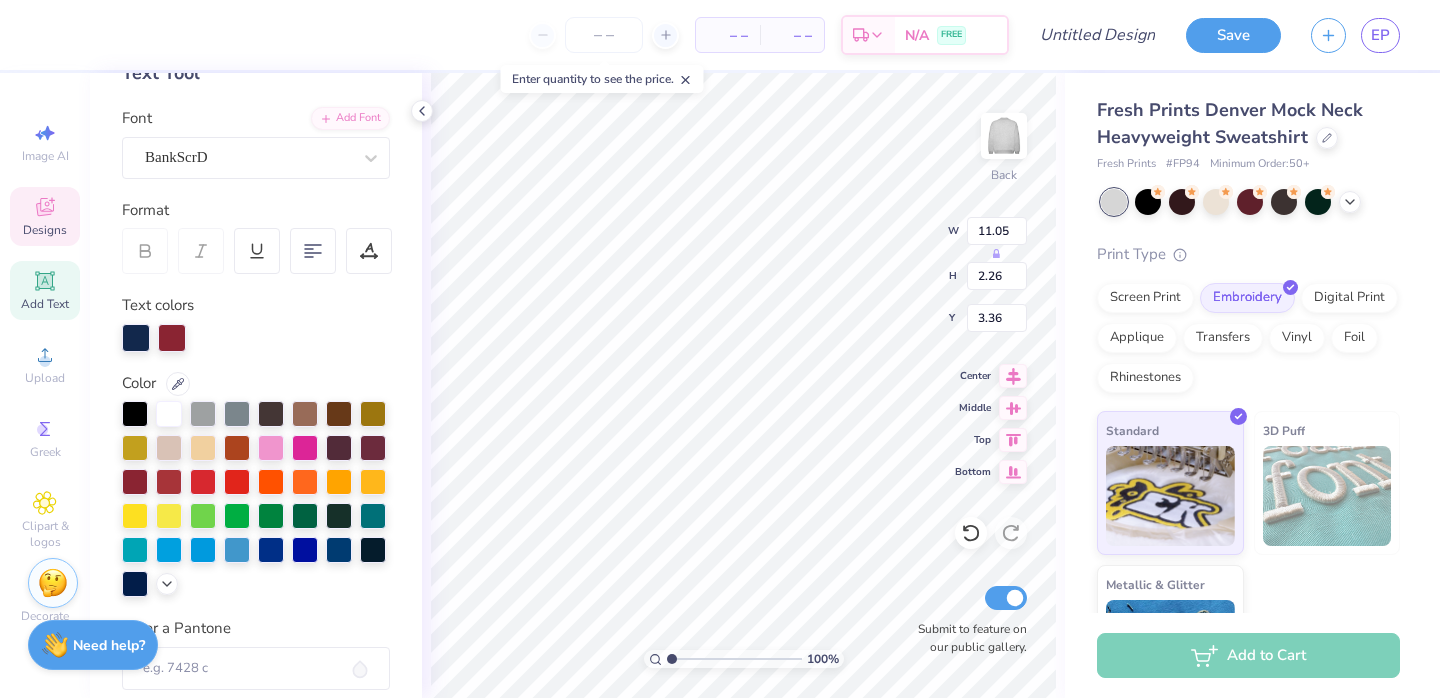 type on "2.21" 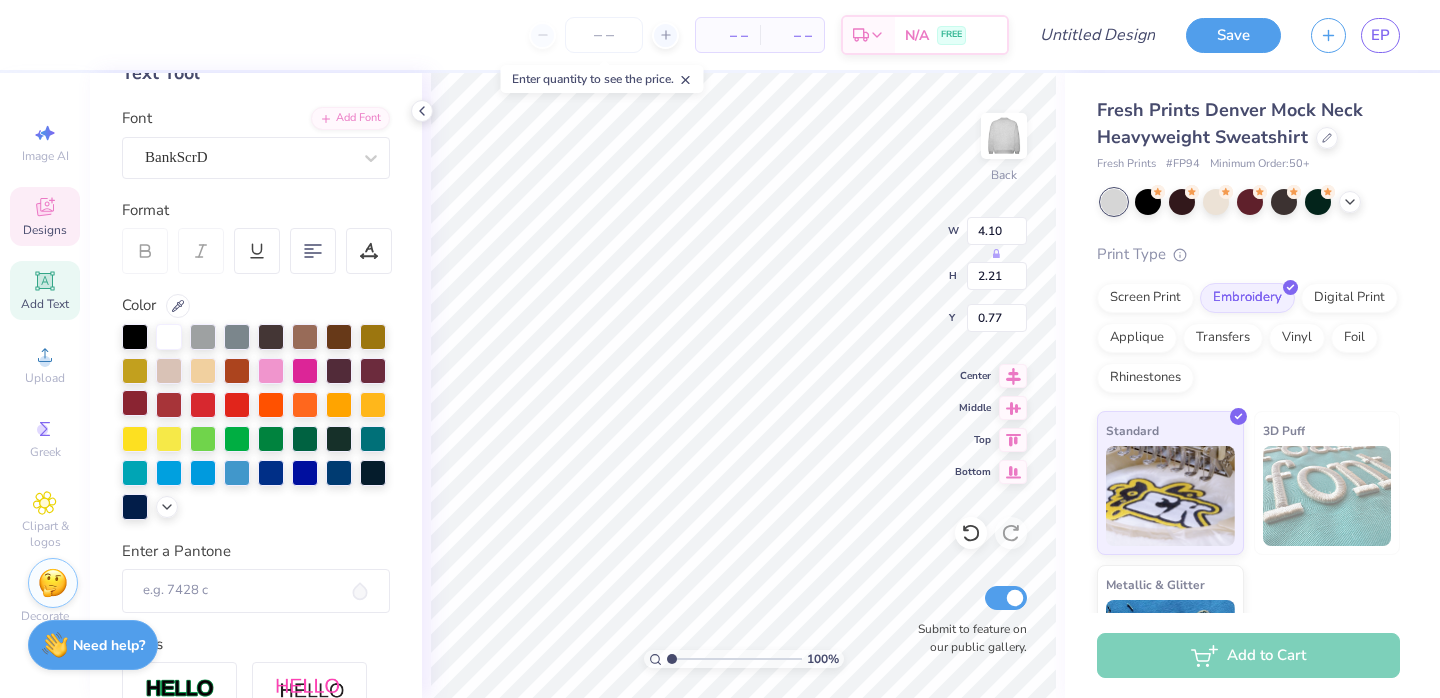 click at bounding box center [135, 403] 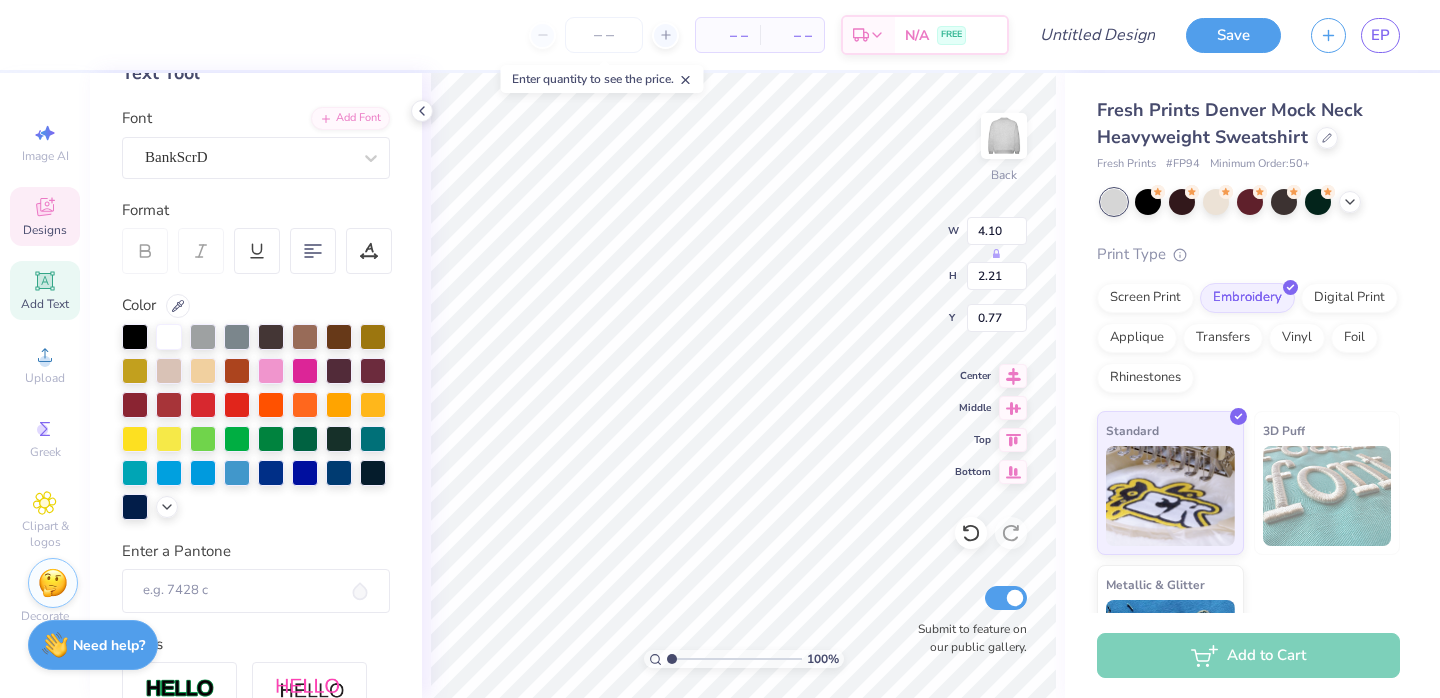 click on "Personalized Names Personalized Numbers Text Tool  Add Font Font BankScrD Format Color Enter a Pantone Styles Text Shape" at bounding box center (256, 385) 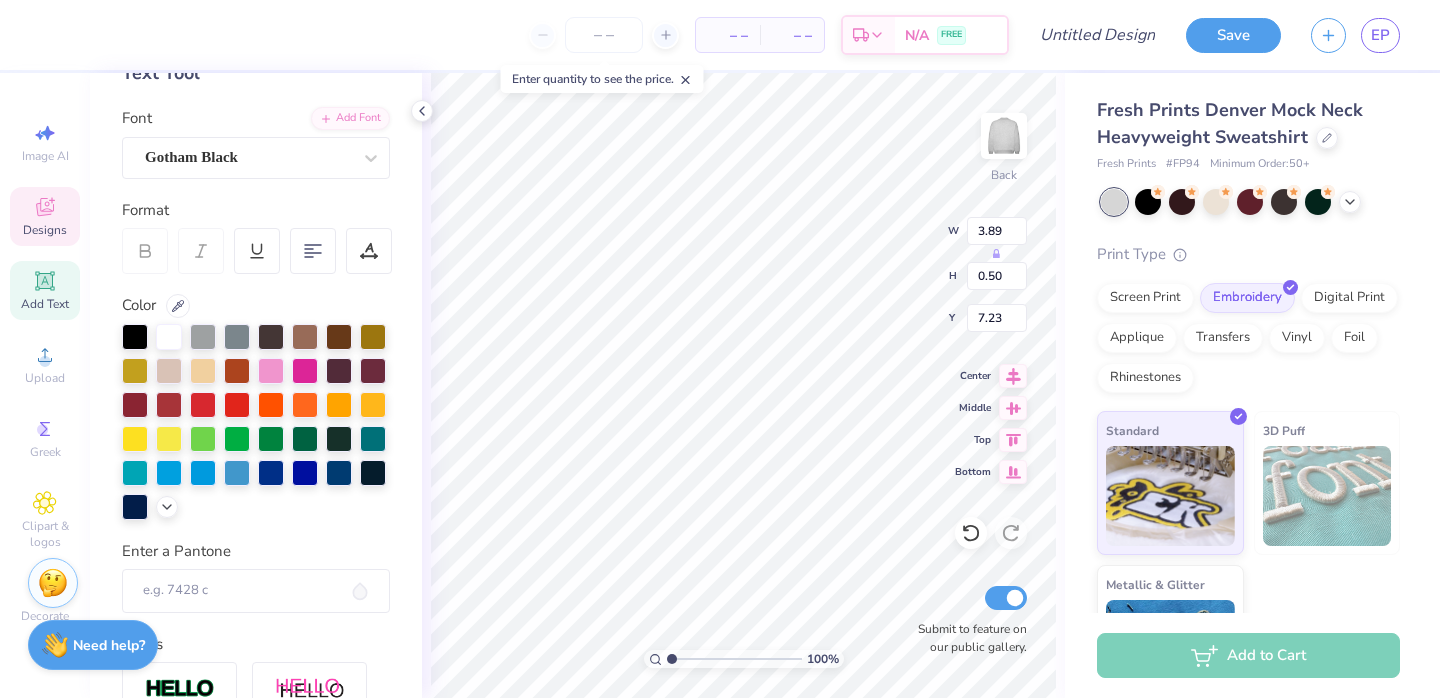 type on "3.89" 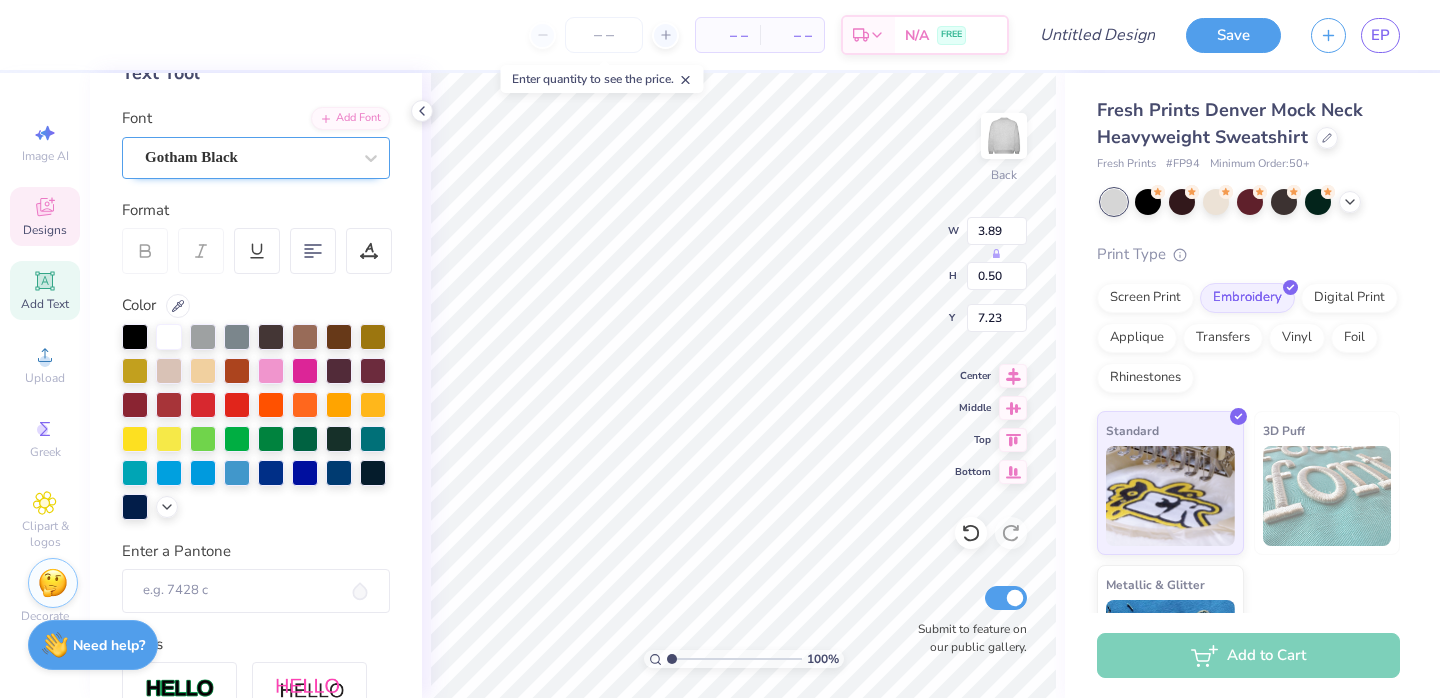 click on "Gotham Black" at bounding box center [191, 157] 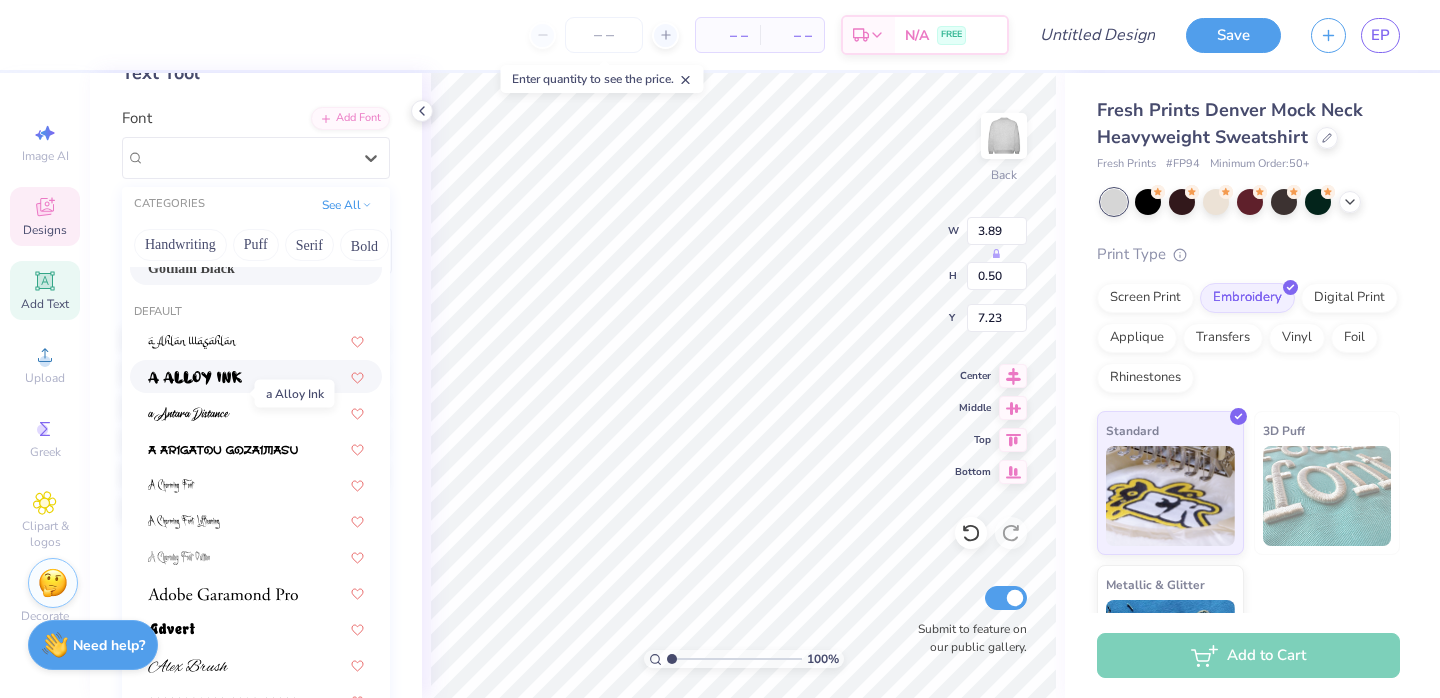 scroll, scrollTop: 86, scrollLeft: 0, axis: vertical 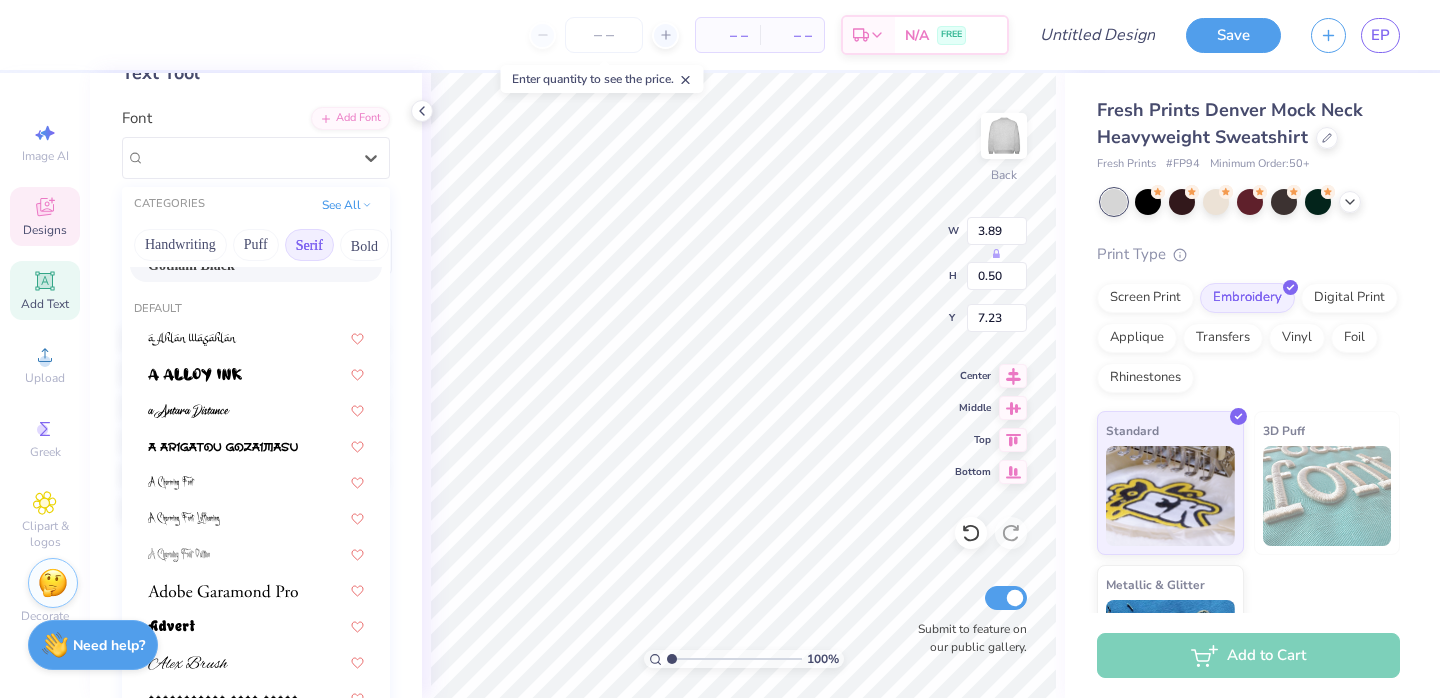 click on "Serif" at bounding box center [309, 245] 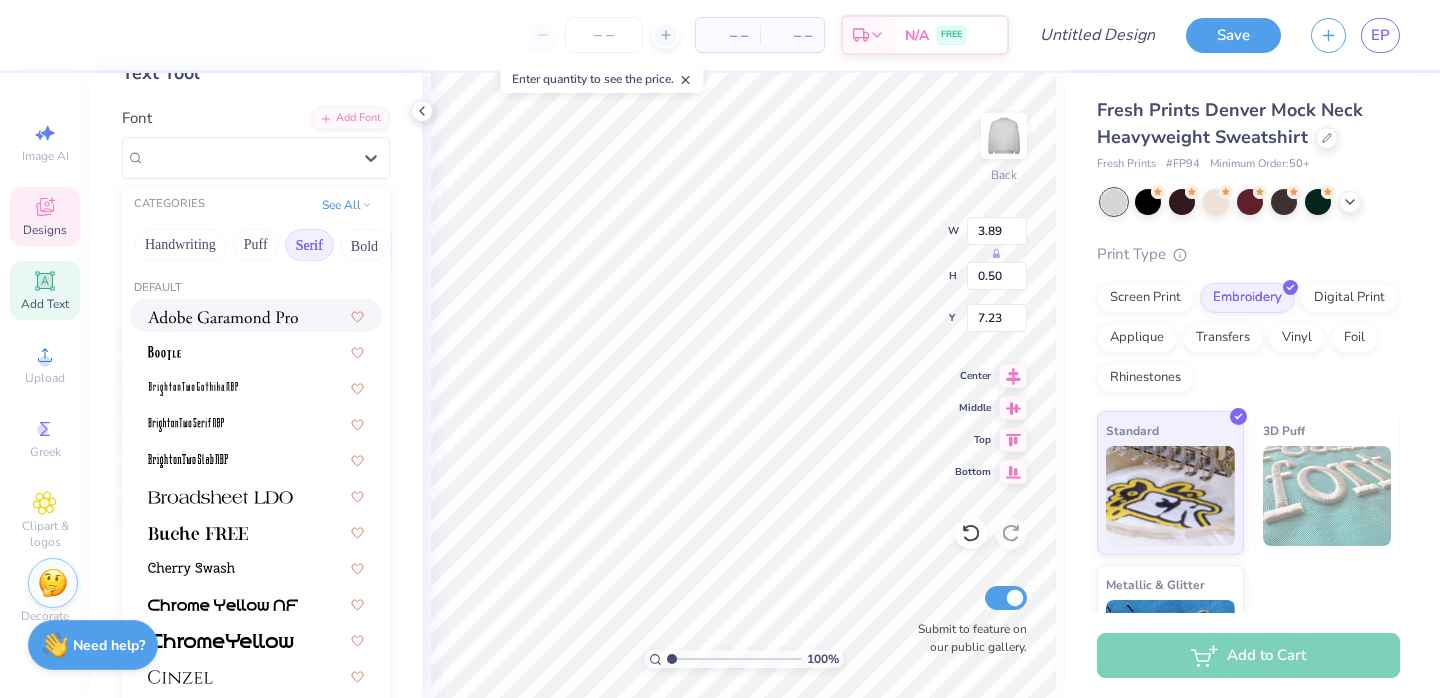 scroll, scrollTop: 0, scrollLeft: 0, axis: both 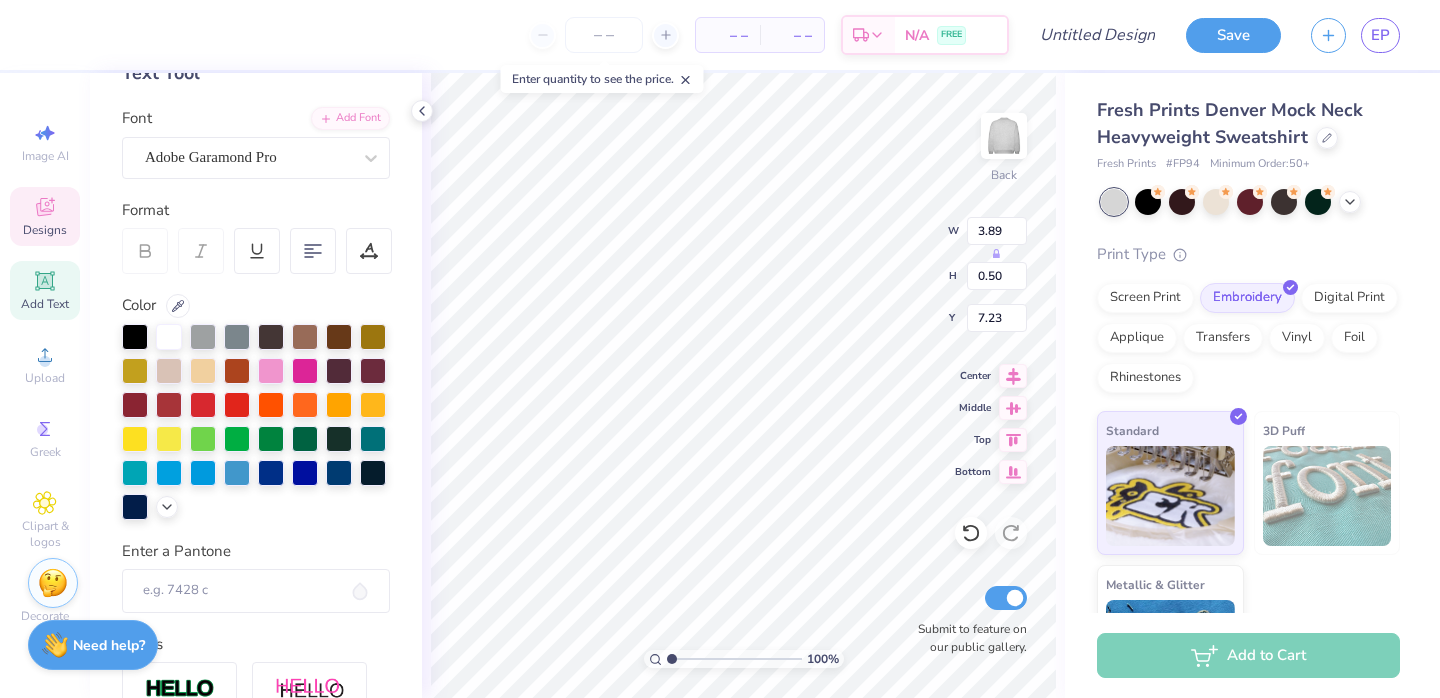 type on "3.11" 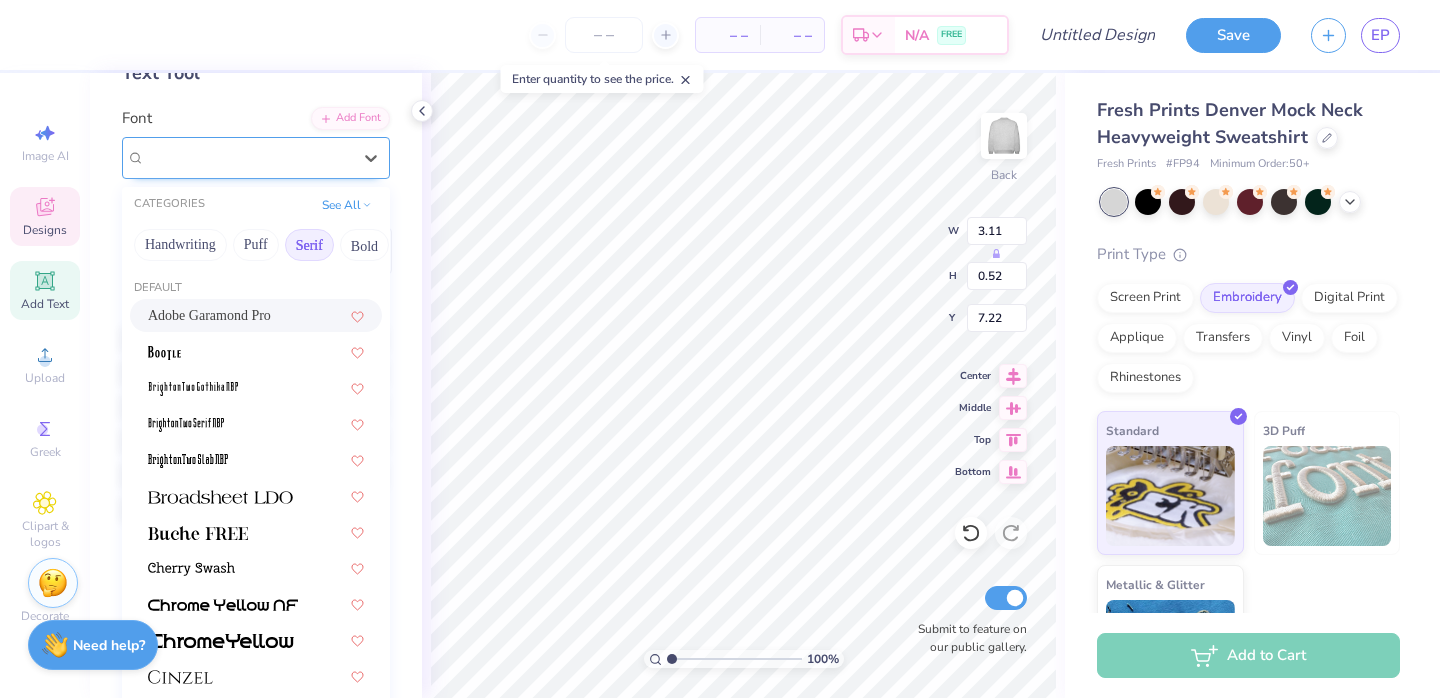 click on "Adobe Garamond Pro" at bounding box center (211, 157) 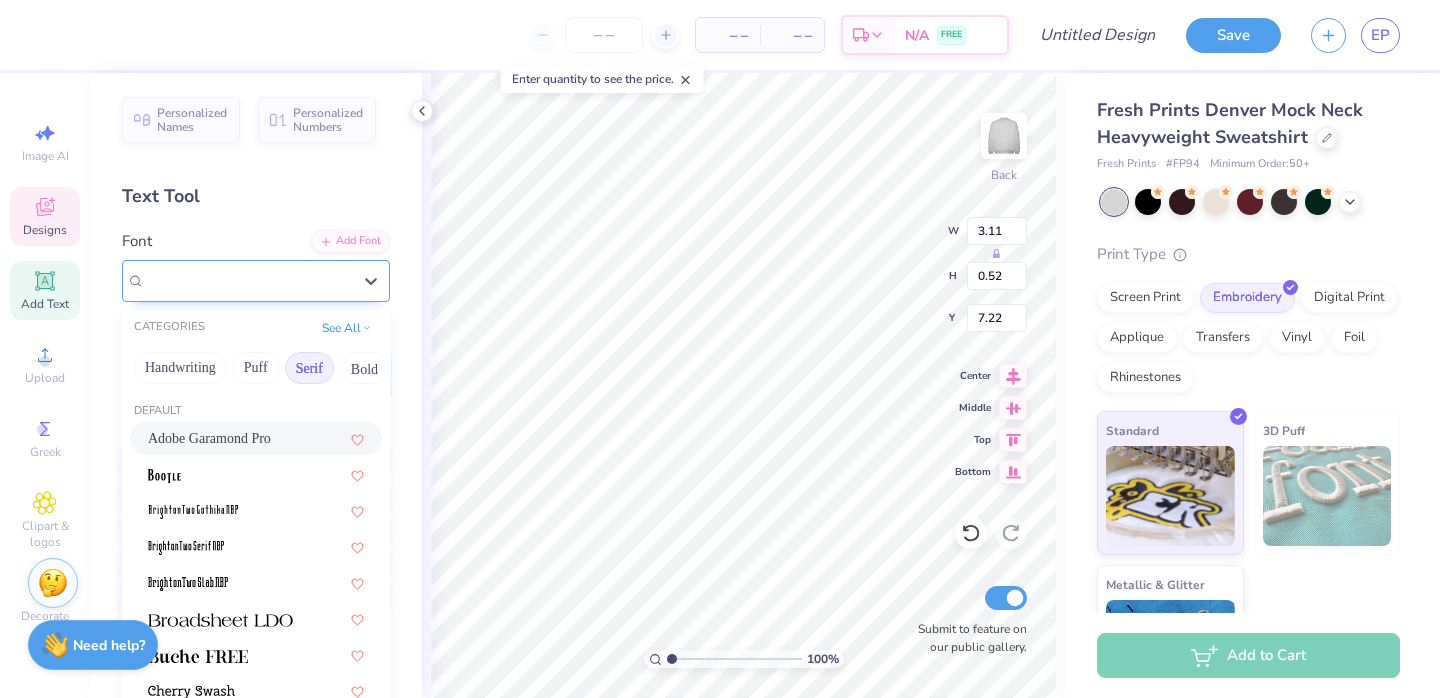 scroll, scrollTop: 0, scrollLeft: 0, axis: both 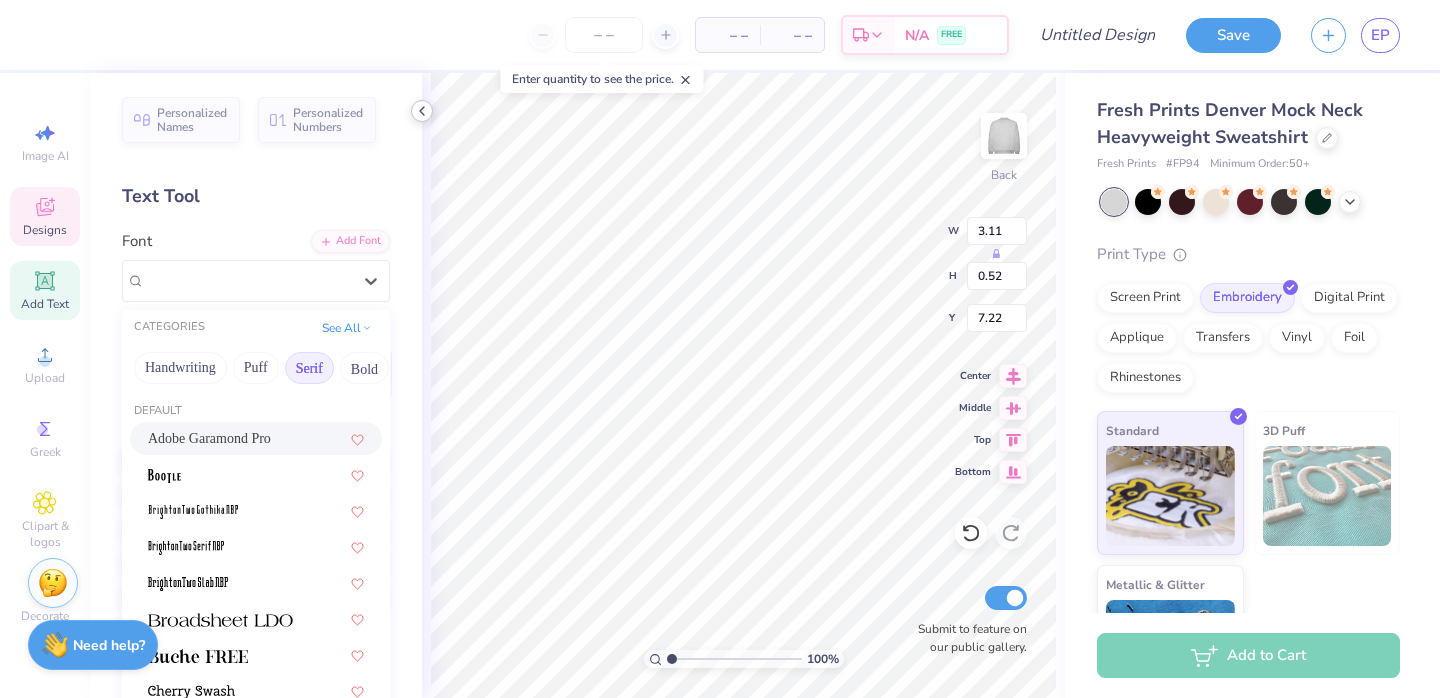 click 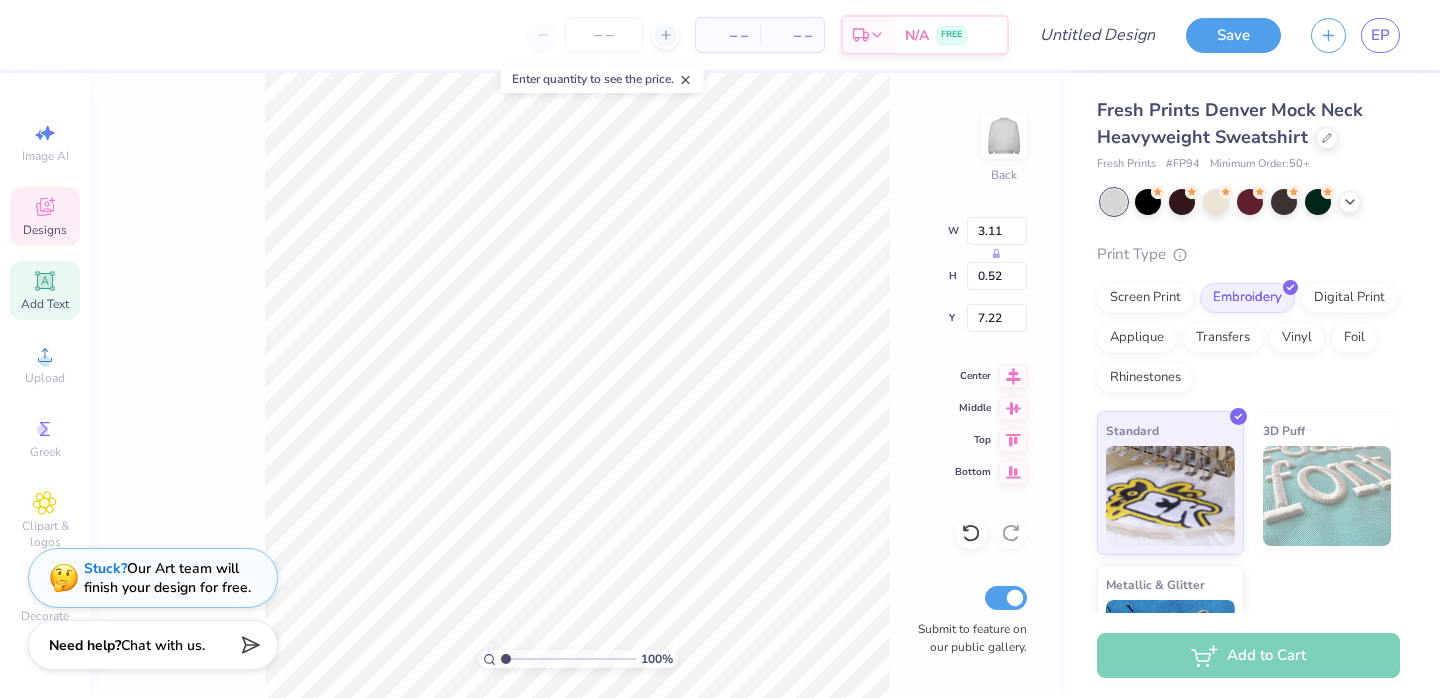 scroll, scrollTop: 0, scrollLeft: 3, axis: horizontal 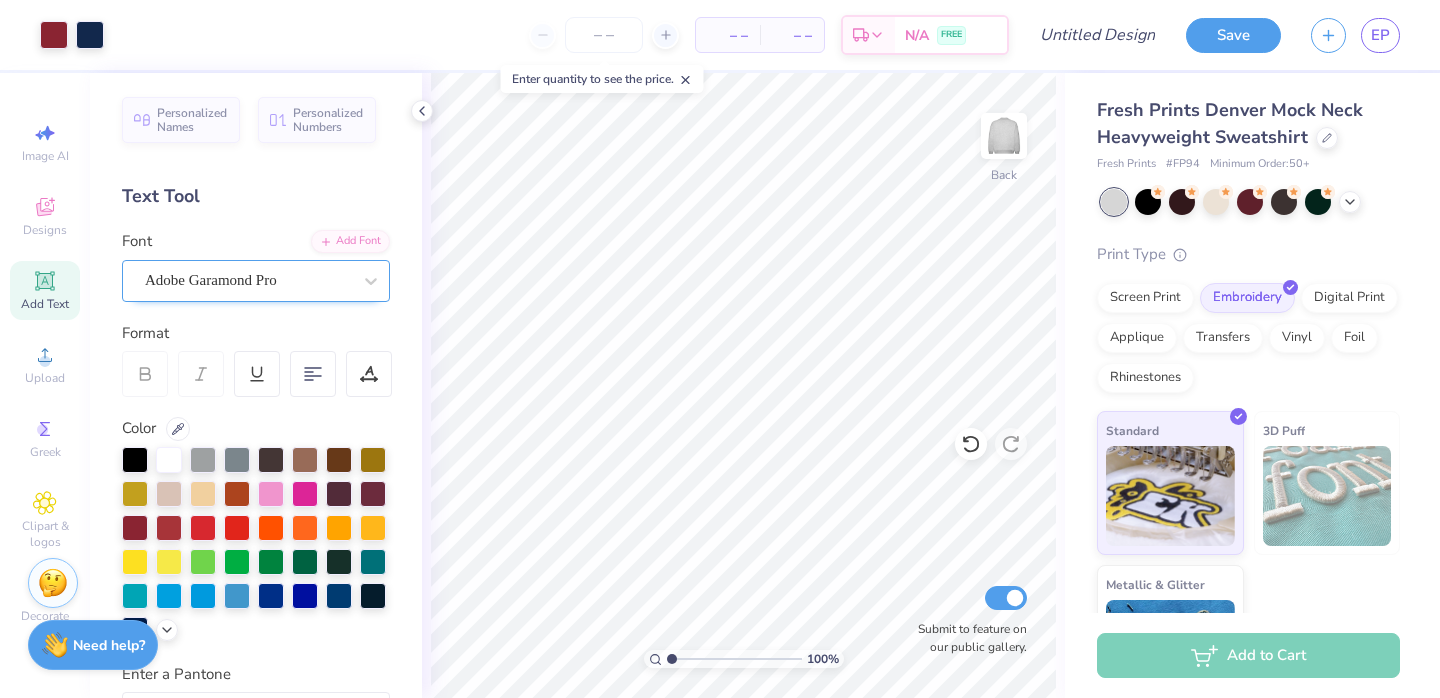 click on "Adobe Garamond Pro" at bounding box center [211, 280] 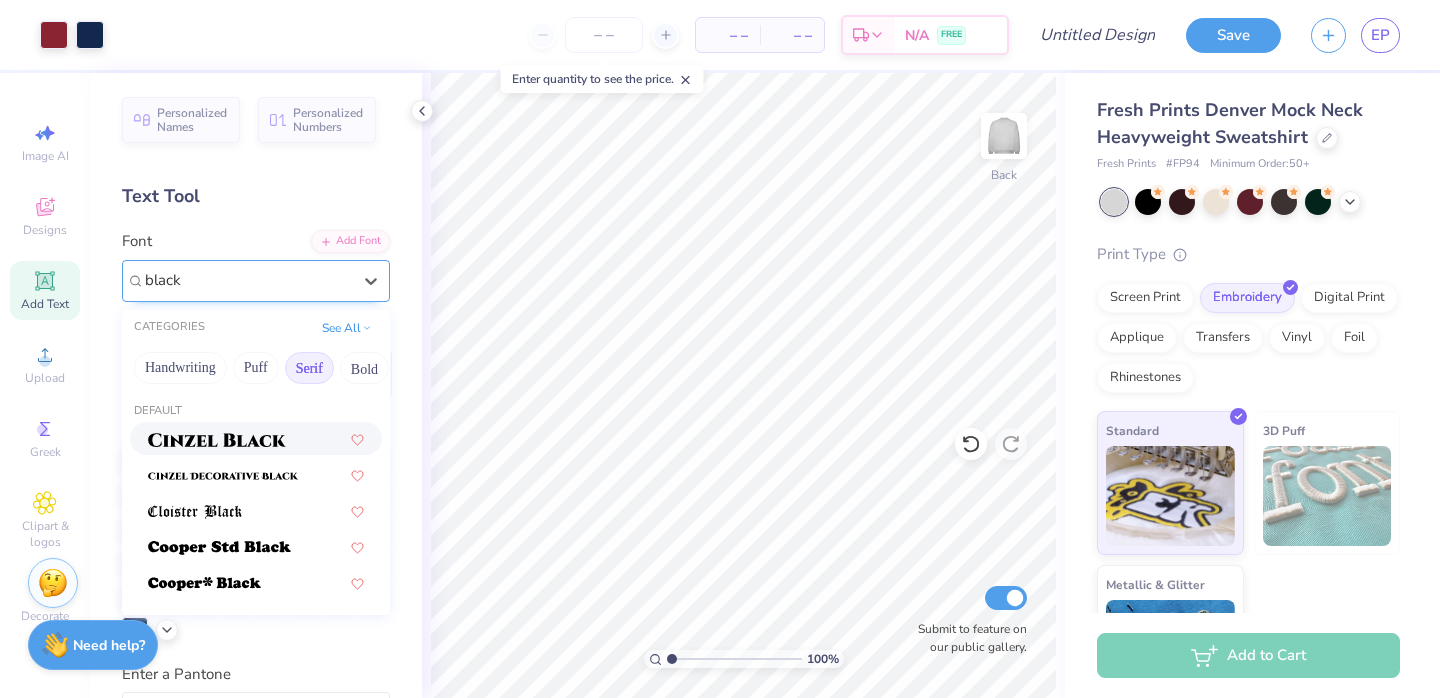 type on "black" 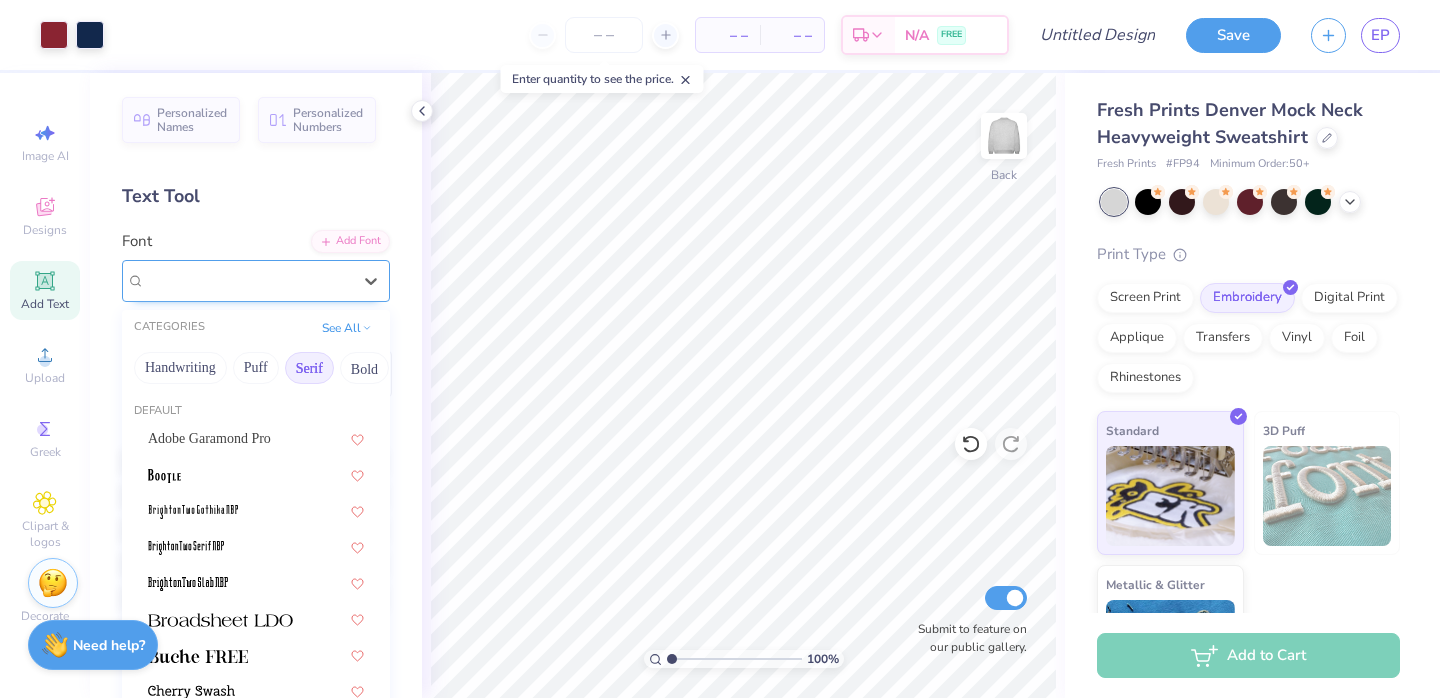 click on "Cinzel" at bounding box center [248, 280] 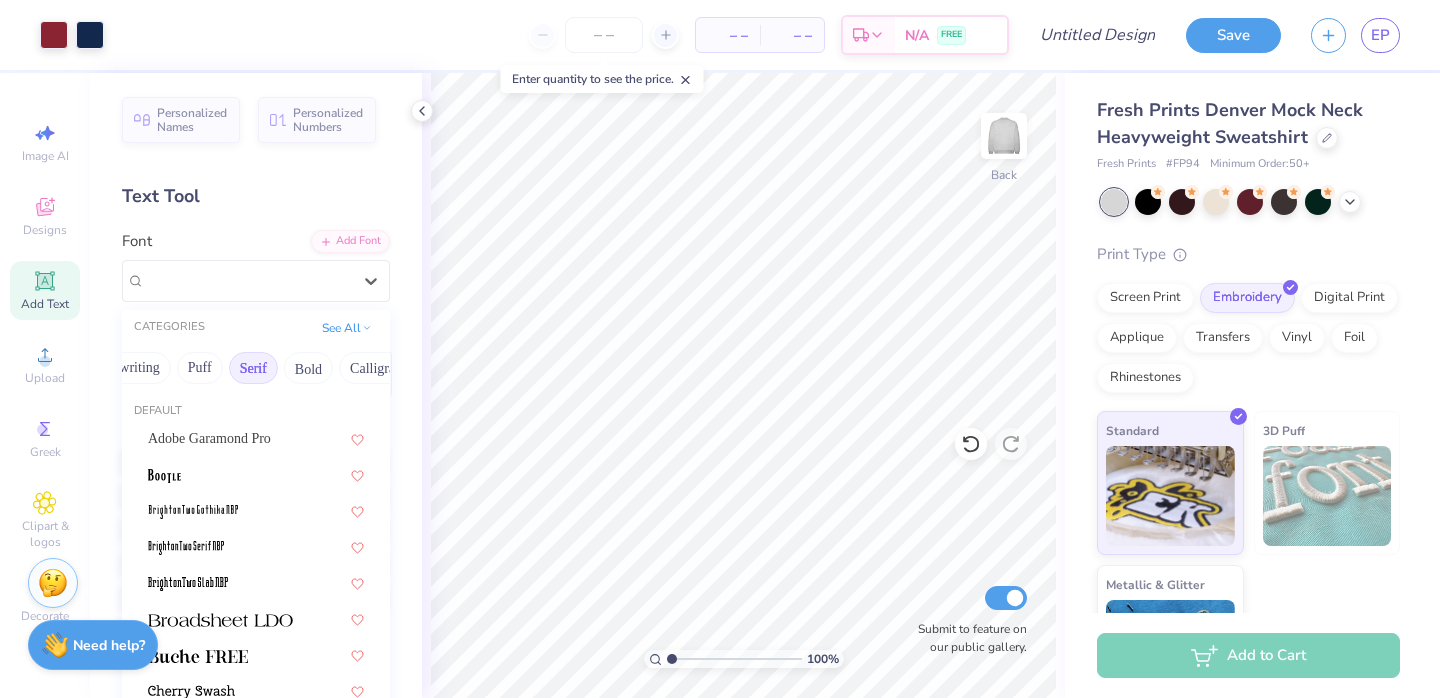 scroll, scrollTop: 0, scrollLeft: 75, axis: horizontal 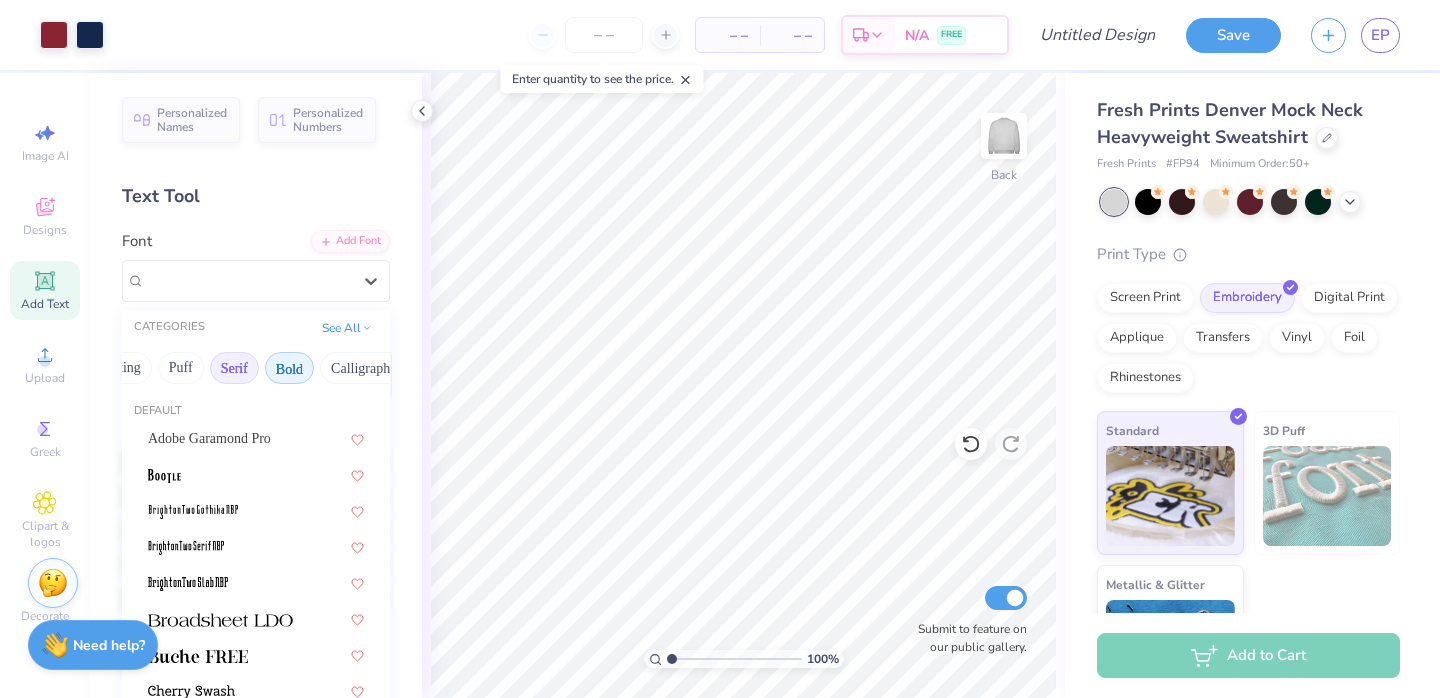 click on "Bold" at bounding box center [289, 368] 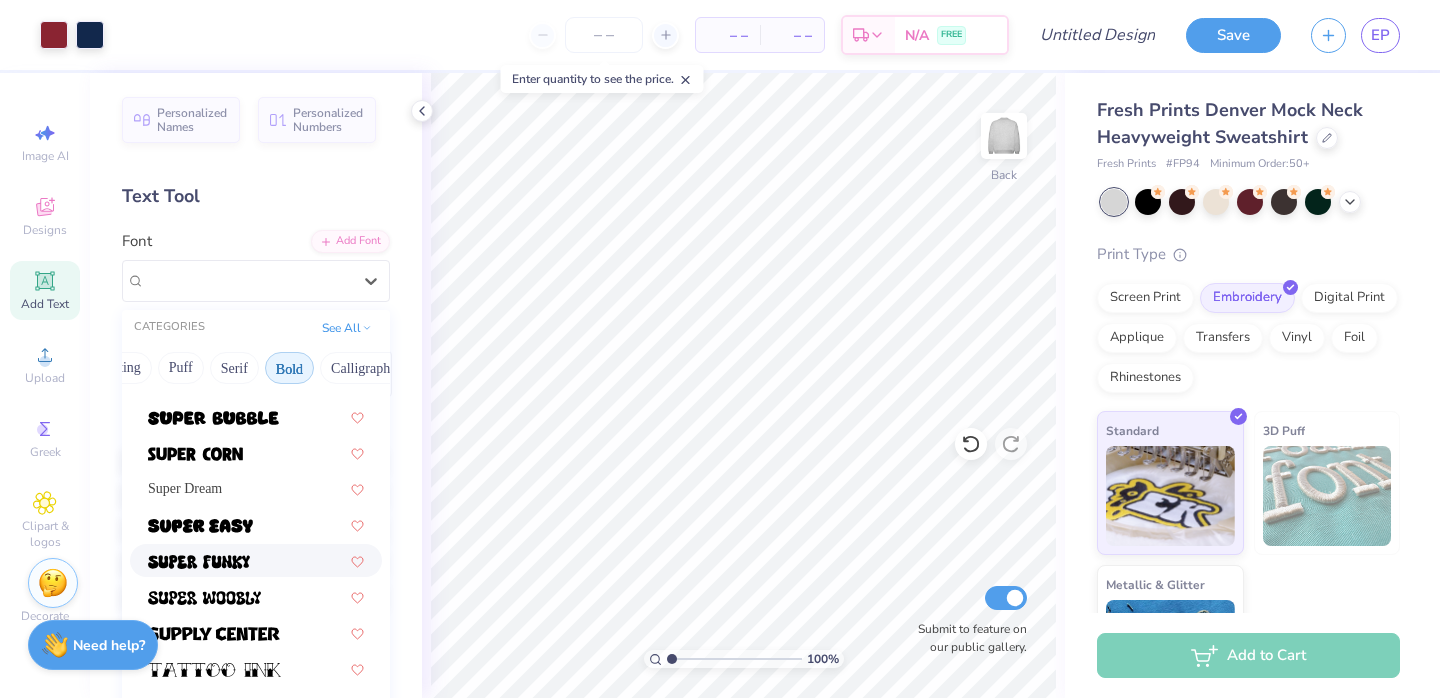 scroll, scrollTop: 2181, scrollLeft: 0, axis: vertical 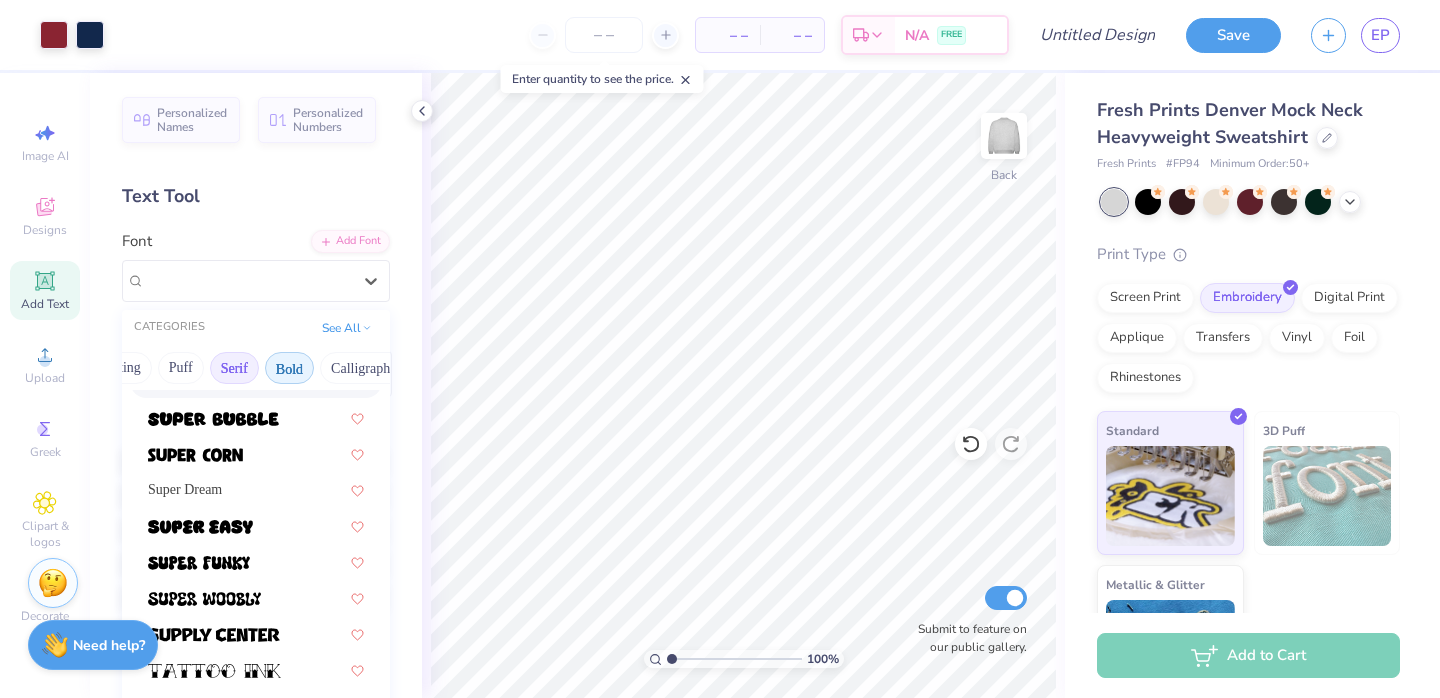 click on "Serif" at bounding box center (234, 368) 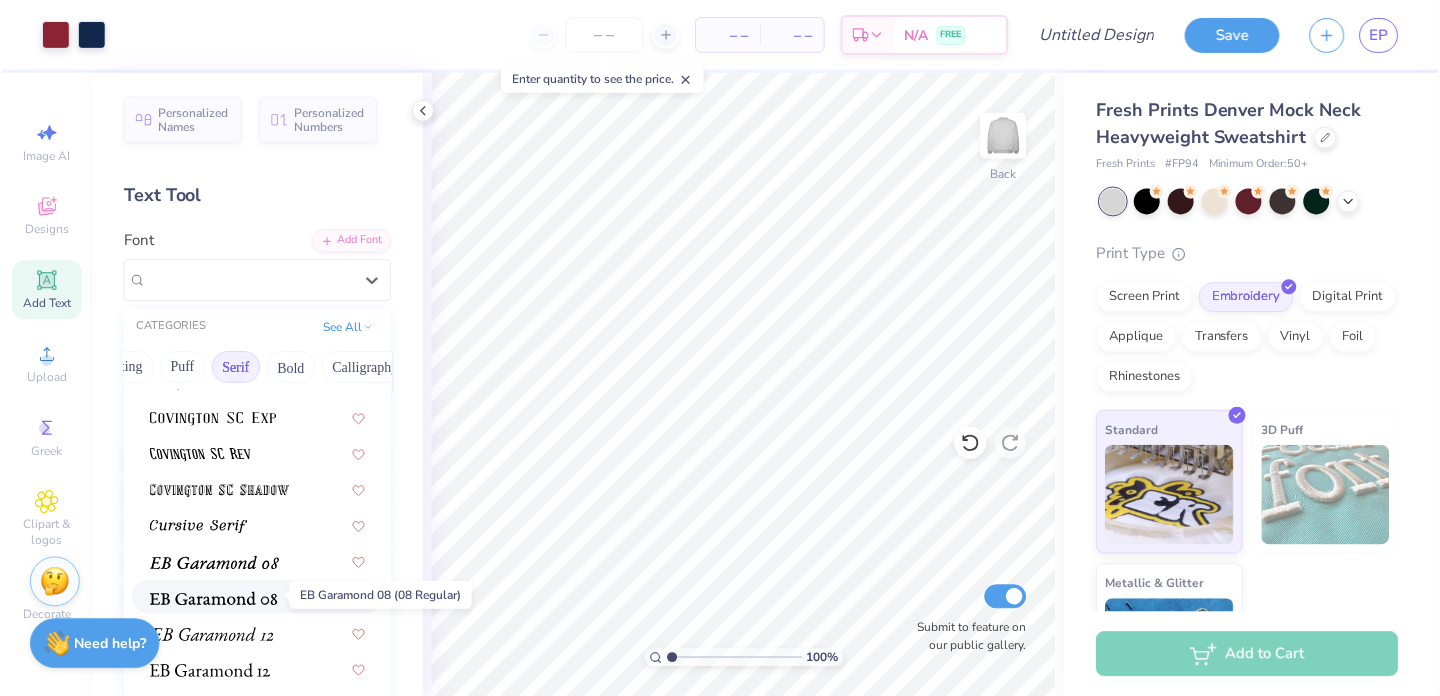 scroll, scrollTop: 1051, scrollLeft: 0, axis: vertical 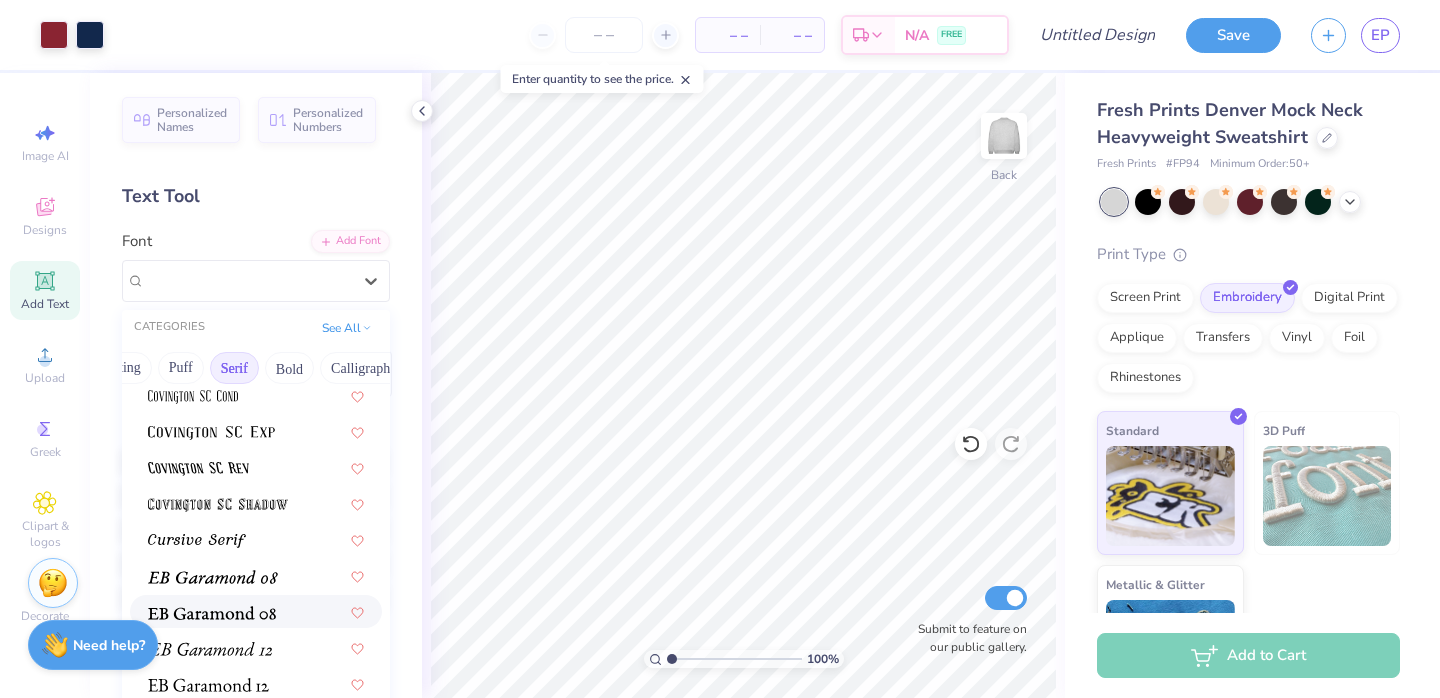 click at bounding box center (256, 611) 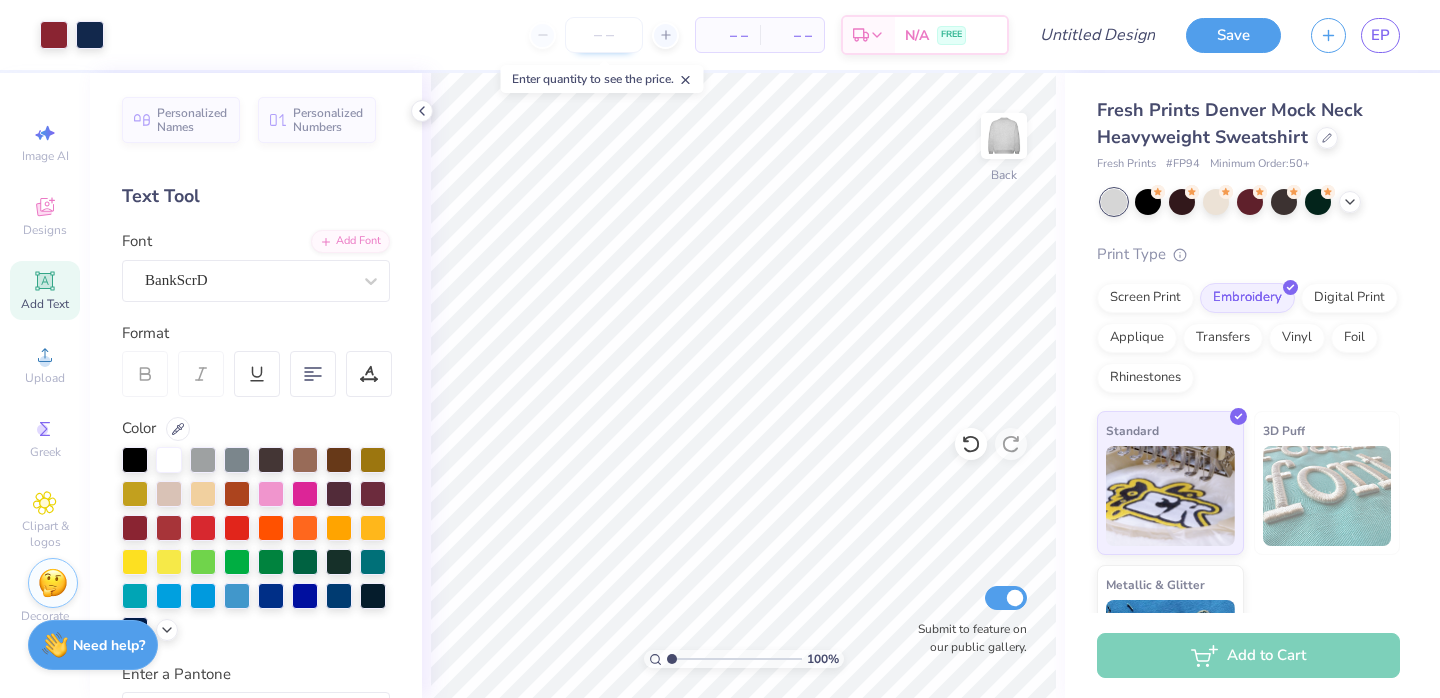click at bounding box center (604, 35) 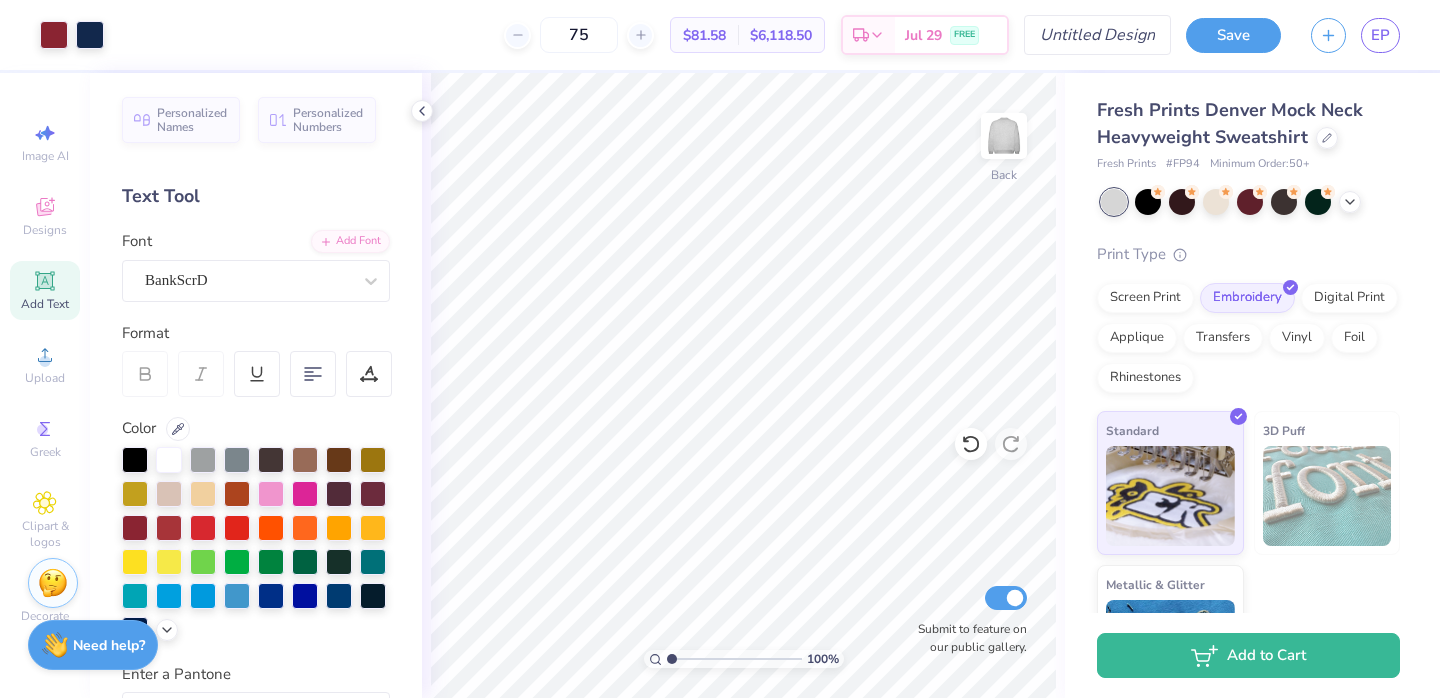 type on "75" 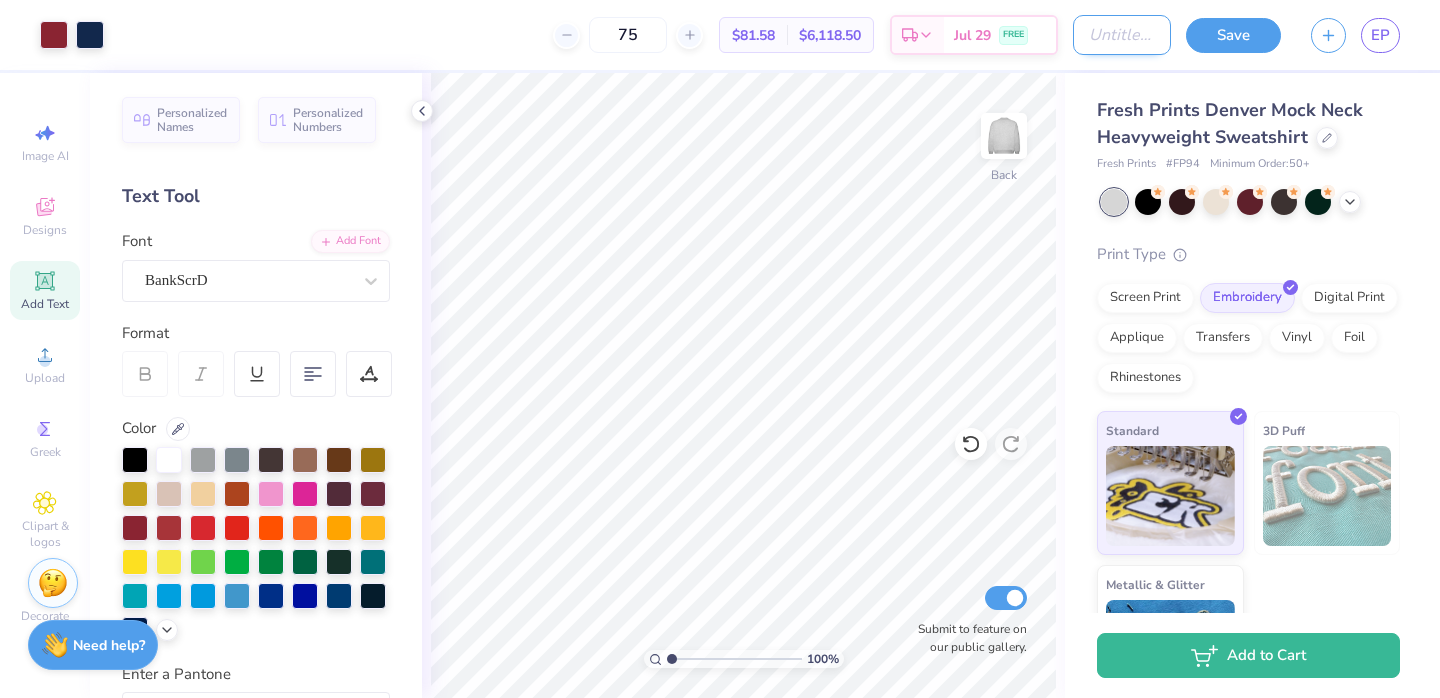 click on "Design Title" at bounding box center [1122, 35] 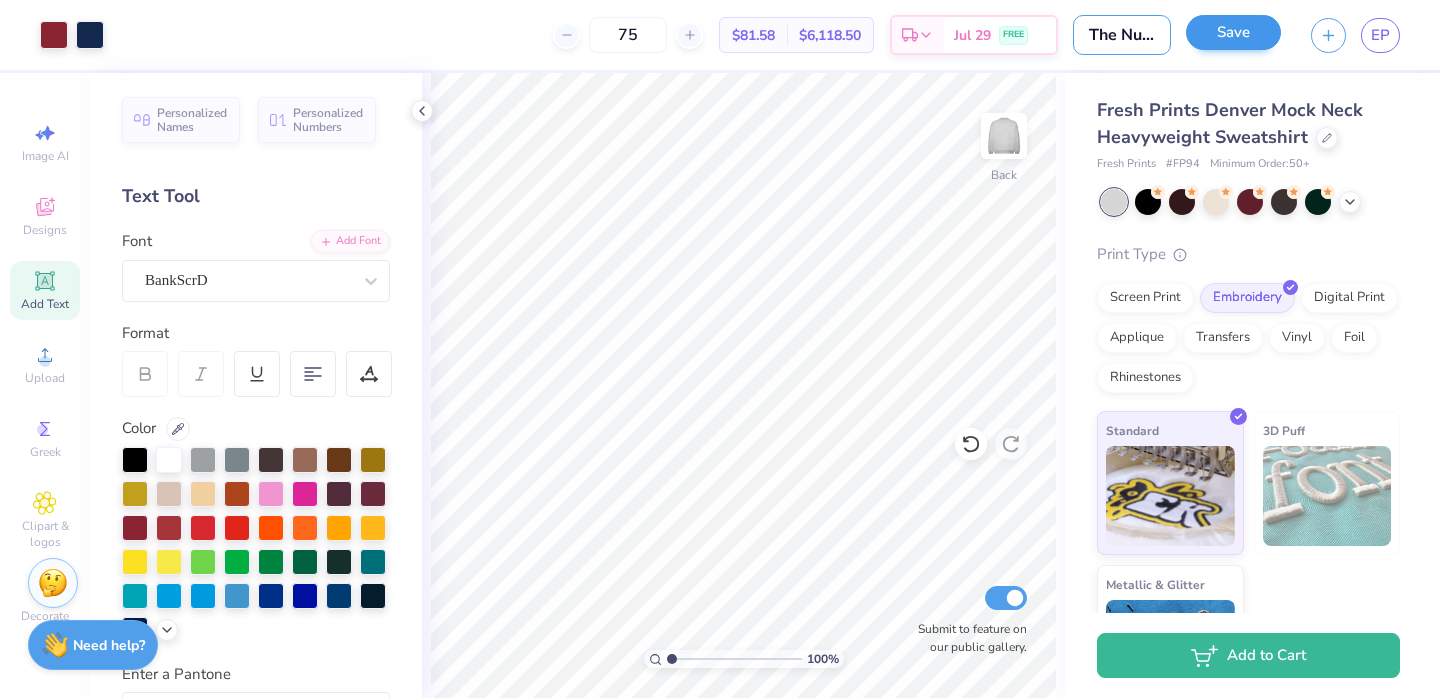 type on "The Nutcracker" 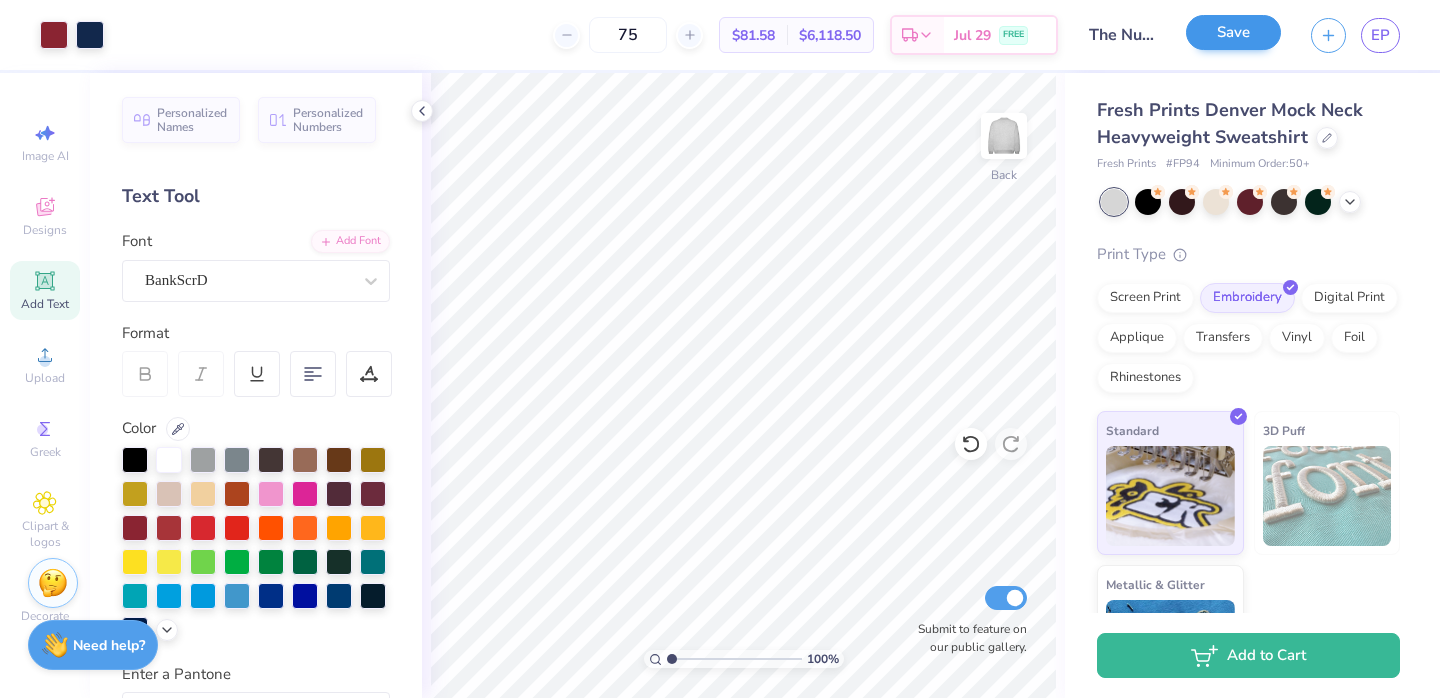 click on "Save" at bounding box center (1233, 32) 